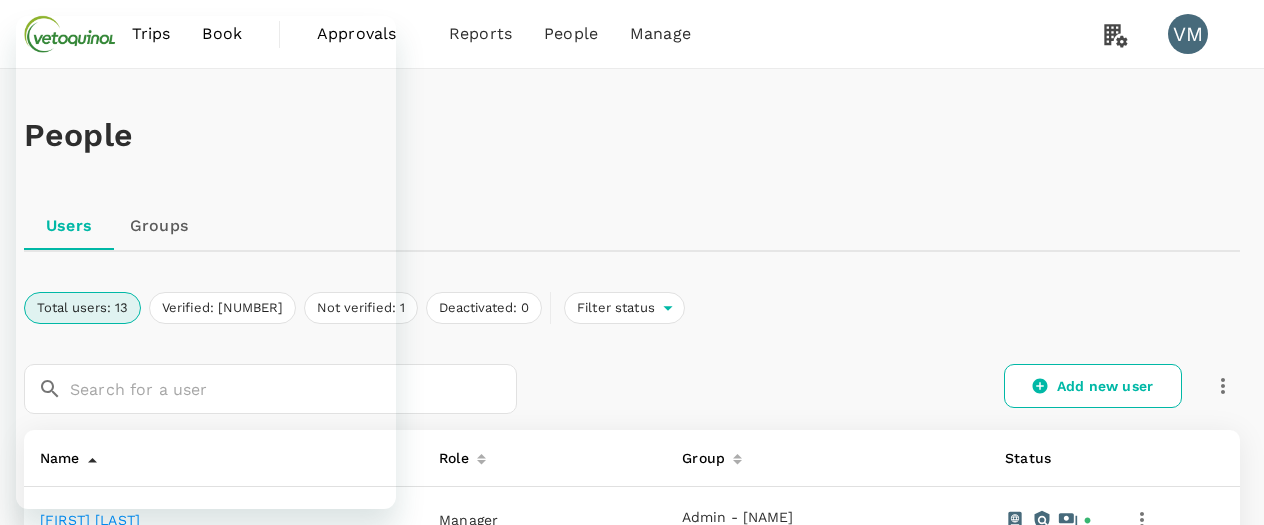 scroll, scrollTop: 498, scrollLeft: 0, axis: vertical 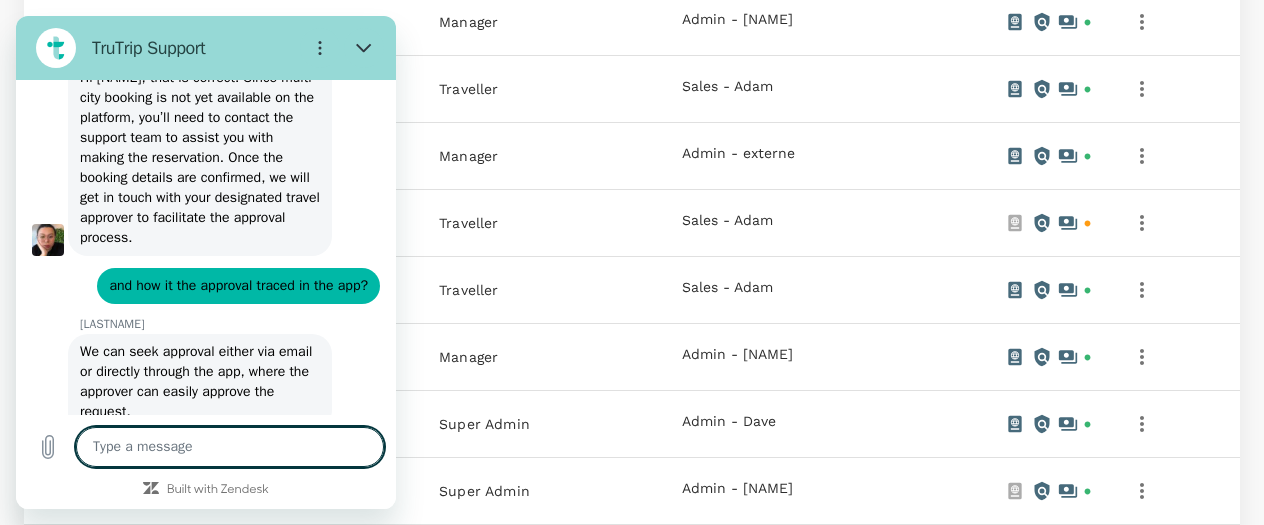 click on "[NAME] is typing" 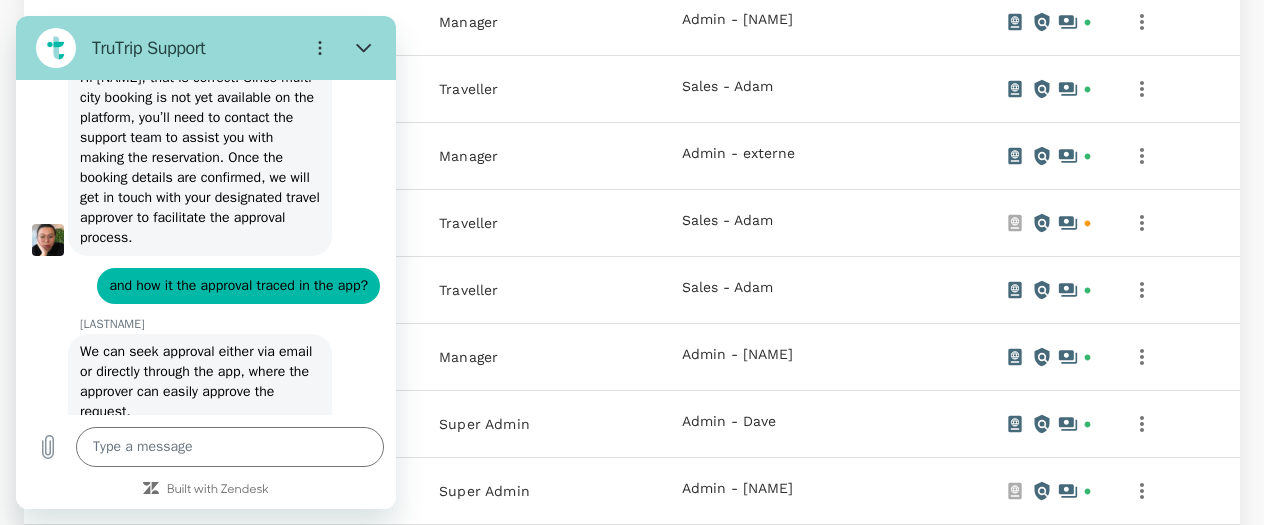scroll, scrollTop: 3823, scrollLeft: 0, axis: vertical 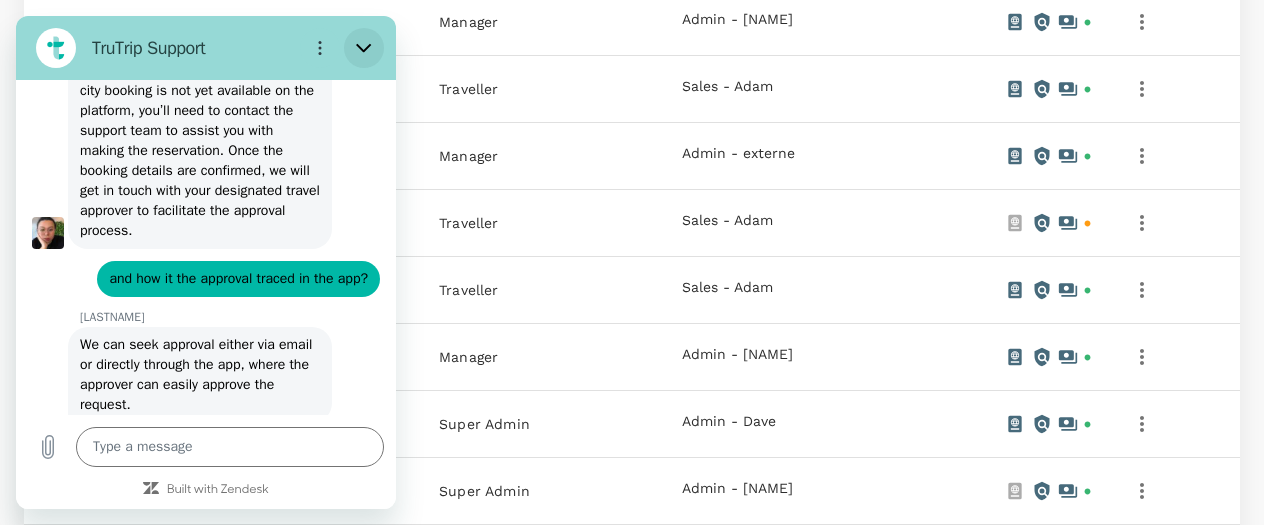 click 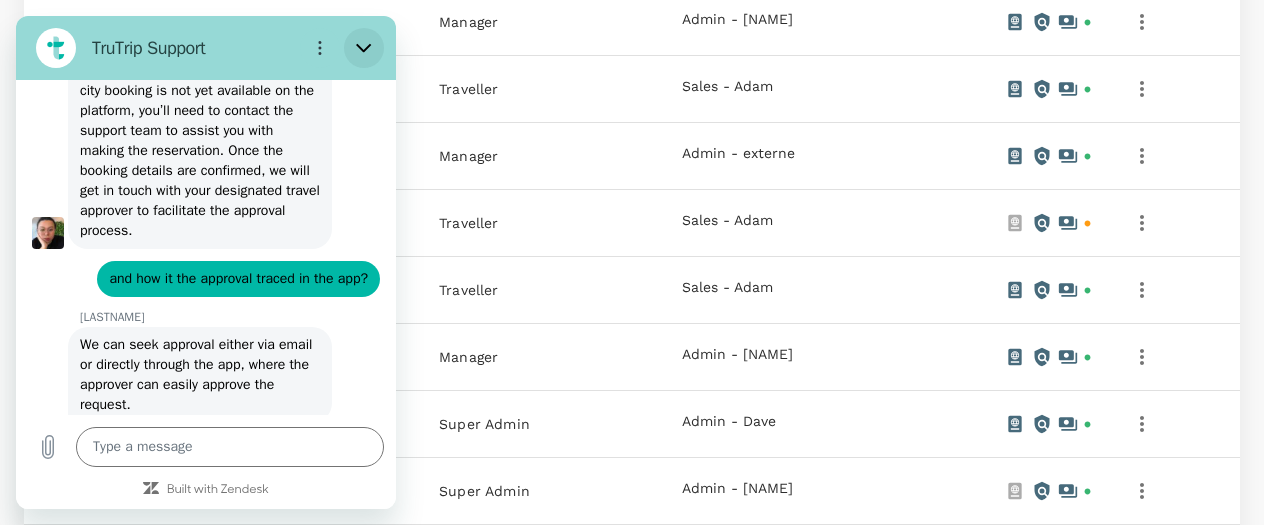 scroll, scrollTop: 0, scrollLeft: 0, axis: both 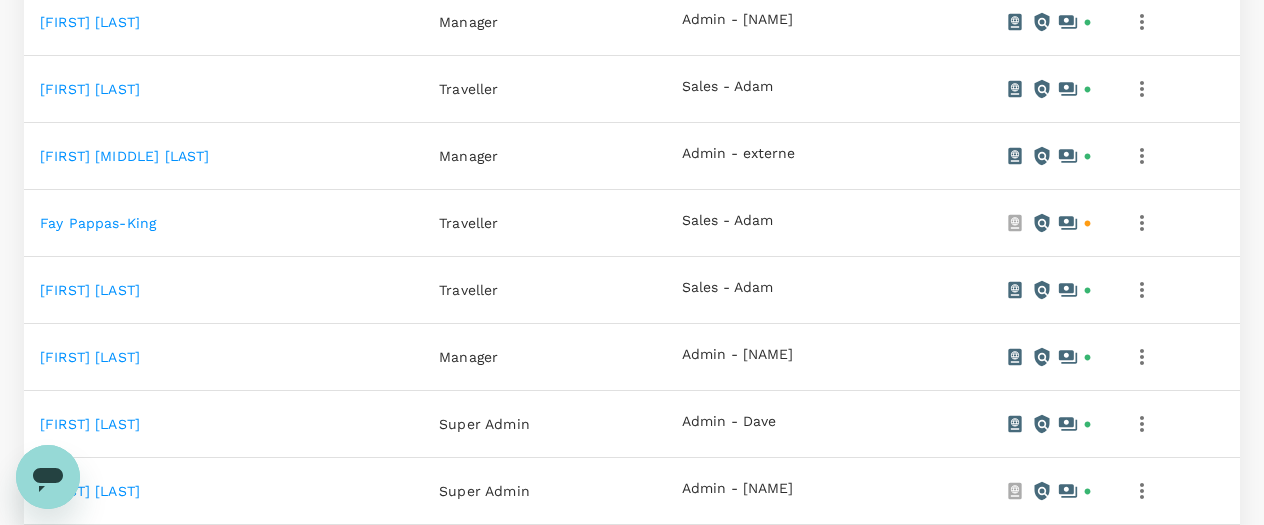 click 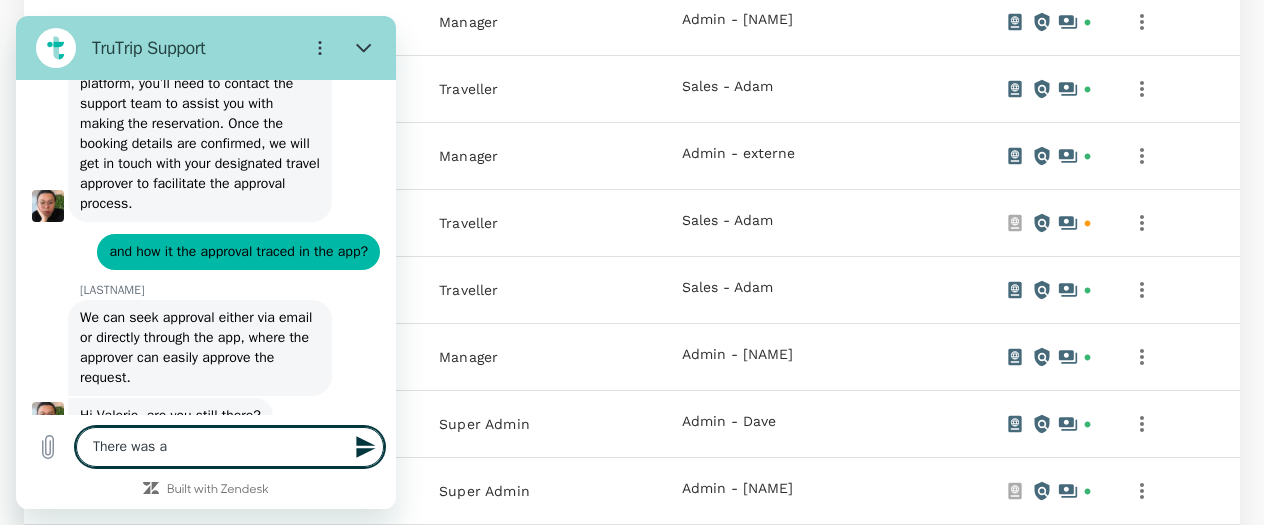 scroll, scrollTop: 3851, scrollLeft: 0, axis: vertical 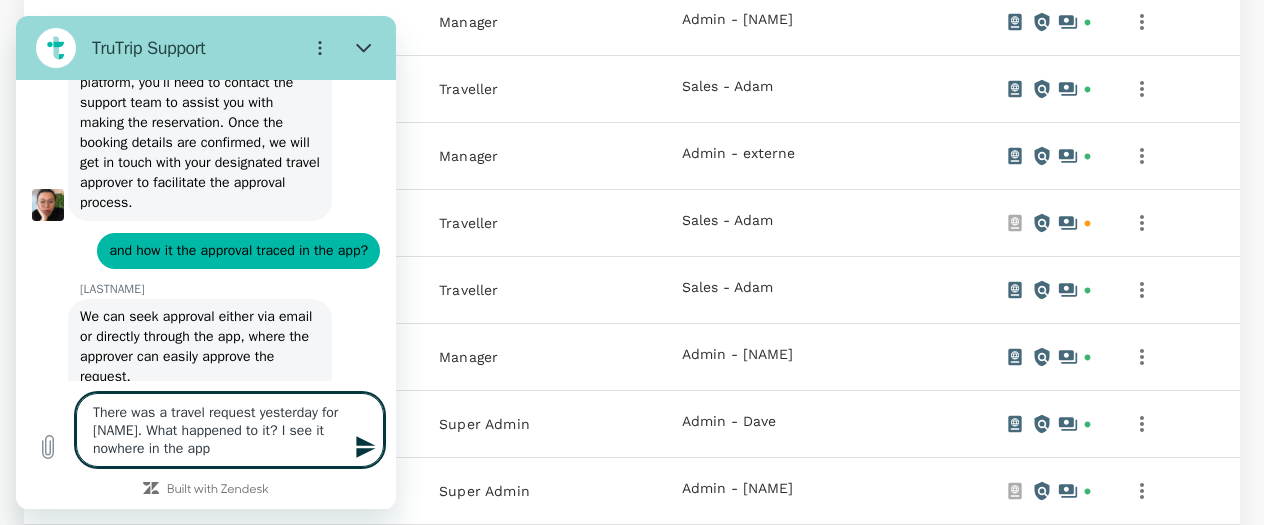 type on "There was a travel request yesterday for [NAME]. What happened to it? I see it nowhere in the app." 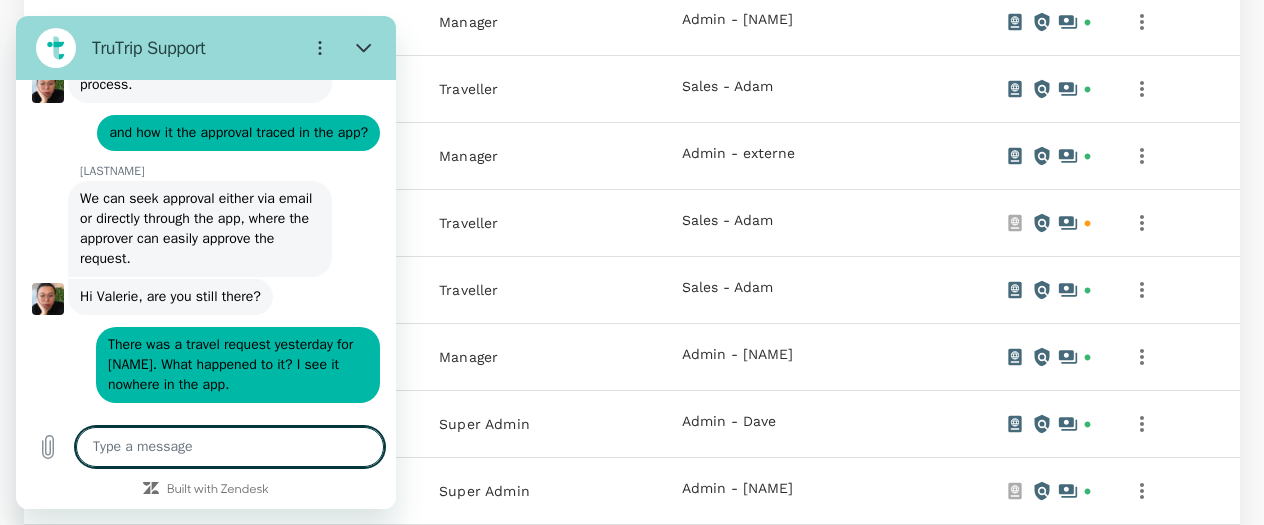 scroll, scrollTop: 3977, scrollLeft: 0, axis: vertical 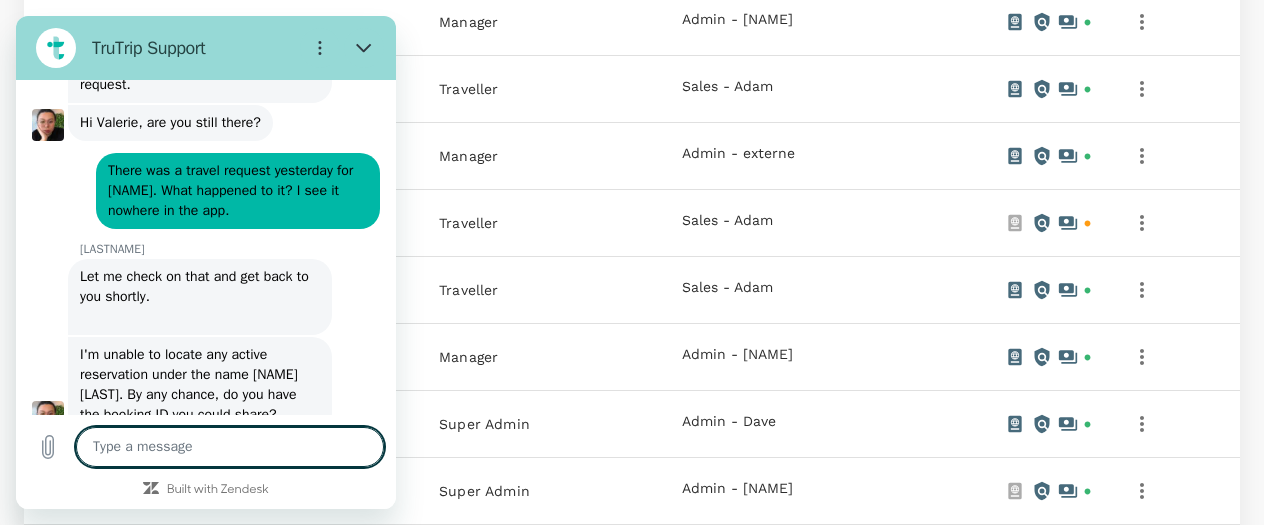 click at bounding box center [230, 447] 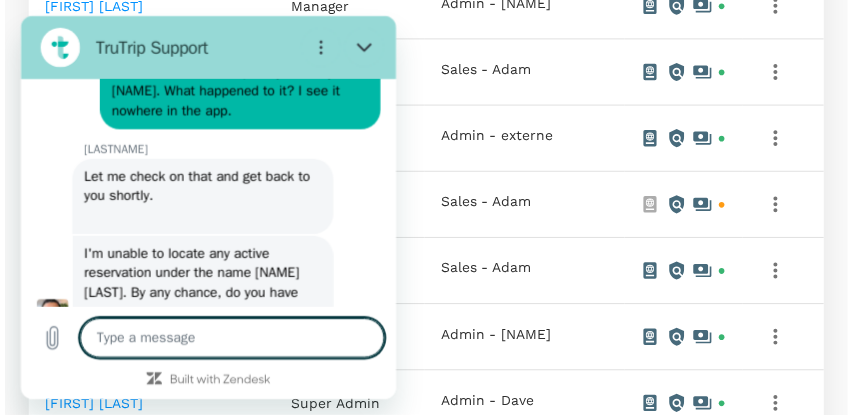 scroll, scrollTop: 4252, scrollLeft: 0, axis: vertical 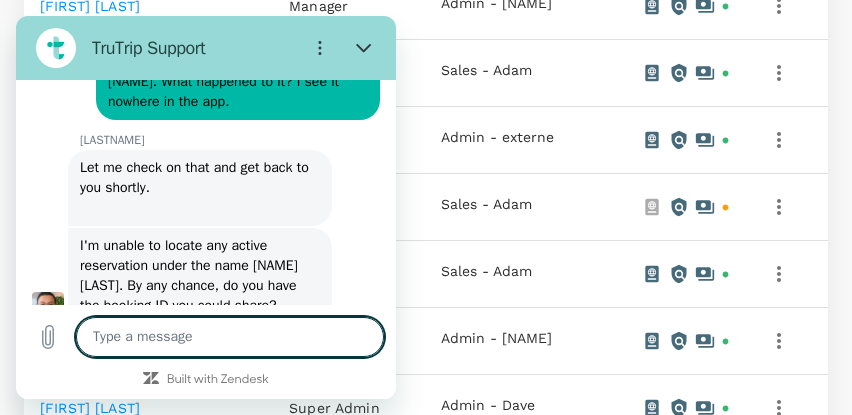 click at bounding box center (230, 337) 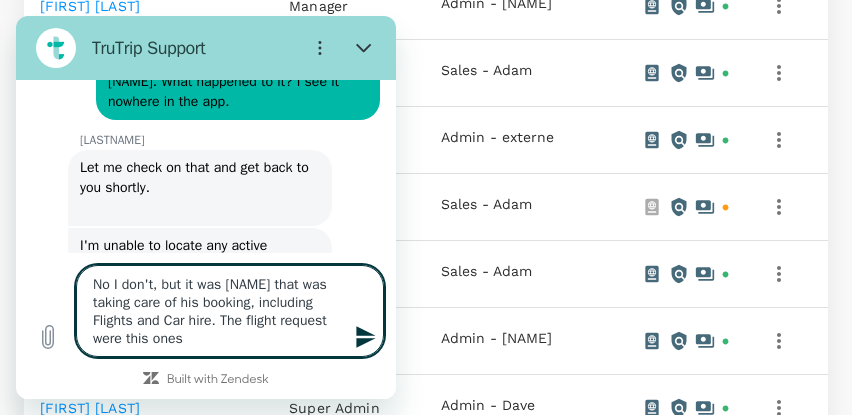 type on "No I don't, but it was [PERSON] that was taking care of his booking, including Flights and Car hire. The flight request were this ones:" 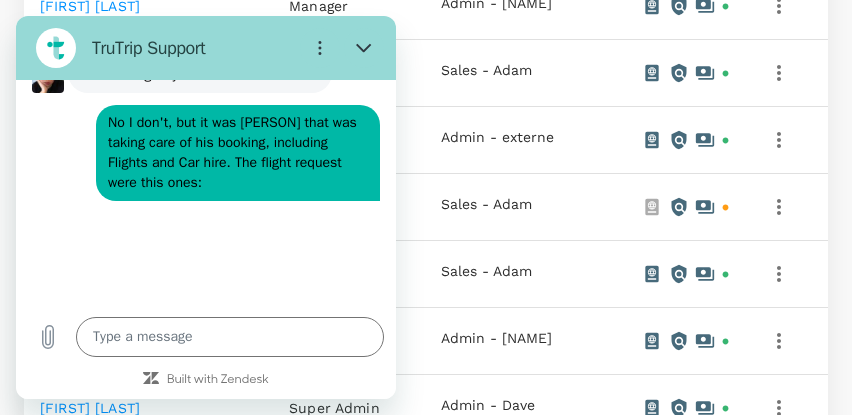 scroll, scrollTop: 4484, scrollLeft: 0, axis: vertical 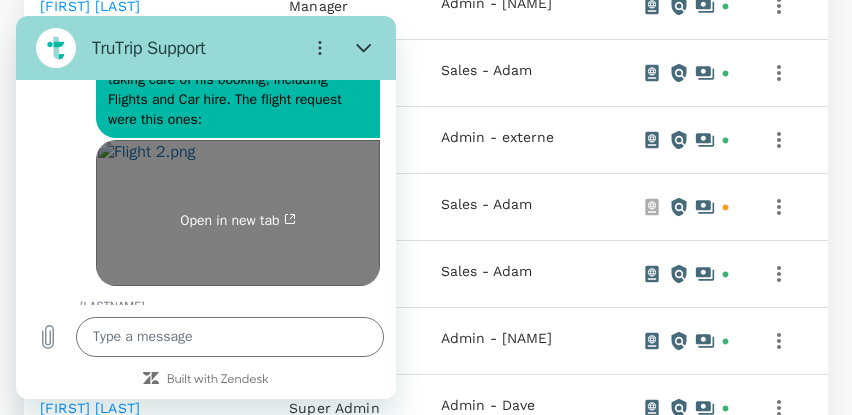 click at bounding box center [238, 213] 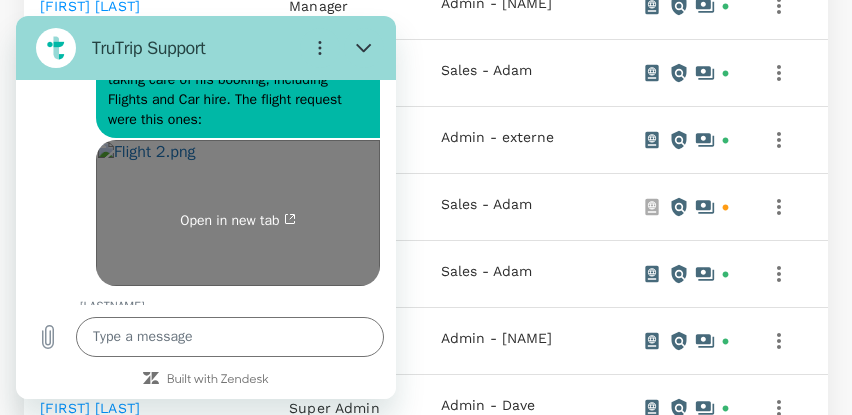 scroll, scrollTop: 4490, scrollLeft: 0, axis: vertical 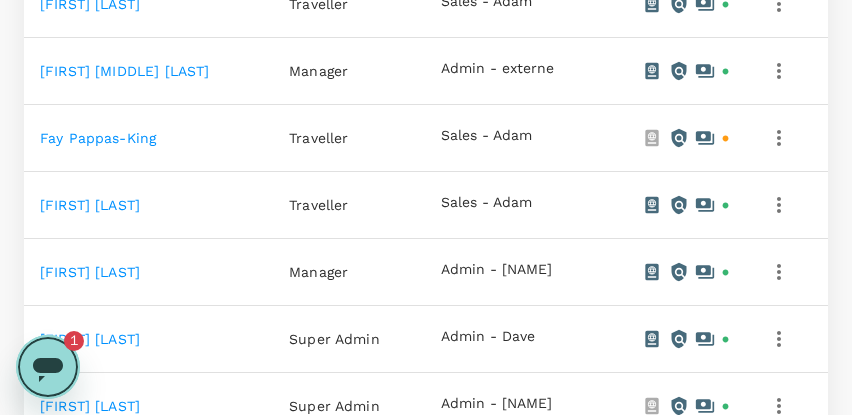 click 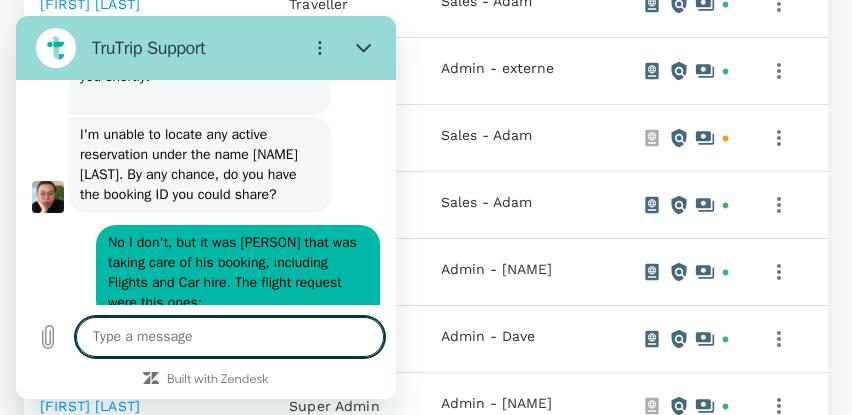 scroll, scrollTop: 4576, scrollLeft: 0, axis: vertical 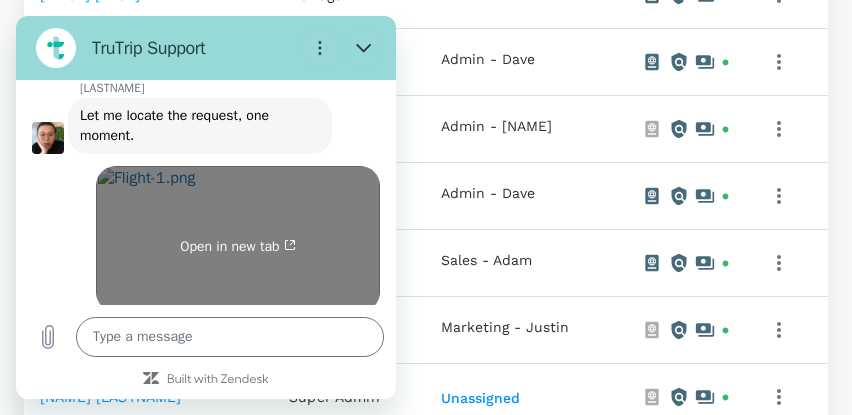 click at bounding box center [238, 239] 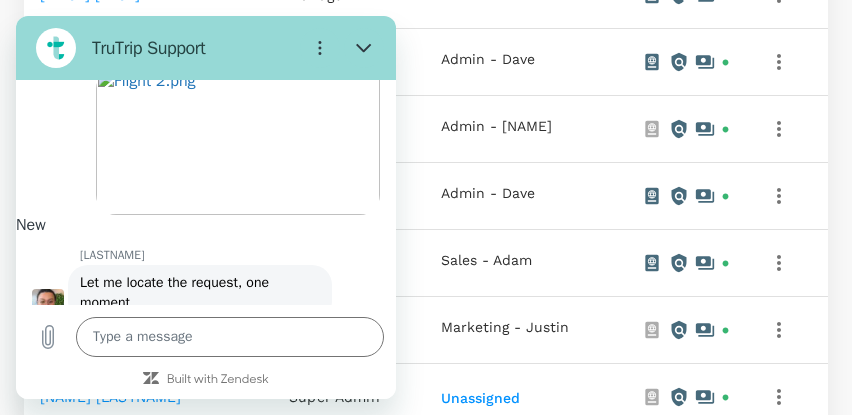 scroll, scrollTop: 4614, scrollLeft: 0, axis: vertical 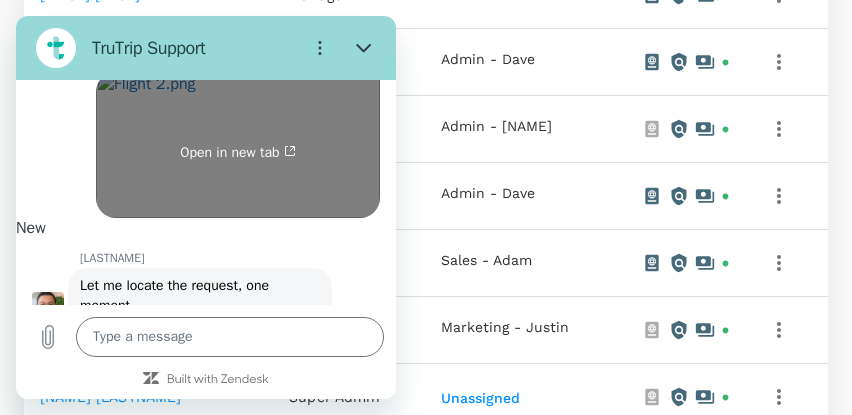 click at bounding box center (238, 145) 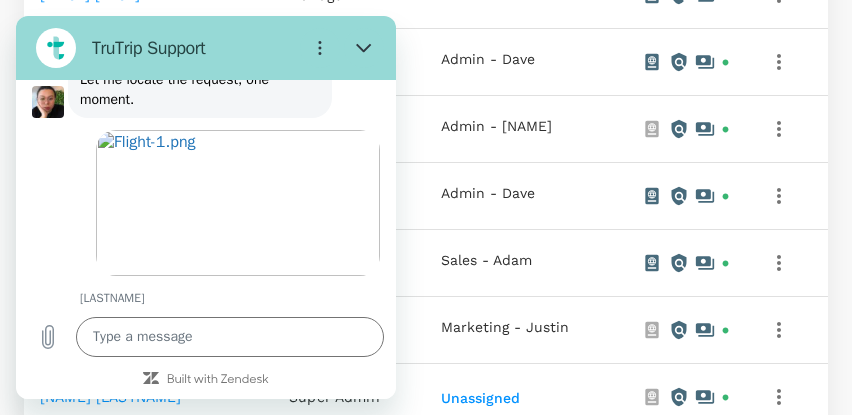 scroll, scrollTop: 4822, scrollLeft: 0, axis: vertical 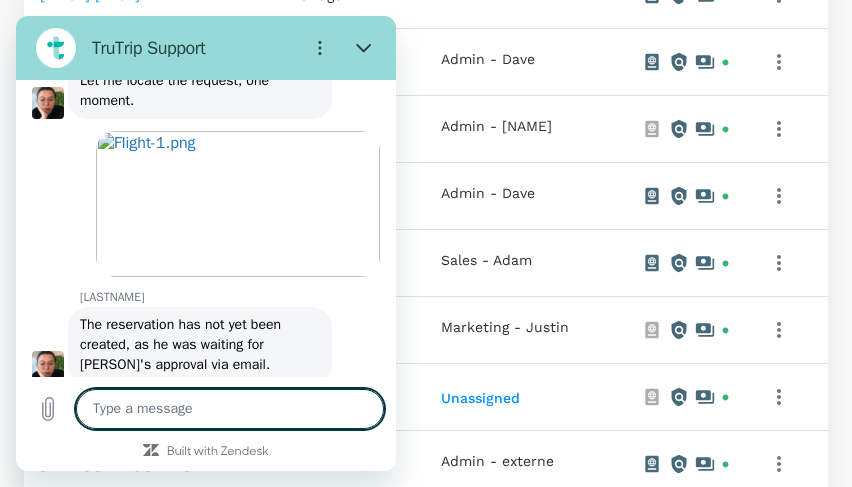click at bounding box center [230, 409] 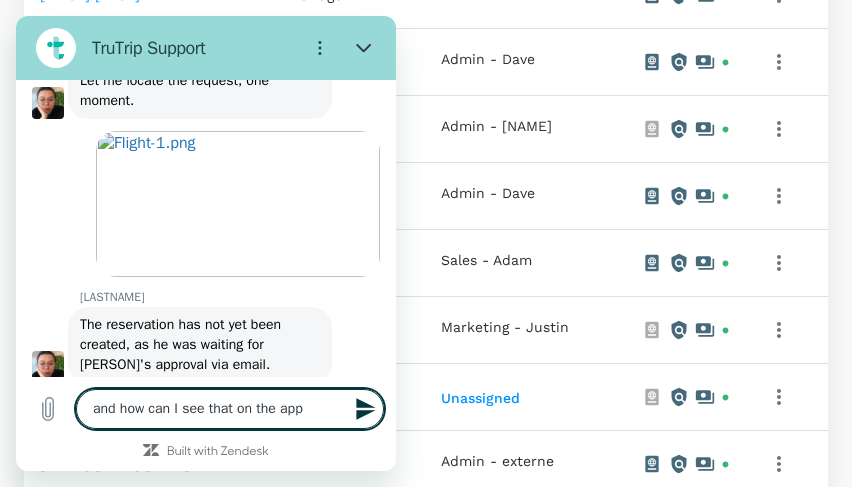 type on "and how can I see that on the app?" 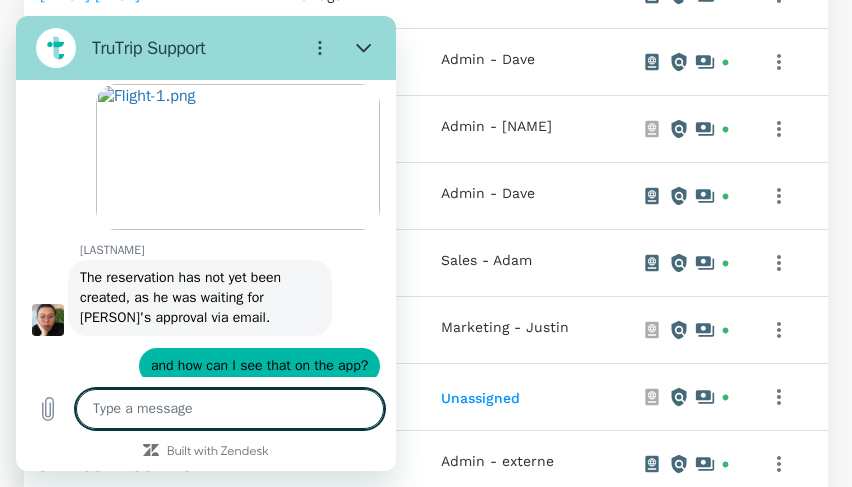 scroll, scrollTop: 4867, scrollLeft: 0, axis: vertical 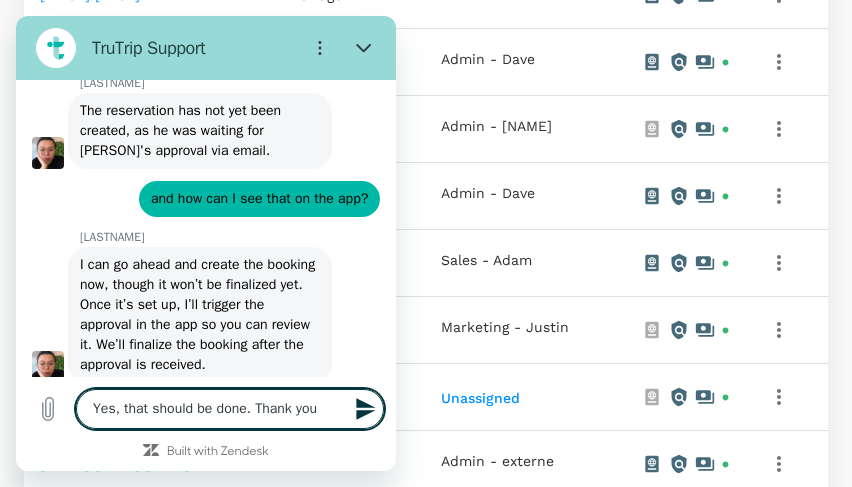 type on "Yes, that should be done. Thank you." 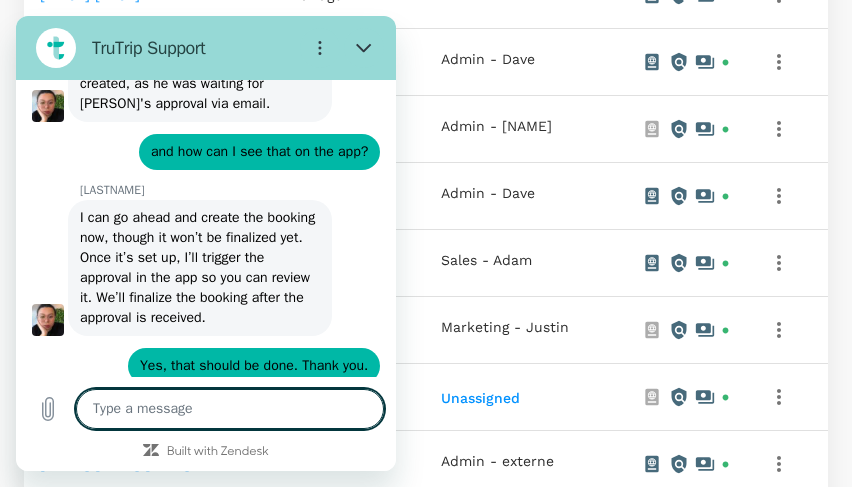 scroll, scrollTop: 5081, scrollLeft: 0, axis: vertical 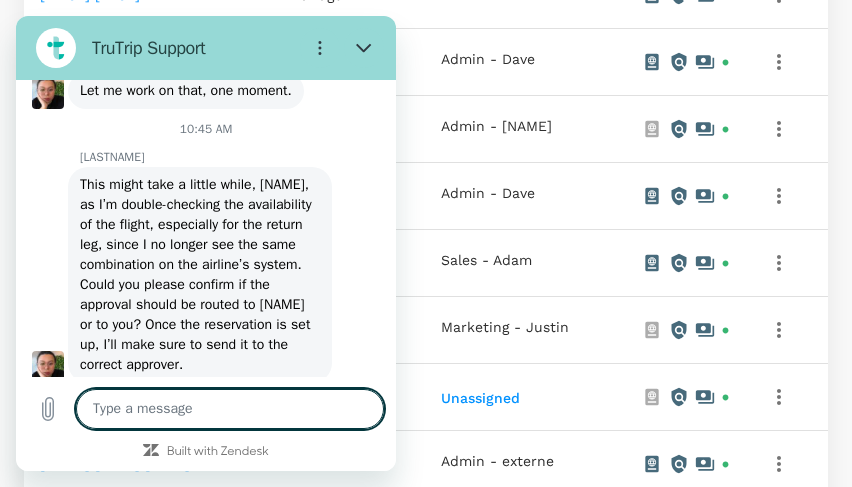 click at bounding box center (230, 409) 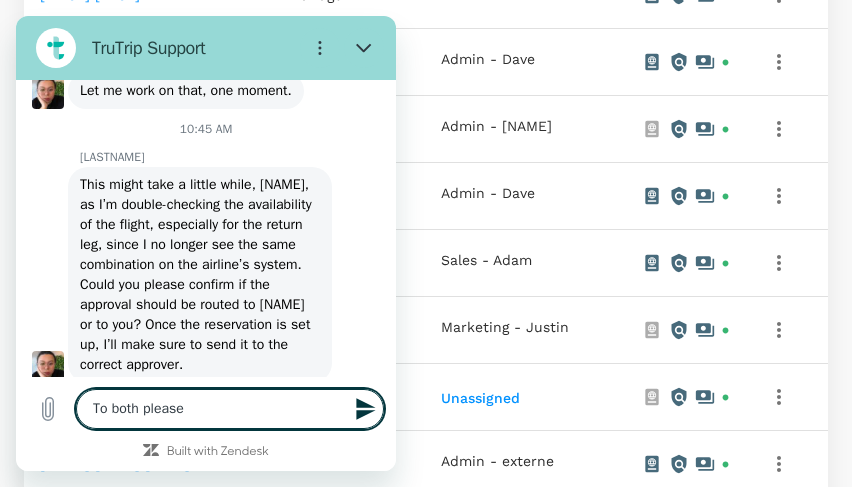 type on "To both please." 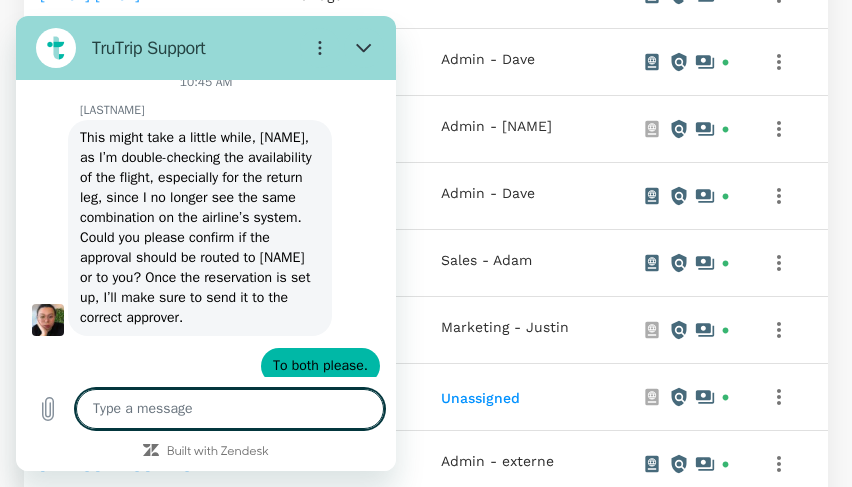 scroll, scrollTop: 5469, scrollLeft: 0, axis: vertical 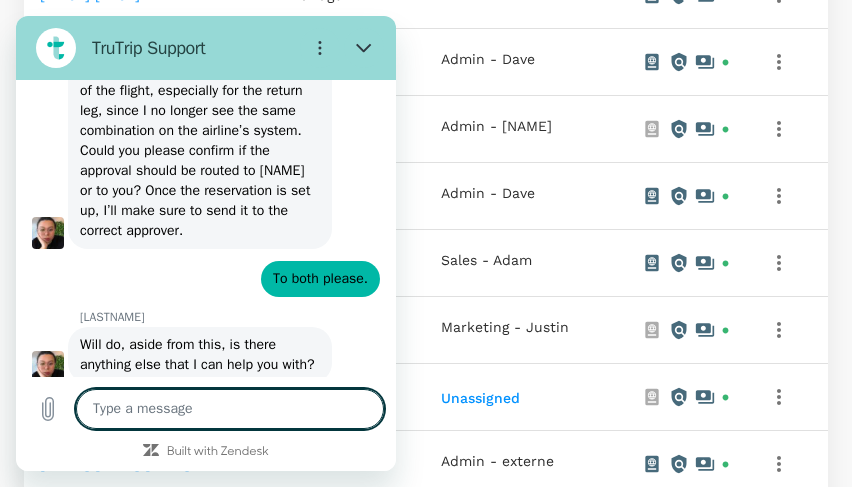 click at bounding box center [230, 409] 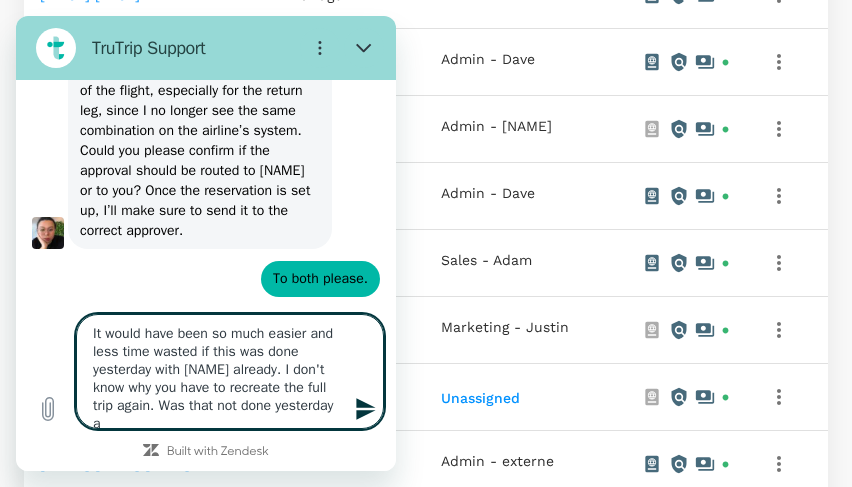 scroll, scrollTop: 4, scrollLeft: 0, axis: vertical 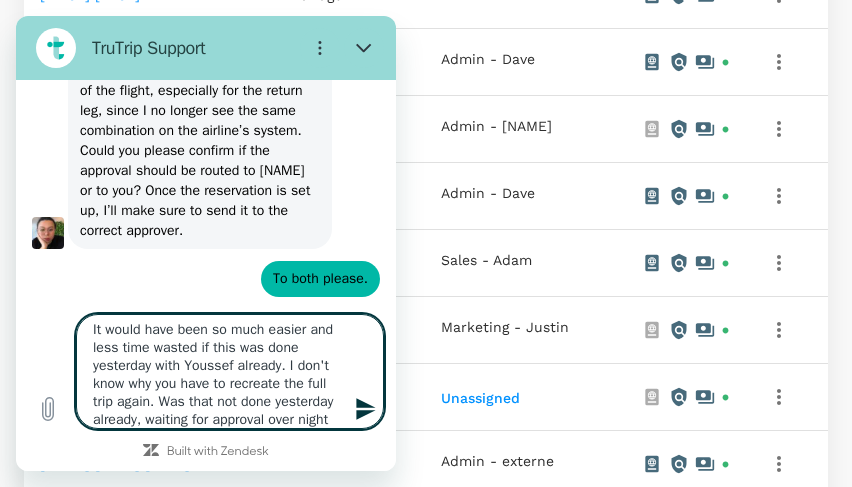 type on "It would have been so much easier and less time wasted if this was done yesterday with Youssef already. I don't know why you have to recreate the full trip again. Was that not done yesterday already, waiting for approval over night?" 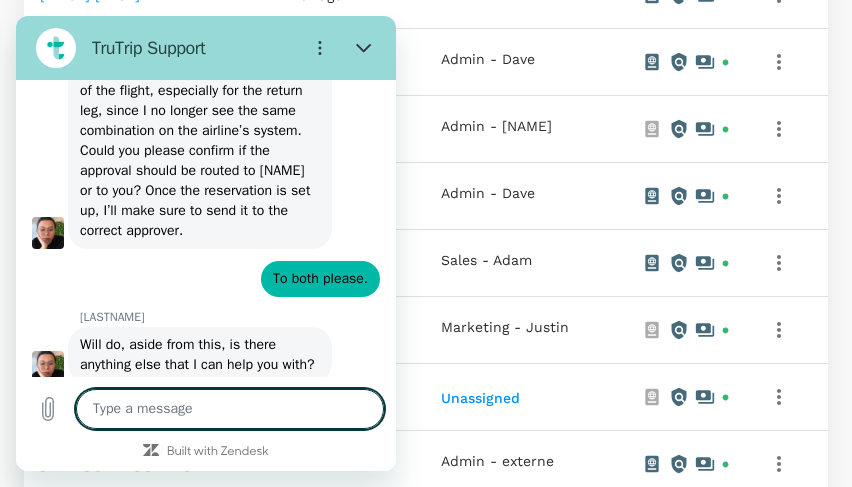 scroll, scrollTop: 0, scrollLeft: 0, axis: both 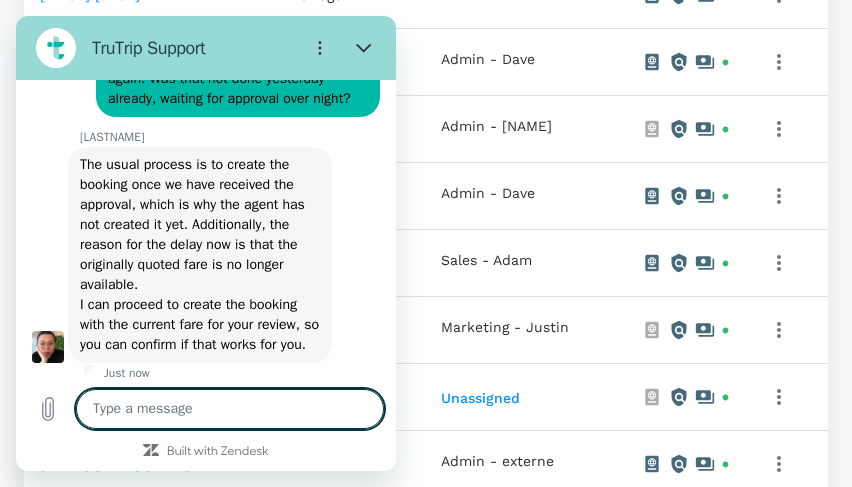 click at bounding box center [230, 409] 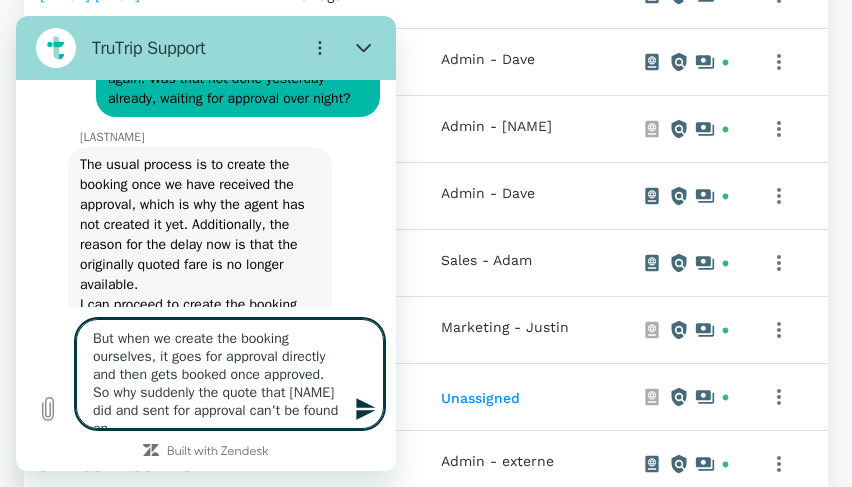 scroll, scrollTop: 4, scrollLeft: 0, axis: vertical 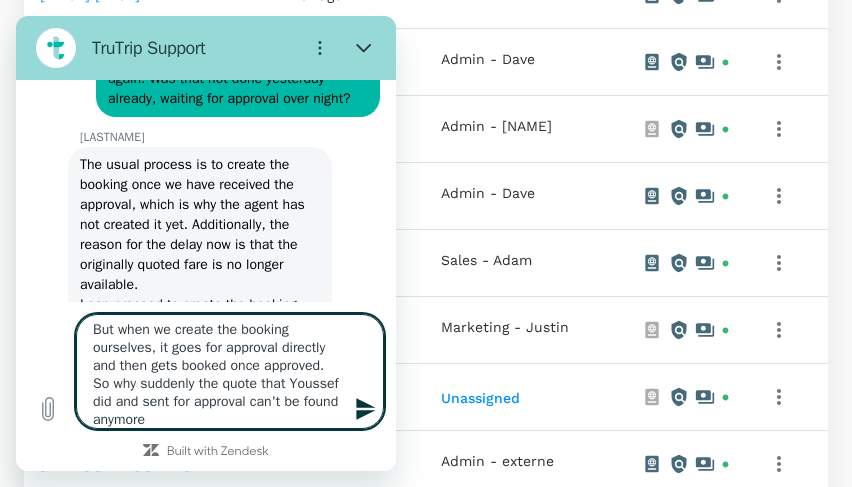 type on "But when we create the booking ourselves, it goes for approval directly and then gets booked once approved. So why suddenly the quote that Youssef did and sent for approval can't be found anymore?" 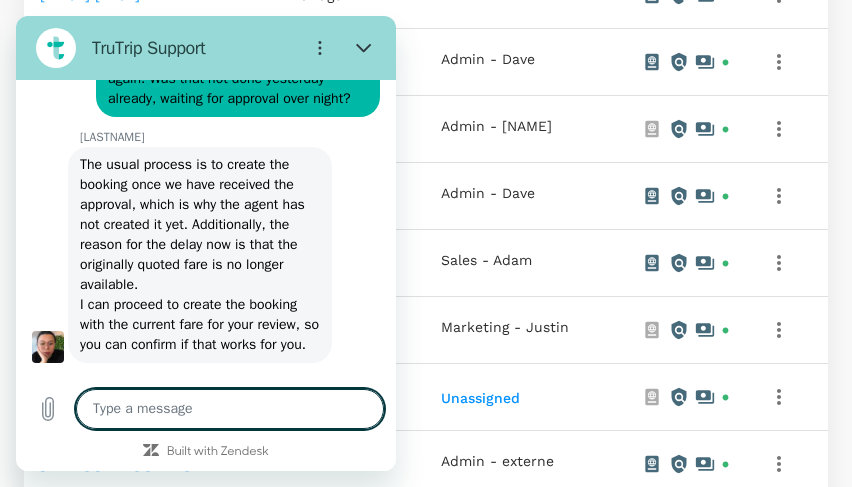 scroll, scrollTop: 0, scrollLeft: 0, axis: both 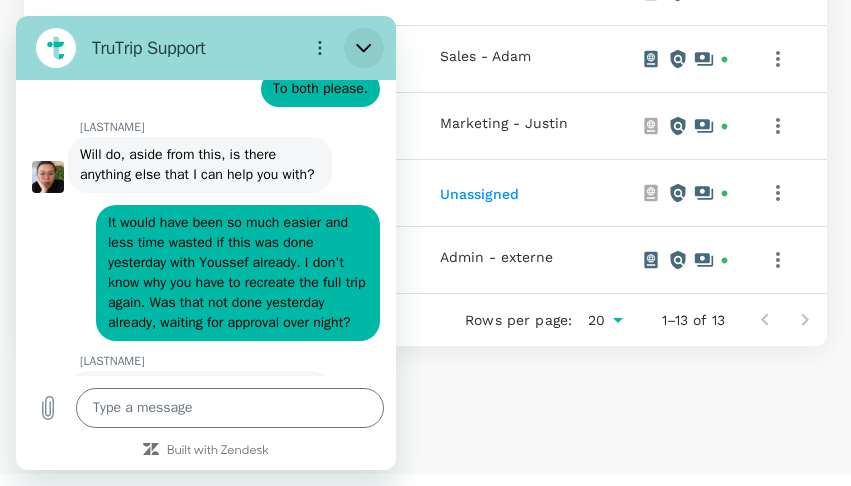 click 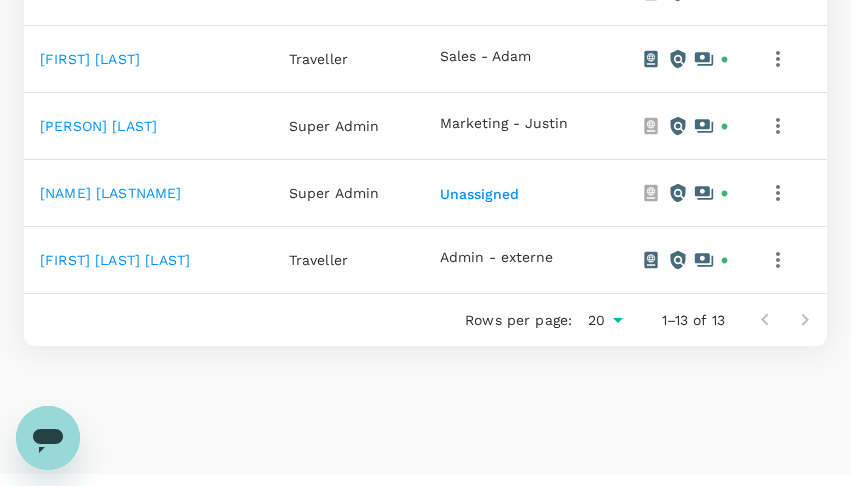 click on "People Users Groups Total users: 13 Verified: 12 Not verified: 1 Deactivated: 0 Filter status ​ ​ Add new user Name Role Group Status [NAME] [LAST] Manager ​ Admin - [NAME] [NAME] [LAST] Traveller ​ Sales - [NAME] [NAME] [LAST] [NAME] [LAST] Manager ​ Admin - externe [NAME] [LAST] Traveller ​ Sales - [NAME] [NAME] [LAST] Traveller ​ Sales - [NAME] [NAME] [LAST] Manager ​ Admin - [NAME] [NAME] [LAST] Super Admin ​ Admin - [NAME] [NAME] [LAST] Super Admin ​ Admin - [NAME] [NAME] [LAST] Super Admin ​ Admin - [NAME] [NAME] [LAST] Traveller ​ Sales - [NAME] [NAME] [LAST] Super Admin Marketing - [NAME] [NAME] [LAST] Super Admin Unassigned [NAME] Test Test Traveller Traveller ​ Admin - externe Rows per page: 20 20 1–13 of 13" at bounding box center [425, -269] 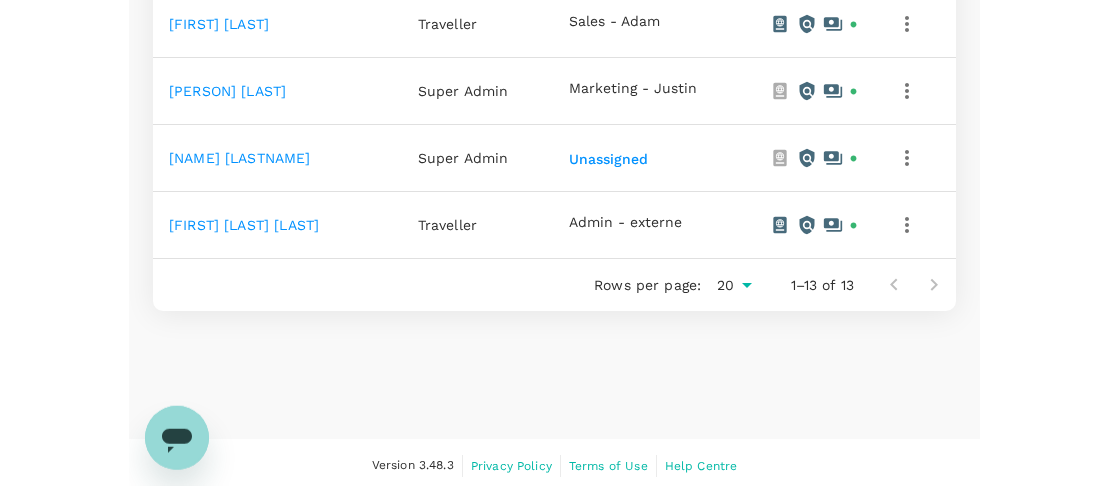 scroll, scrollTop: 1089, scrollLeft: 0, axis: vertical 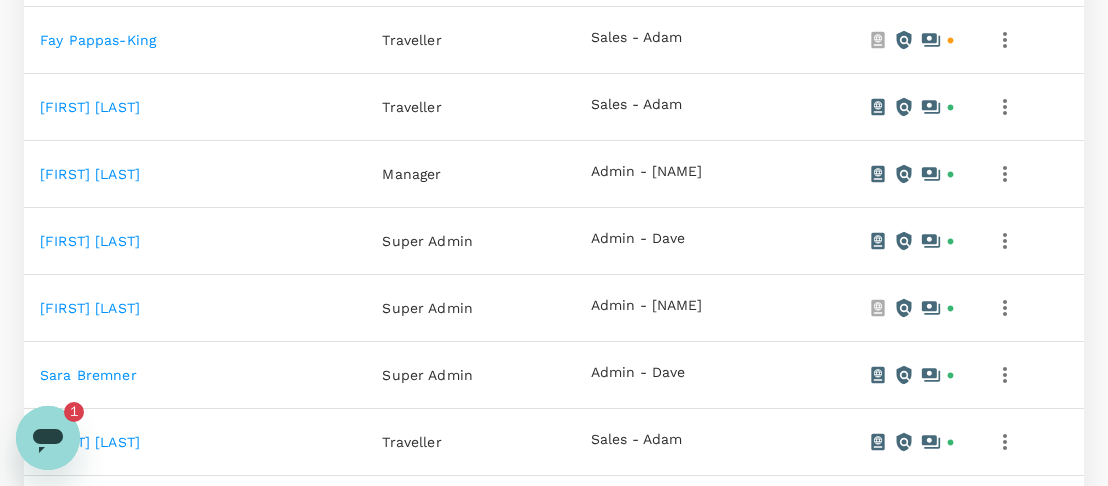 click at bounding box center (48, 438) 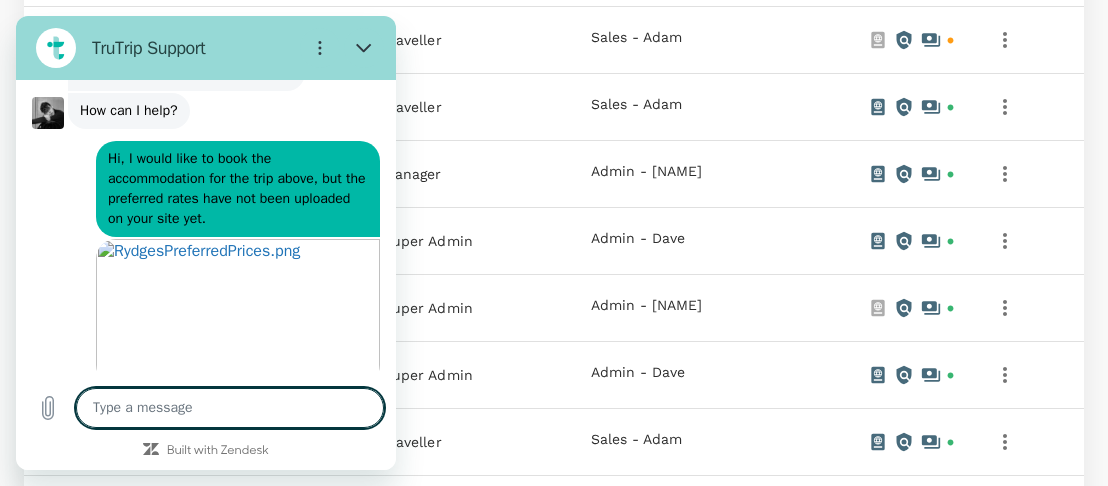 scroll, scrollTop: 840, scrollLeft: 0, axis: vertical 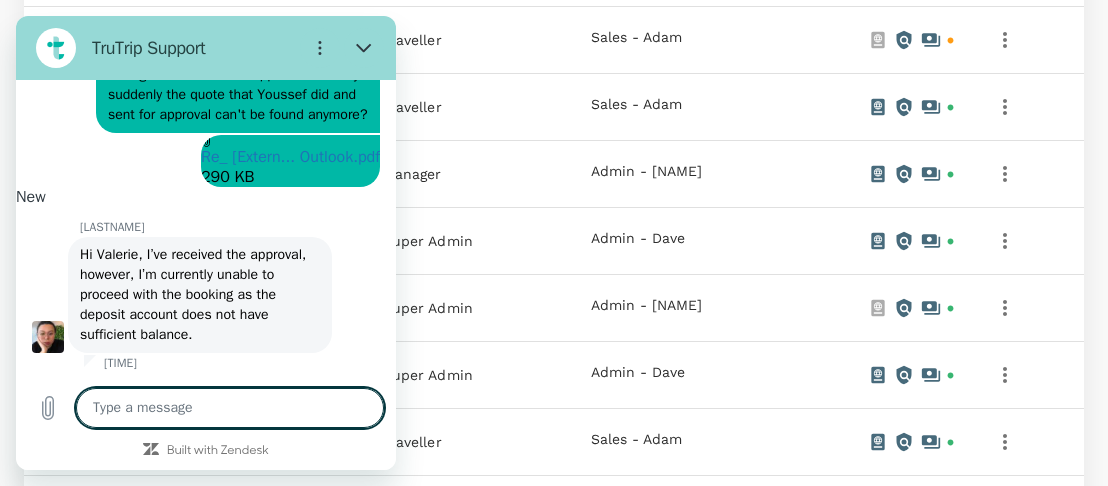 drag, startPoint x: 166, startPoint y: 297, endPoint x: 168, endPoint y: 311, distance: 14.142136 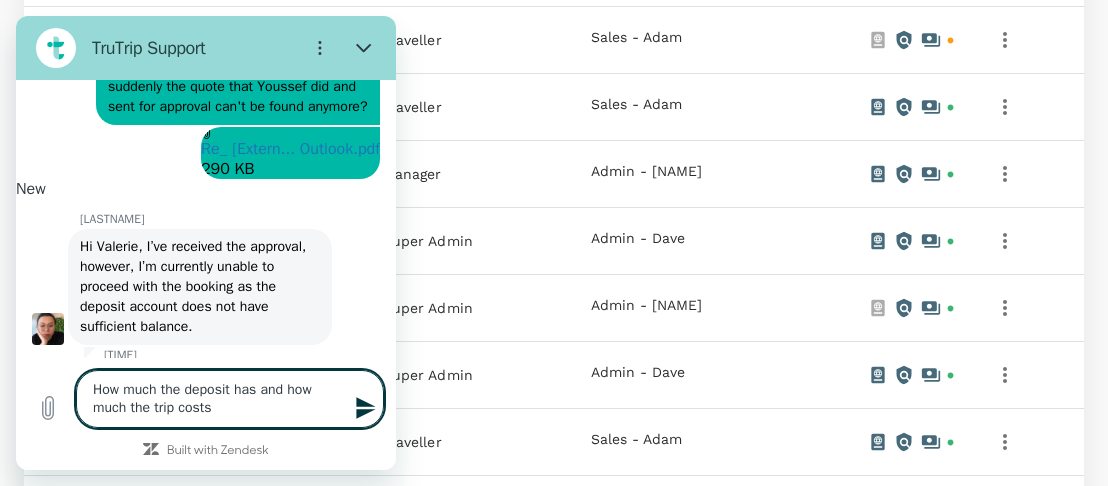type on "How much the deposit has and how much the trip costs?" 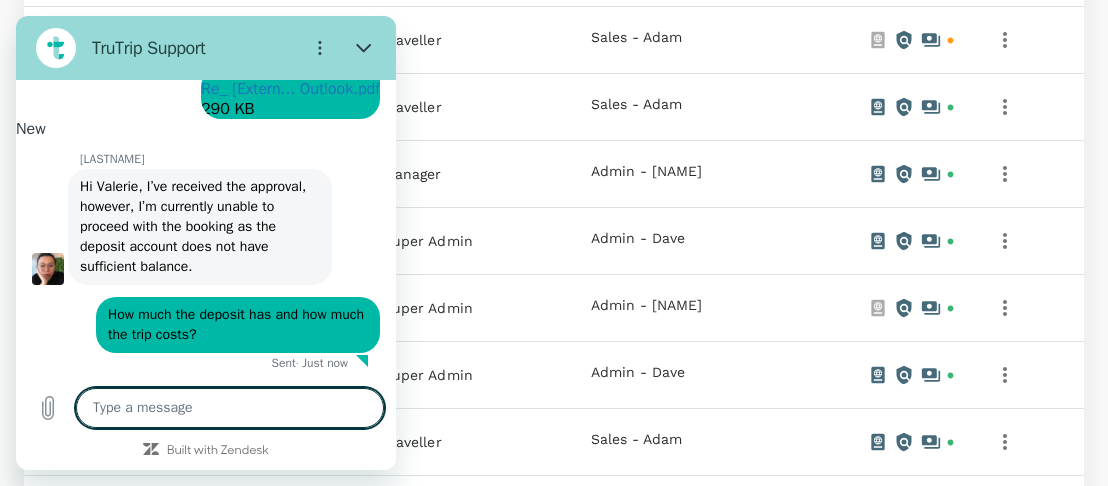 scroll, scrollTop: 6383, scrollLeft: 0, axis: vertical 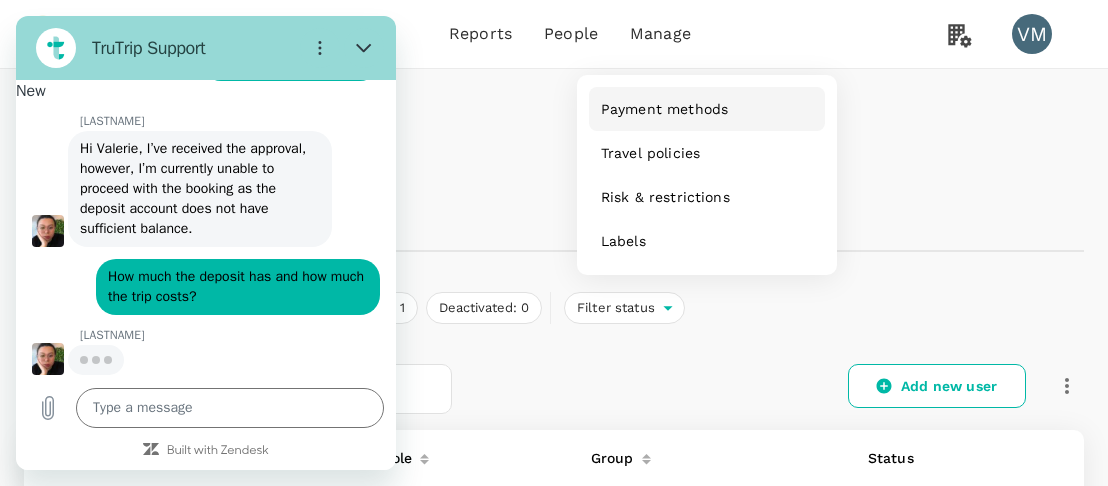 click on "Payment methods" at bounding box center (664, 109) 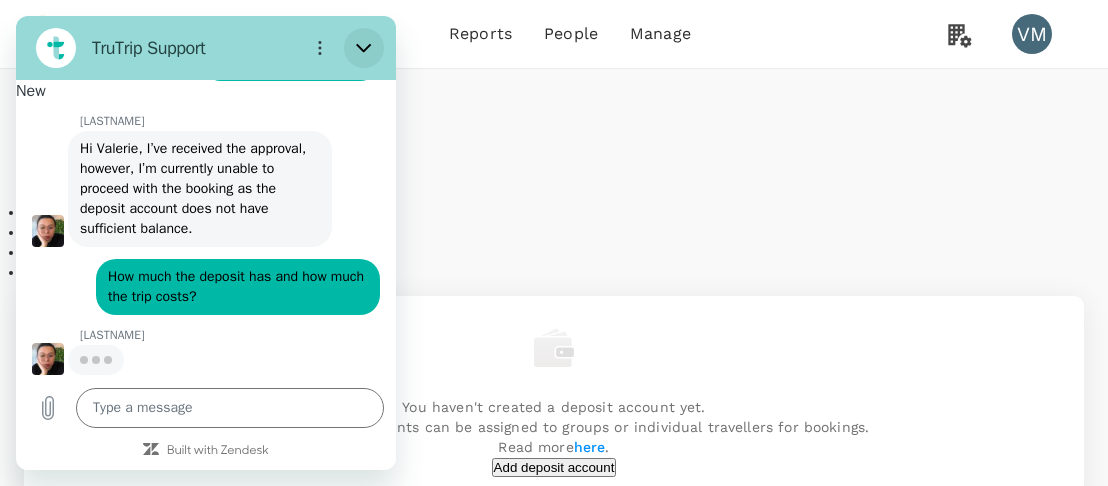 click 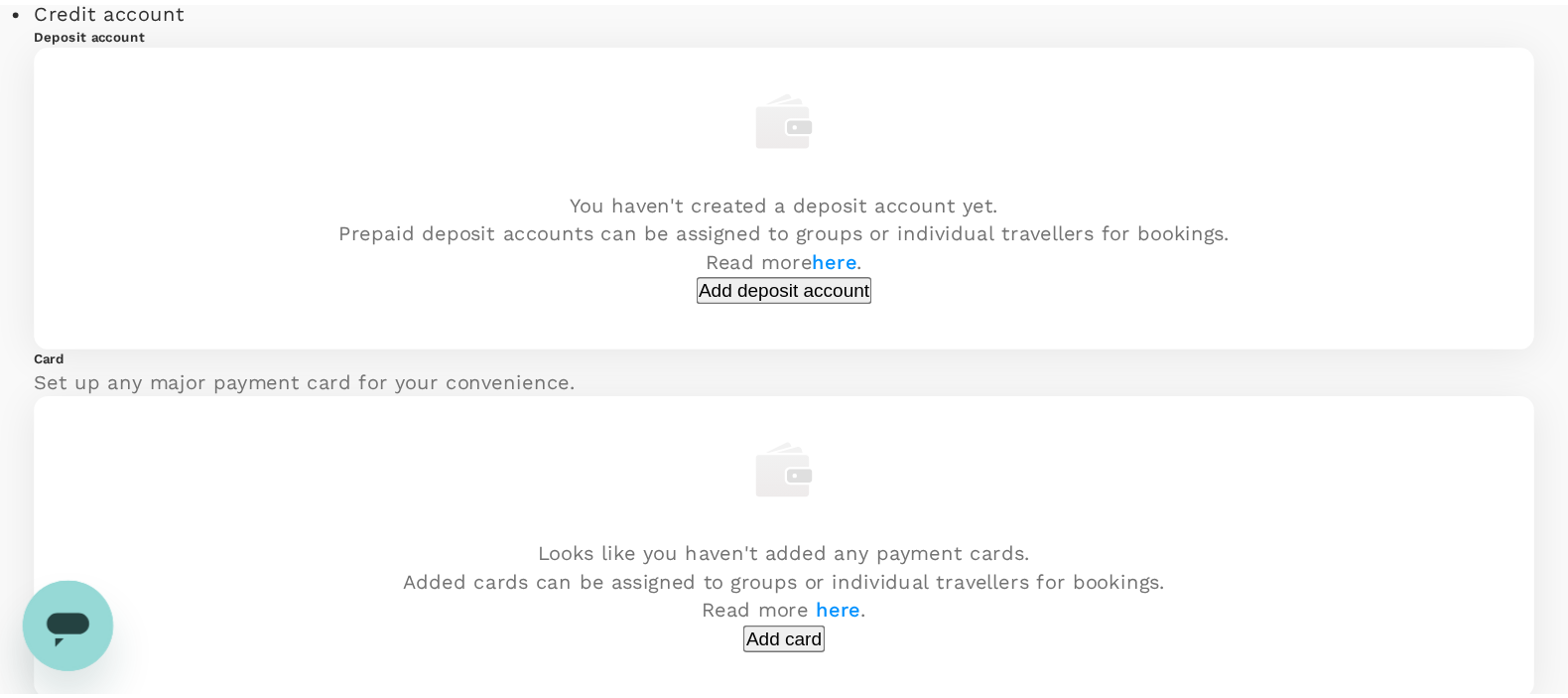 scroll, scrollTop: 405, scrollLeft: 0, axis: vertical 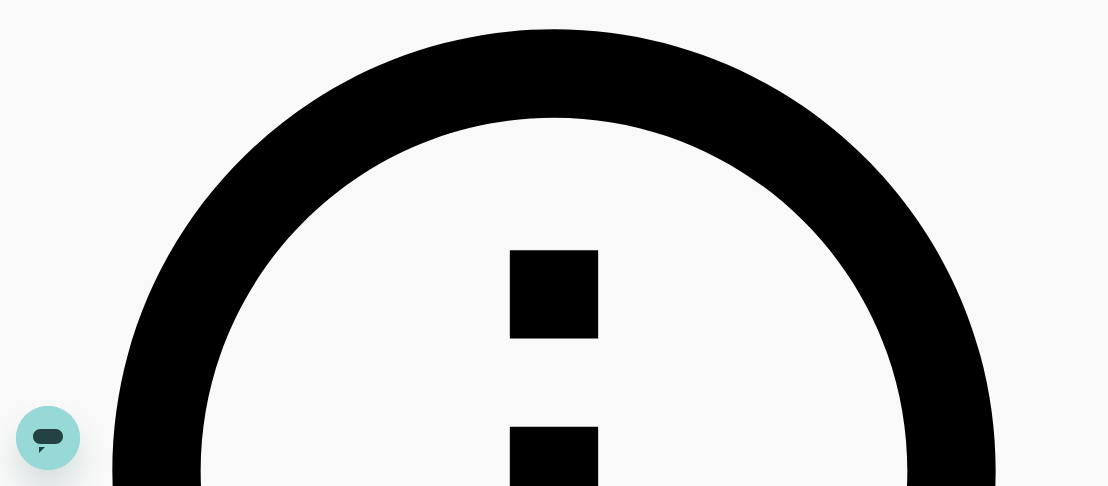 click on "Deposit account Card Credit account Deposit account Add deposit account Total balance AUD 1,445.72 Account name Balance Access Subscription billing Vetoquinol TruTrip Account F949525 AUD 1,445.72 All users Top up Card Set up any major payment card for your convenience. Add new card Card number Name on card Access Fees Expiry XXXX-XXXX-XXXX-7178 MS [NAME] Unassigned 3.3 % 6 / 27 Credit account Your credit details are below. You can find more information about credit accounts  here  too. You do not have an invoicing account available yet.   We offer multiple invoicing options through our credit providers. Reach out to your   account manager or our support team. Read more  here . Request invoicing" at bounding box center [554, 760] 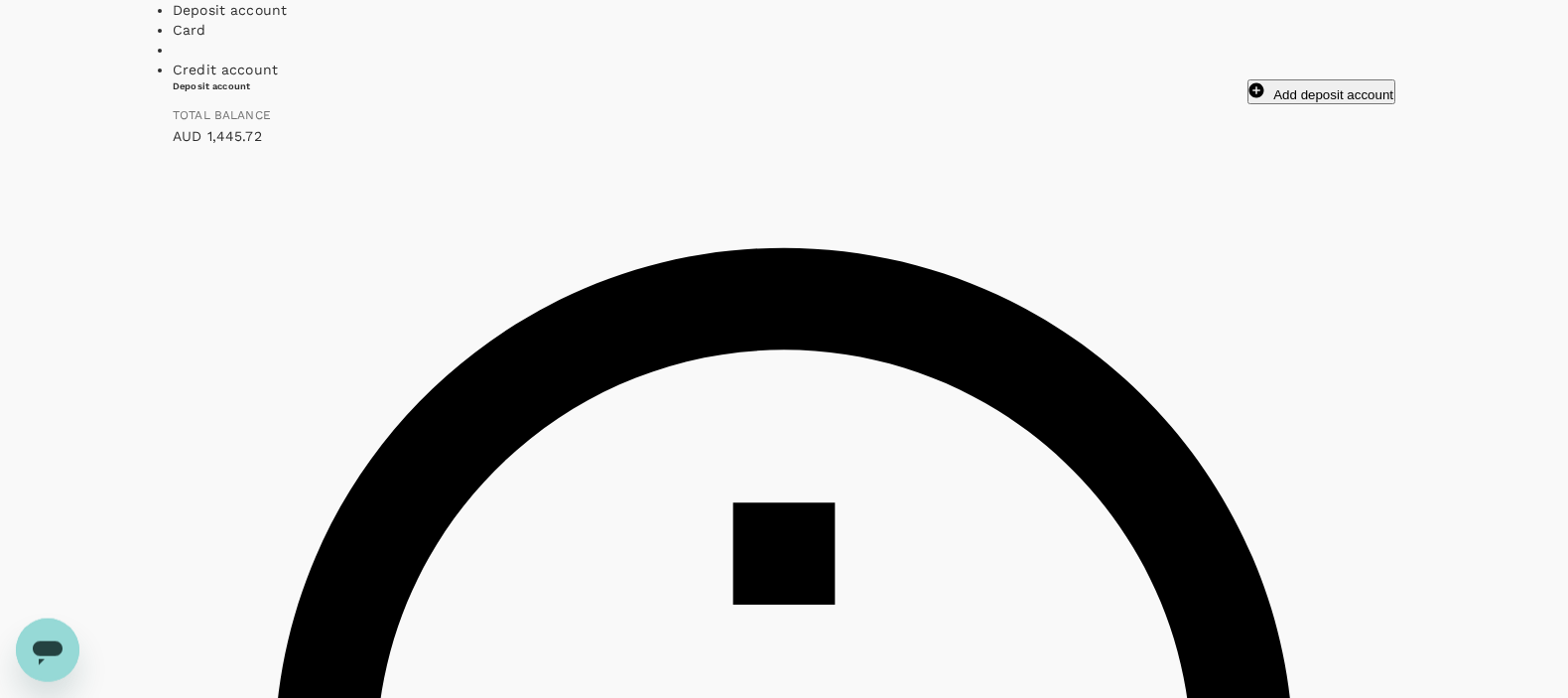 scroll, scrollTop: 0, scrollLeft: 0, axis: both 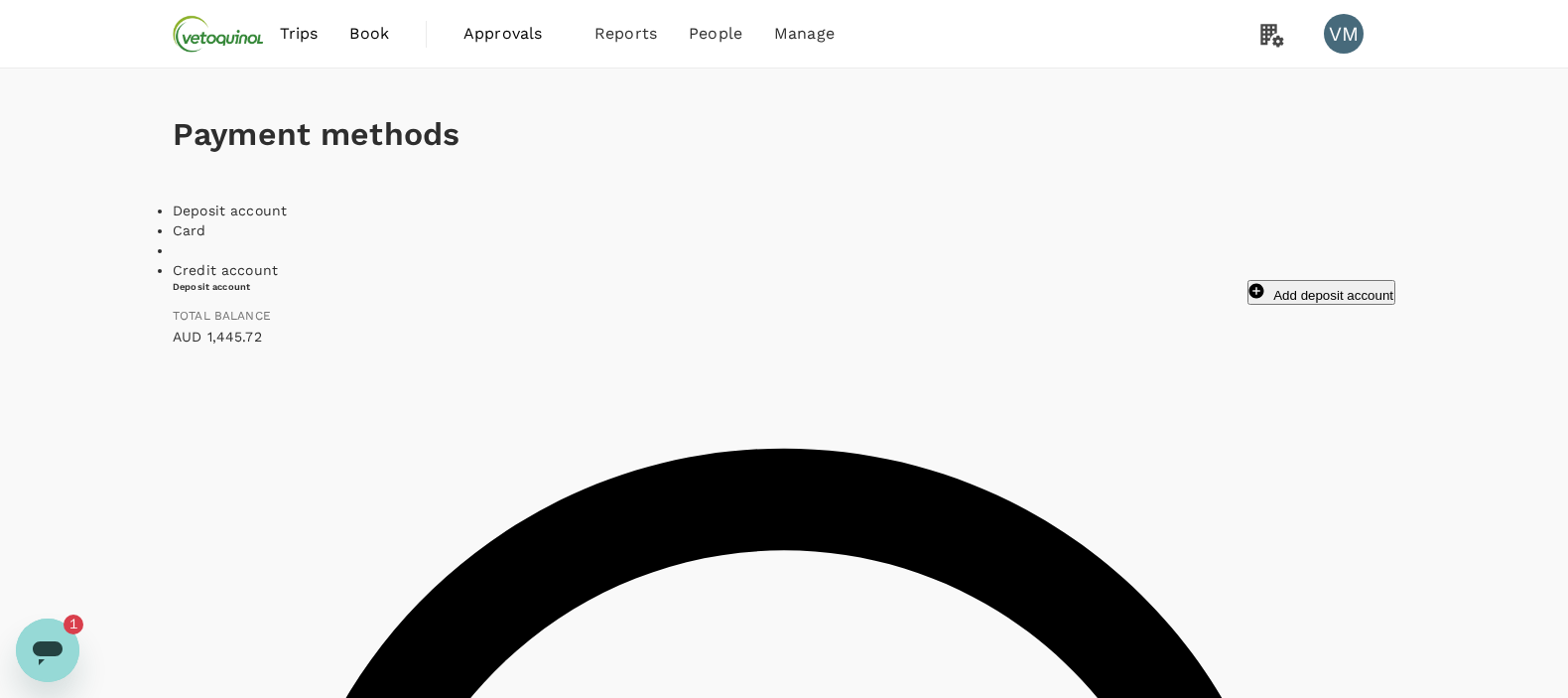 click at bounding box center [48, 650] 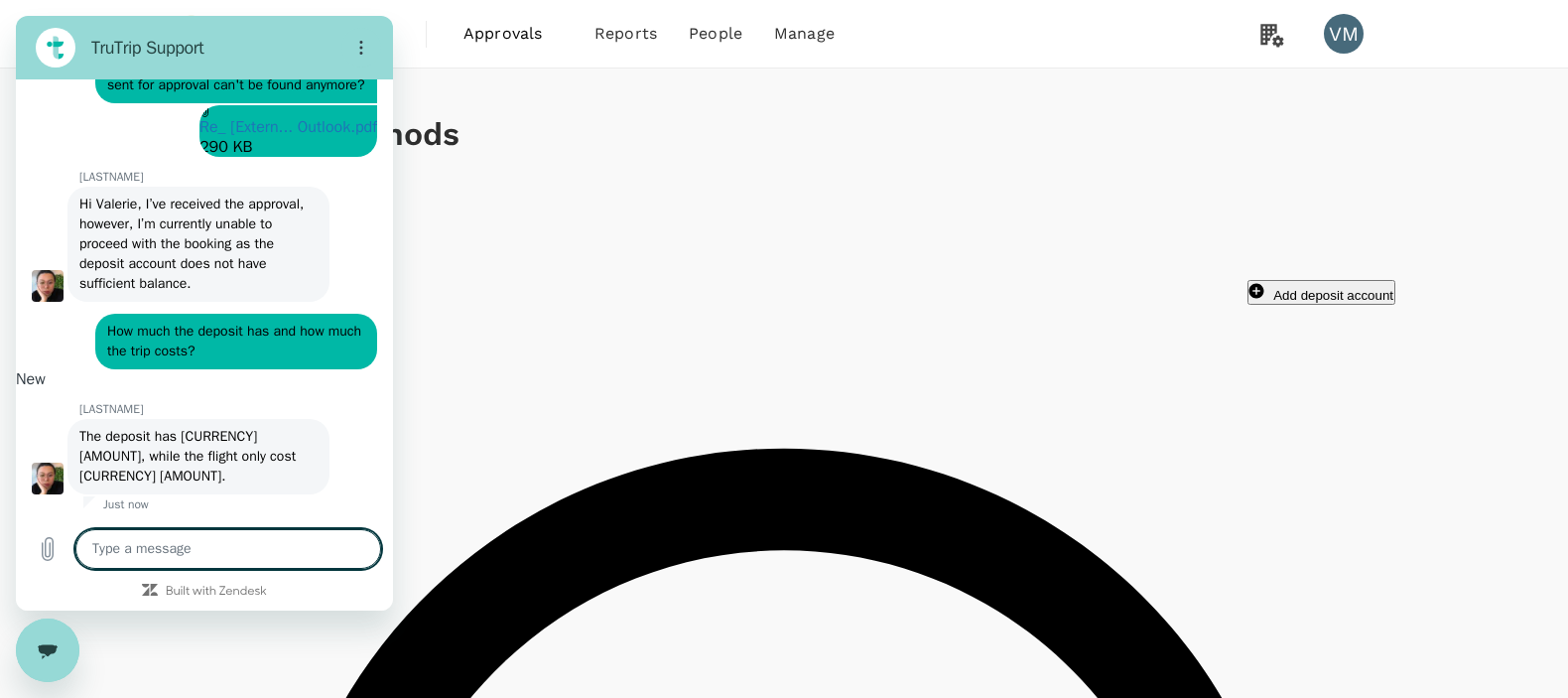 scroll, scrollTop: 0, scrollLeft: 0, axis: both 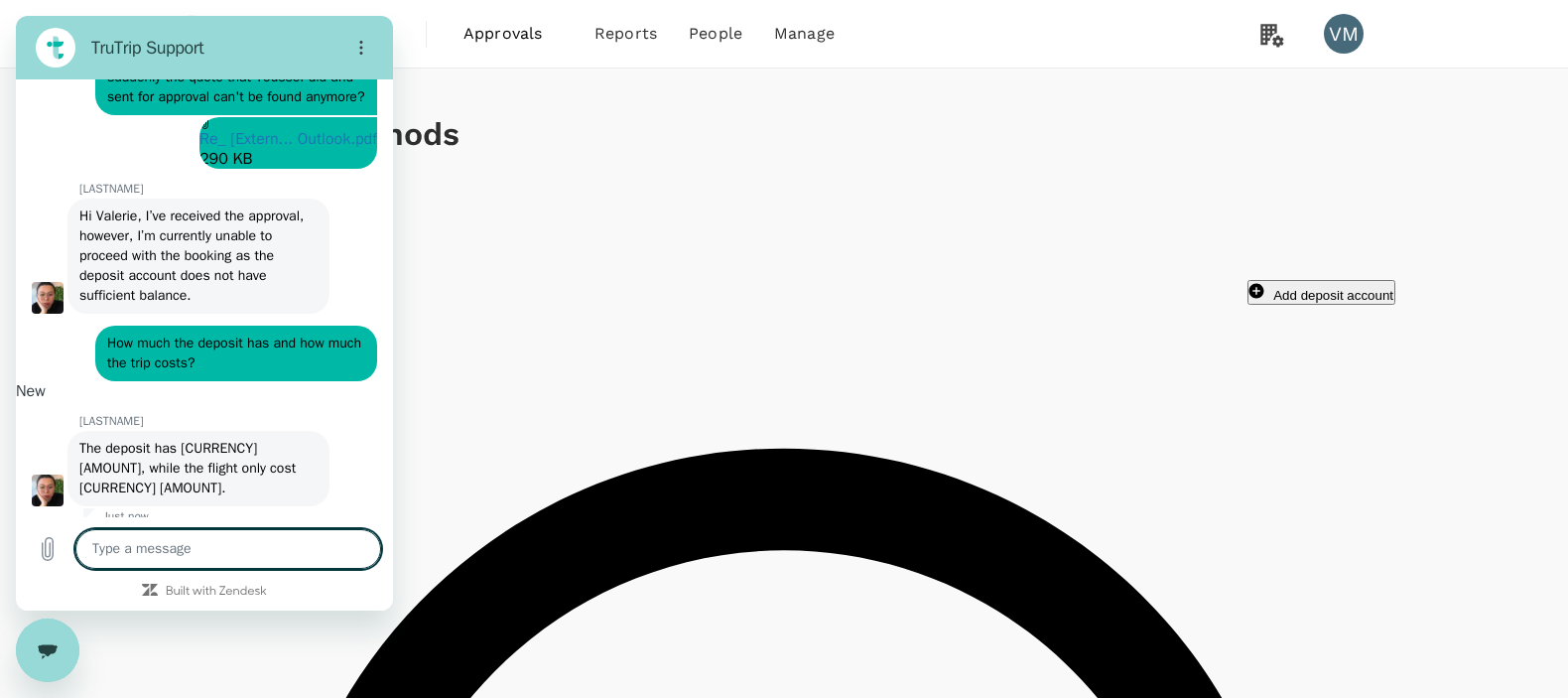 click at bounding box center (228, 549) 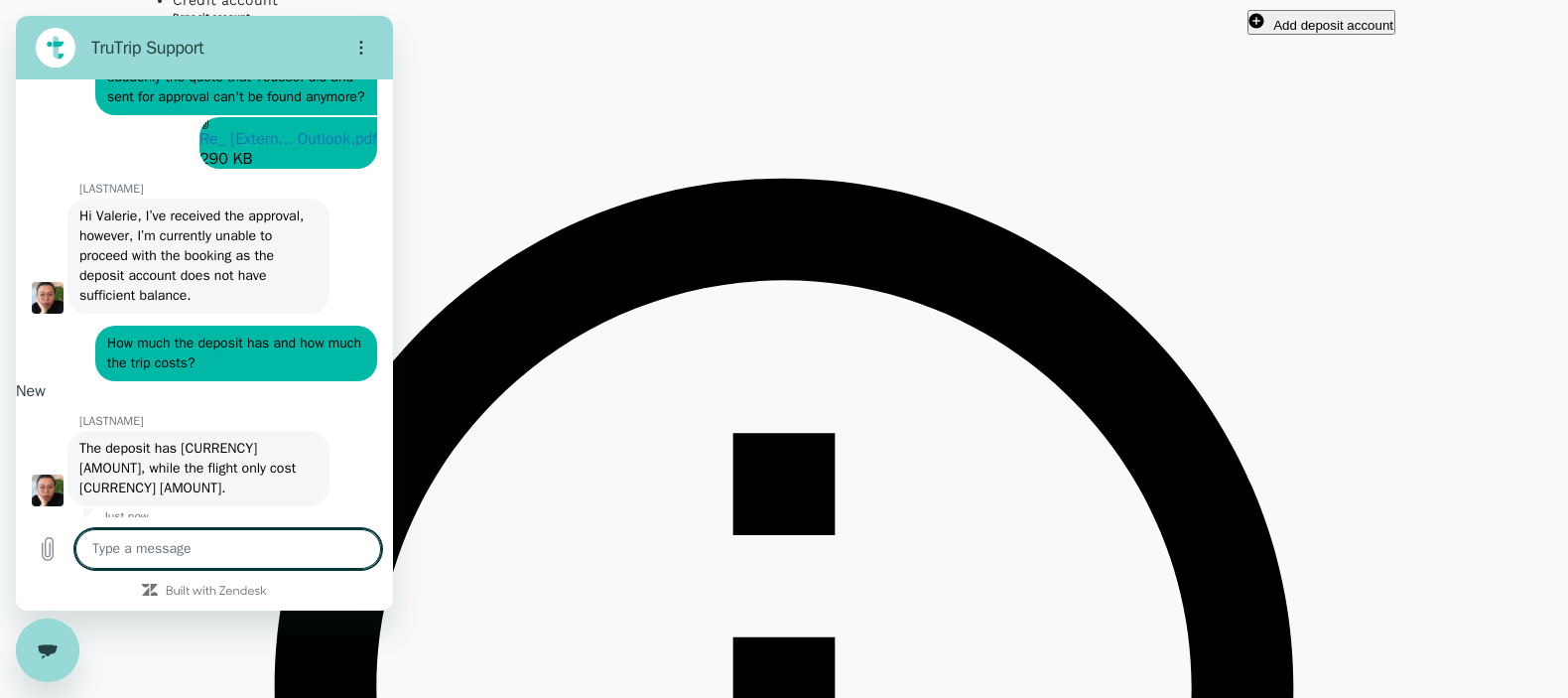 click on "Top up" at bounding box center (195, 1471) 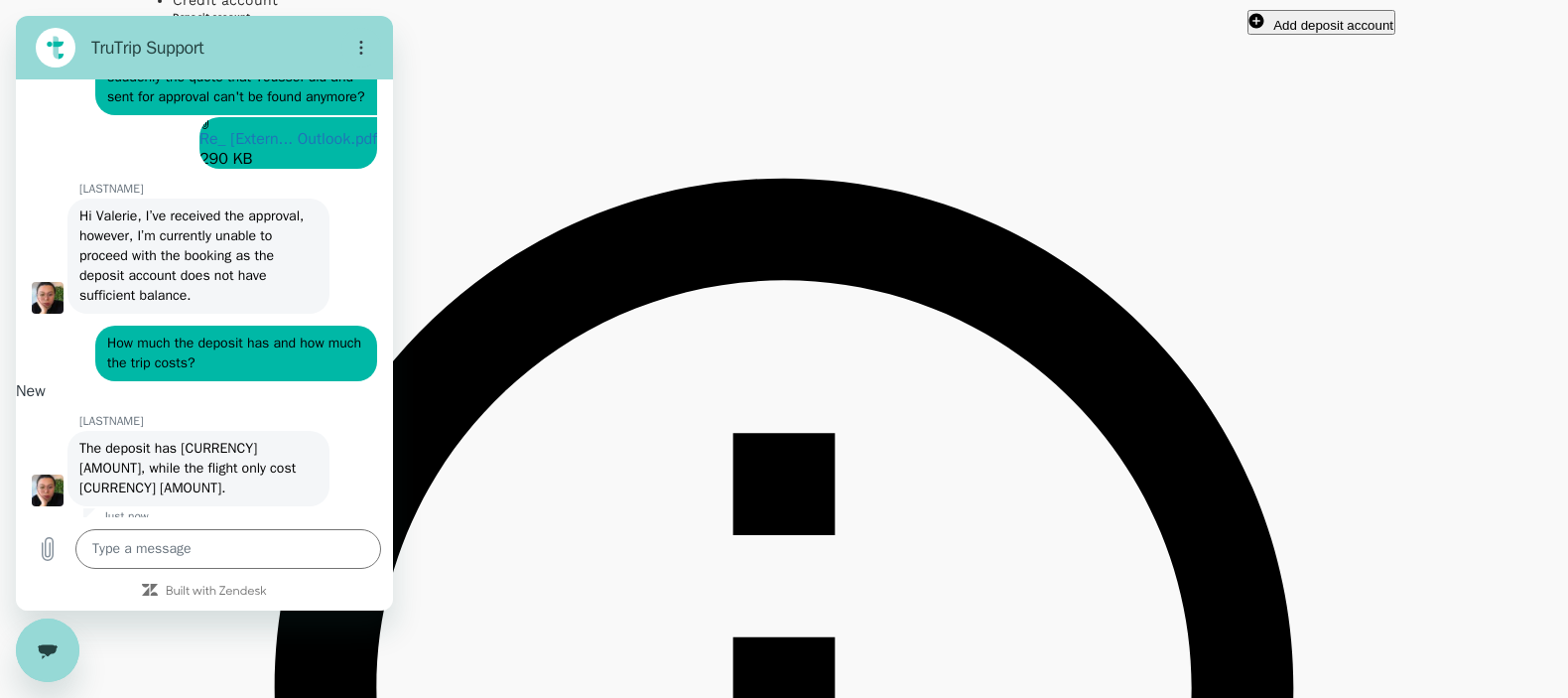 scroll, scrollTop: 100, scrollLeft: 0, axis: vertical 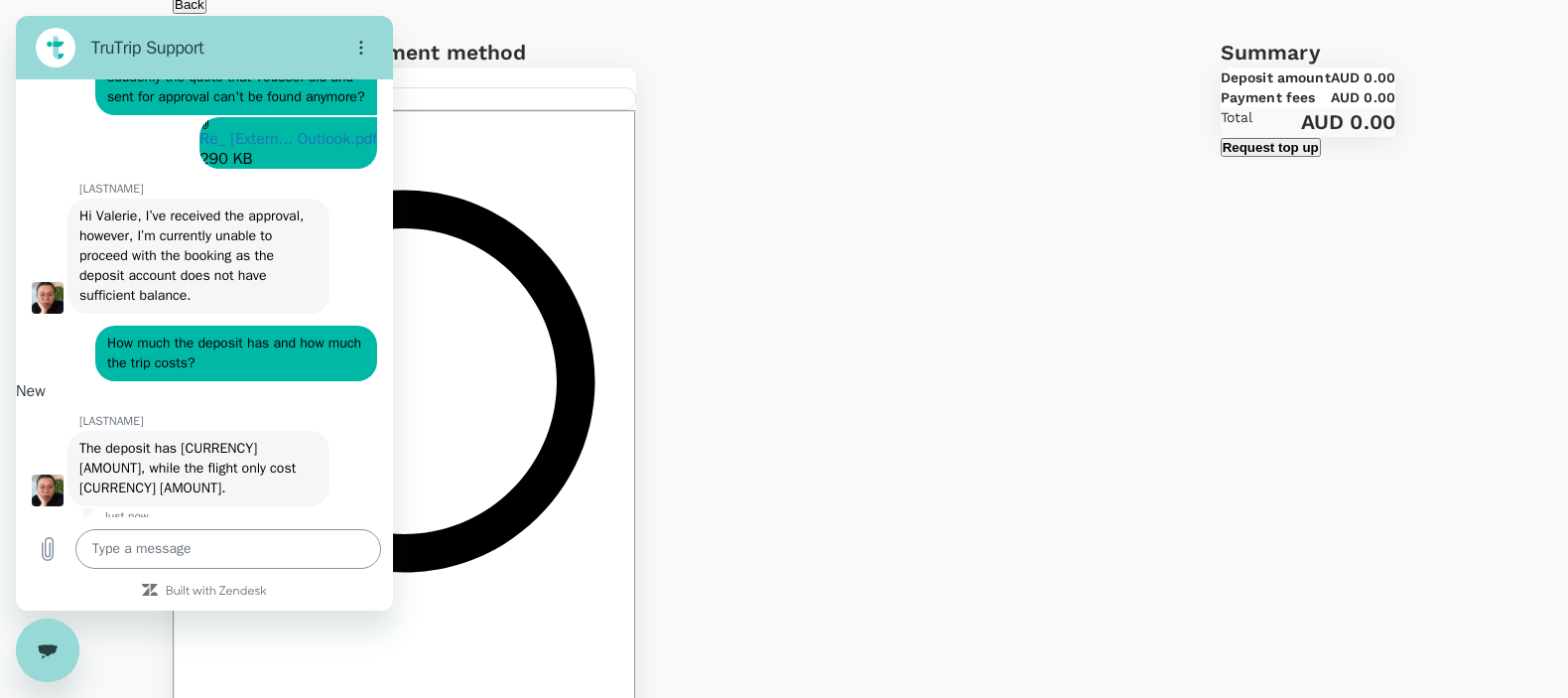 click at bounding box center [228, 549] 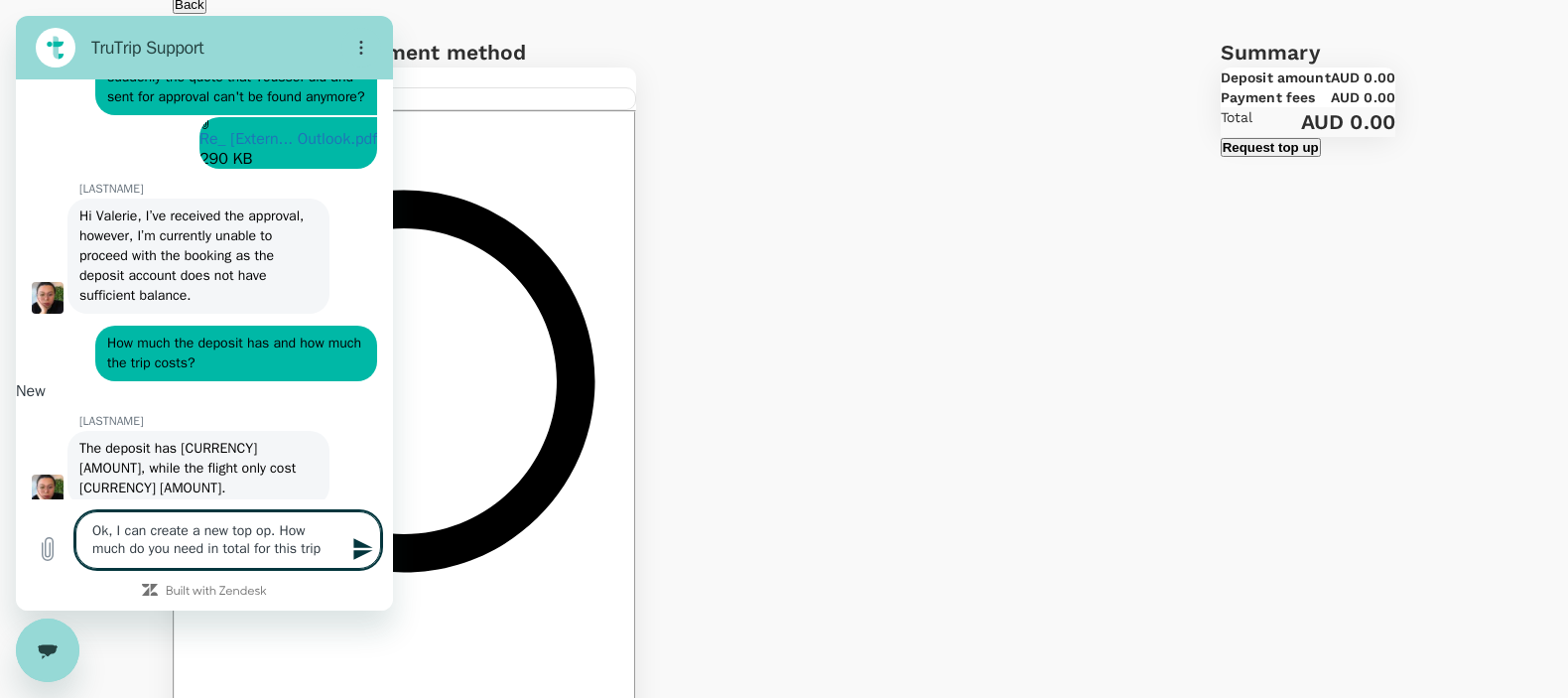type on "Ok, I can create a new top op. How much do you need in total for this trip?" 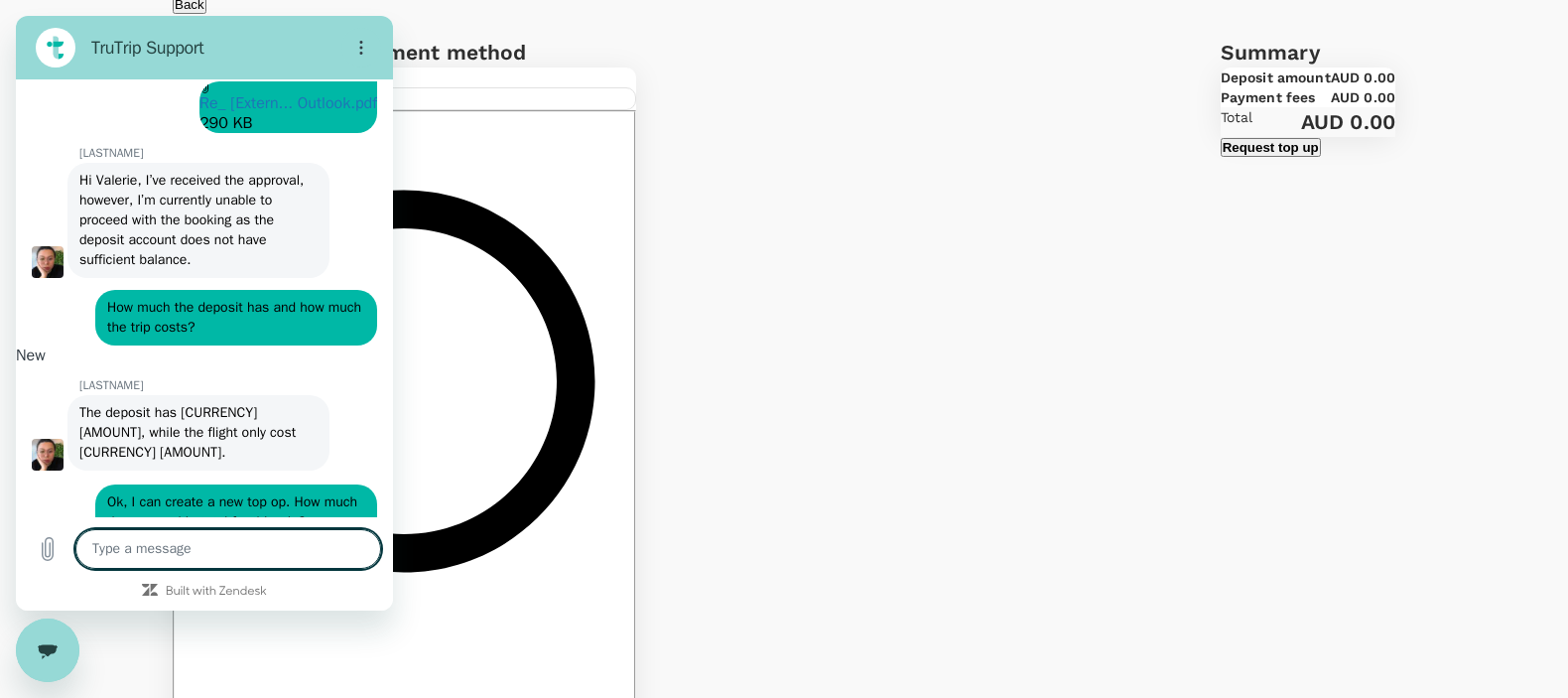 scroll, scrollTop: 6347, scrollLeft: 0, axis: vertical 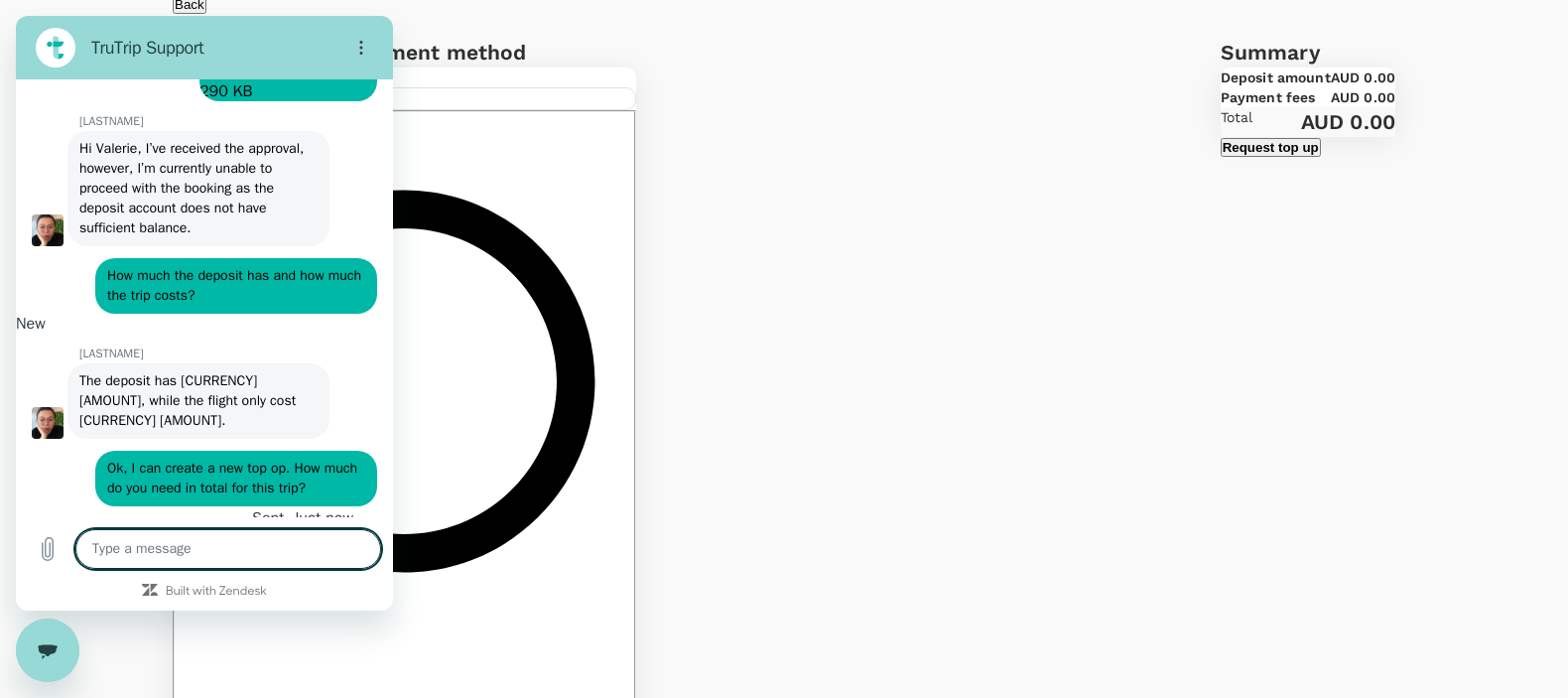 click on "Ok, I can create a new top op. How much do you need in total for this trip?" at bounding box center (234, 478) 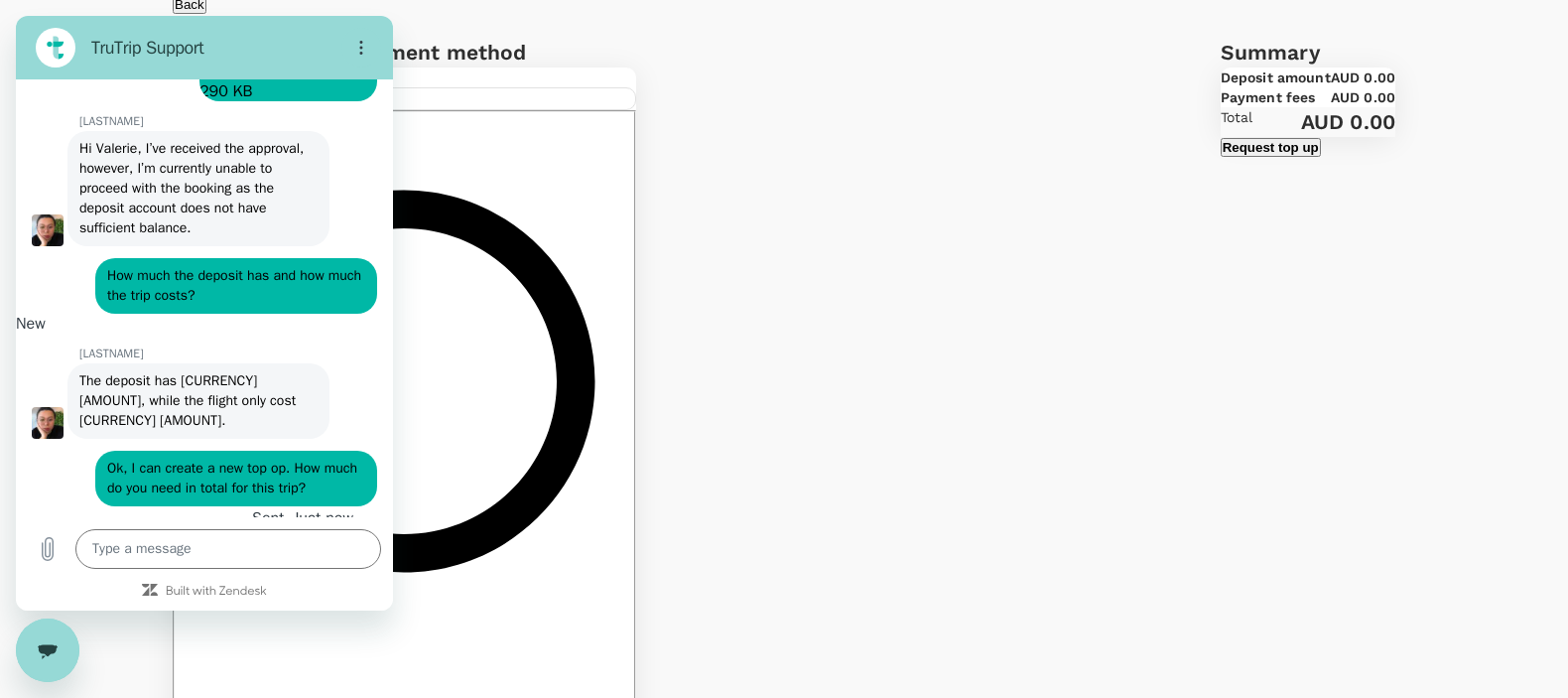 scroll, scrollTop: 0, scrollLeft: 0, axis: both 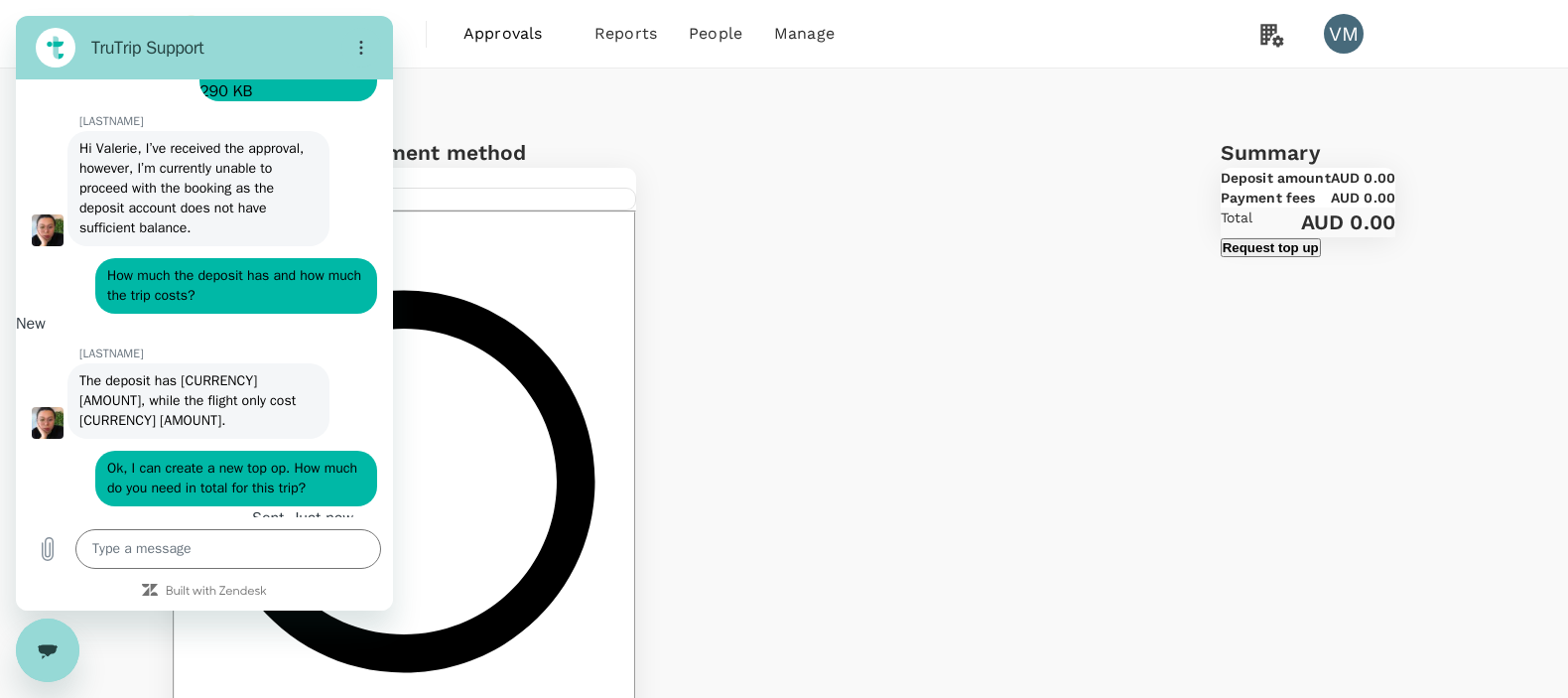 click 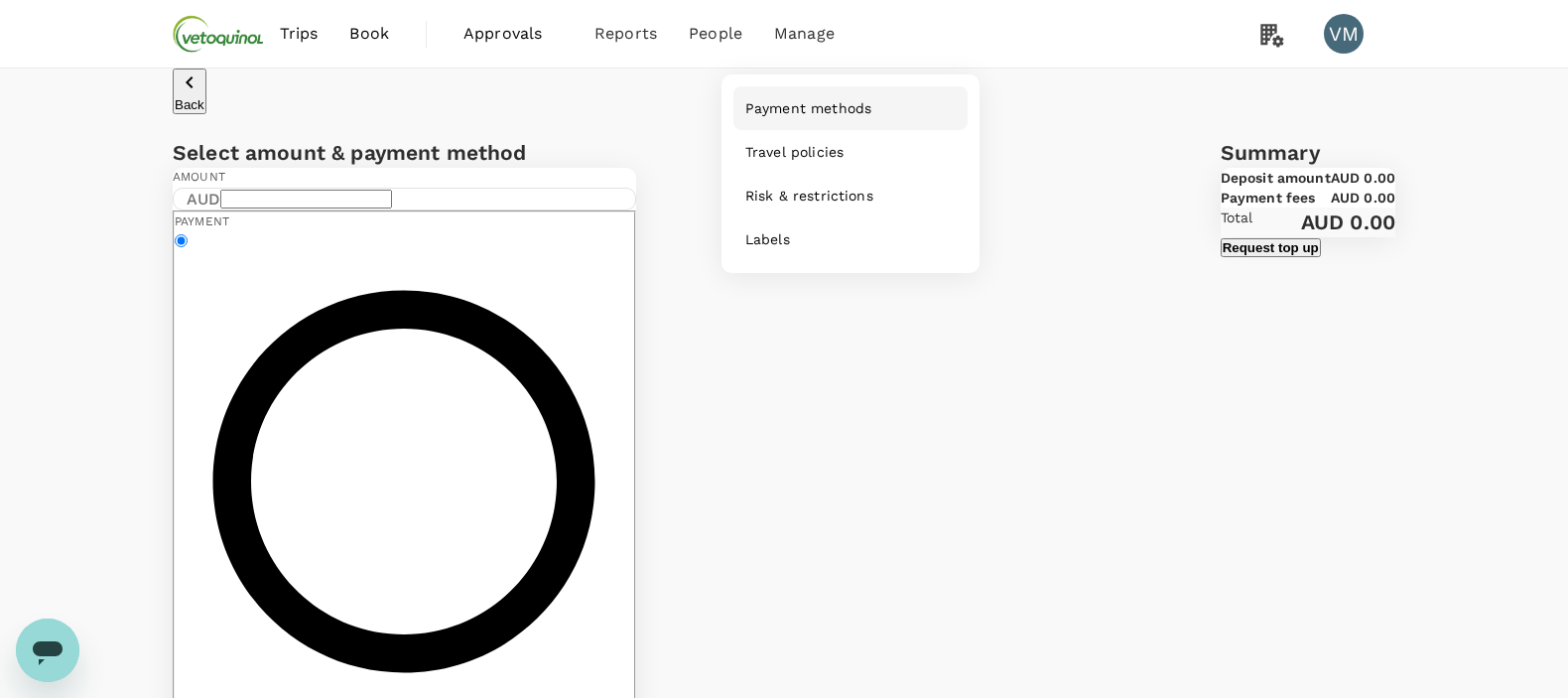 click on "Payment methods" at bounding box center [808, 108] 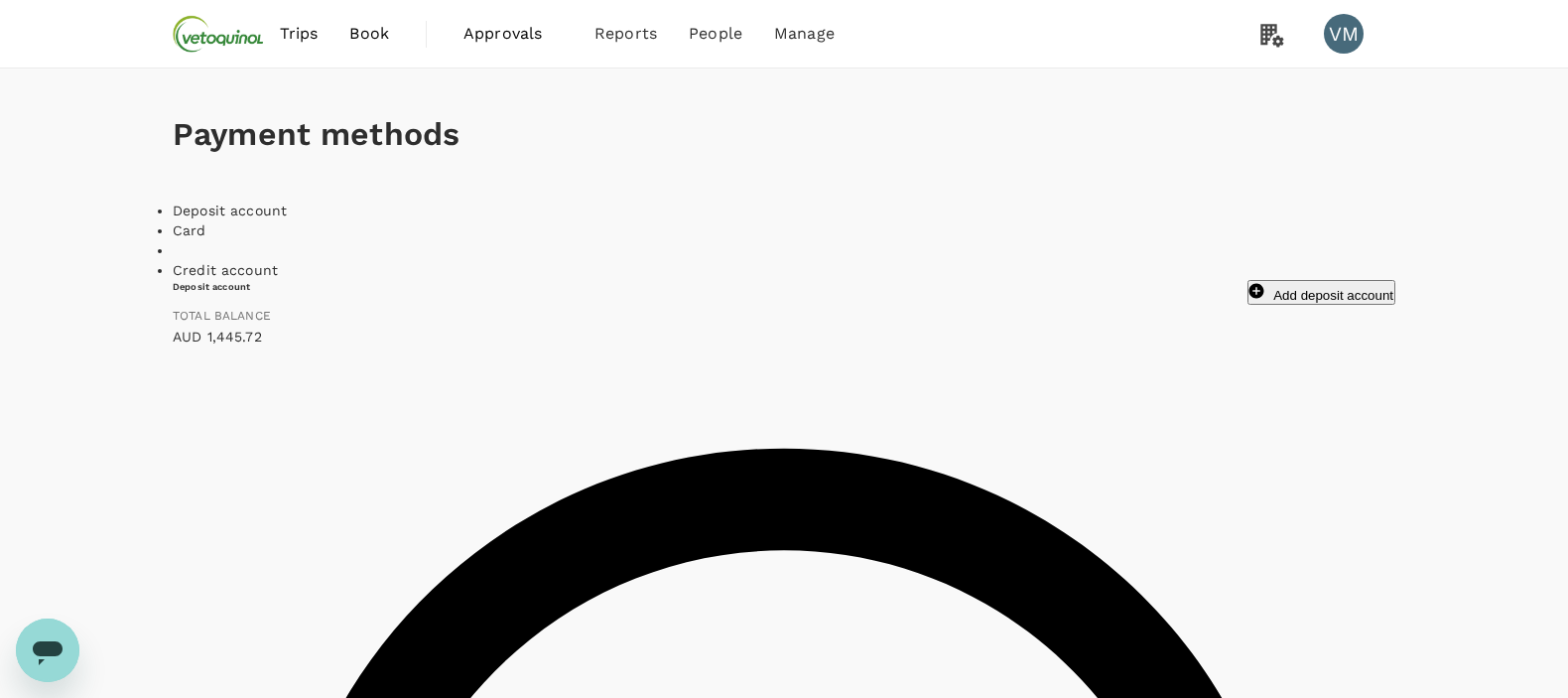 click 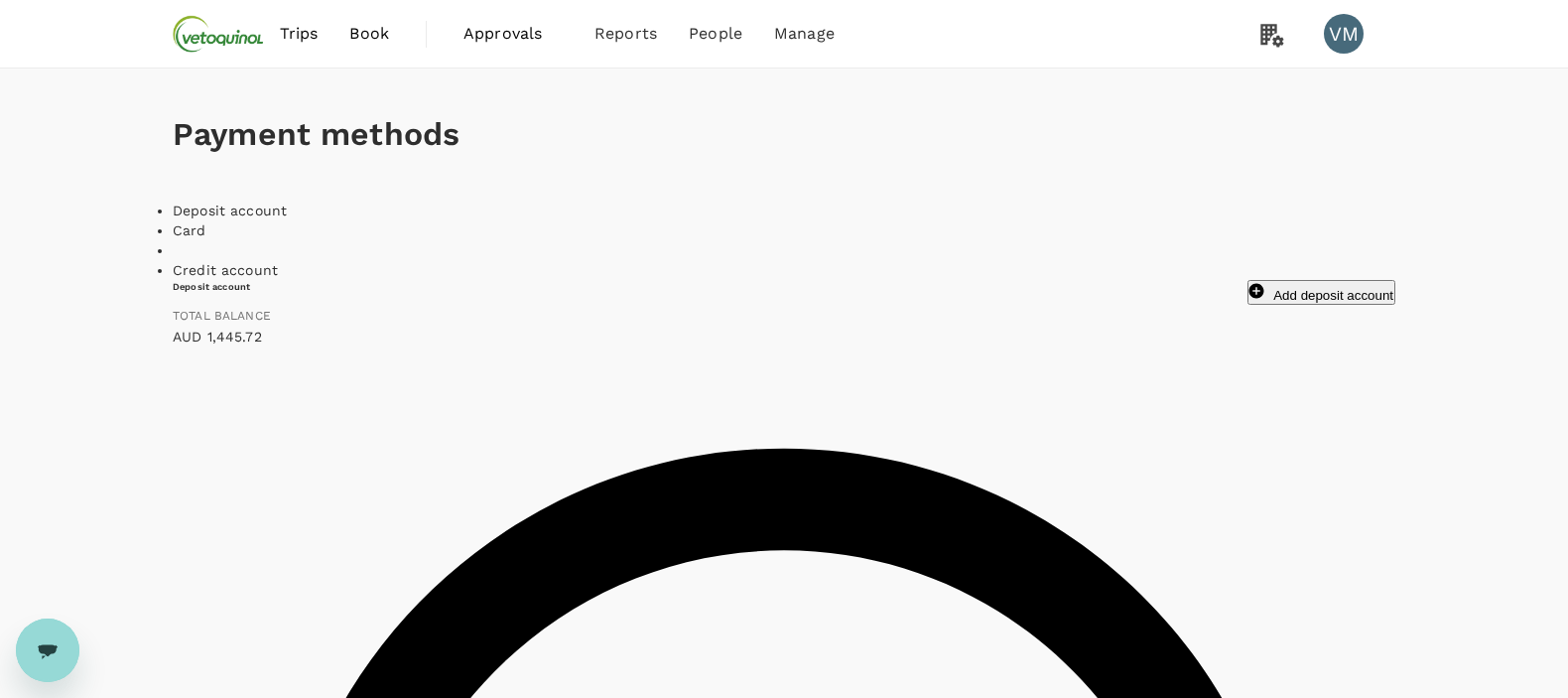 scroll, scrollTop: 0, scrollLeft: 0, axis: both 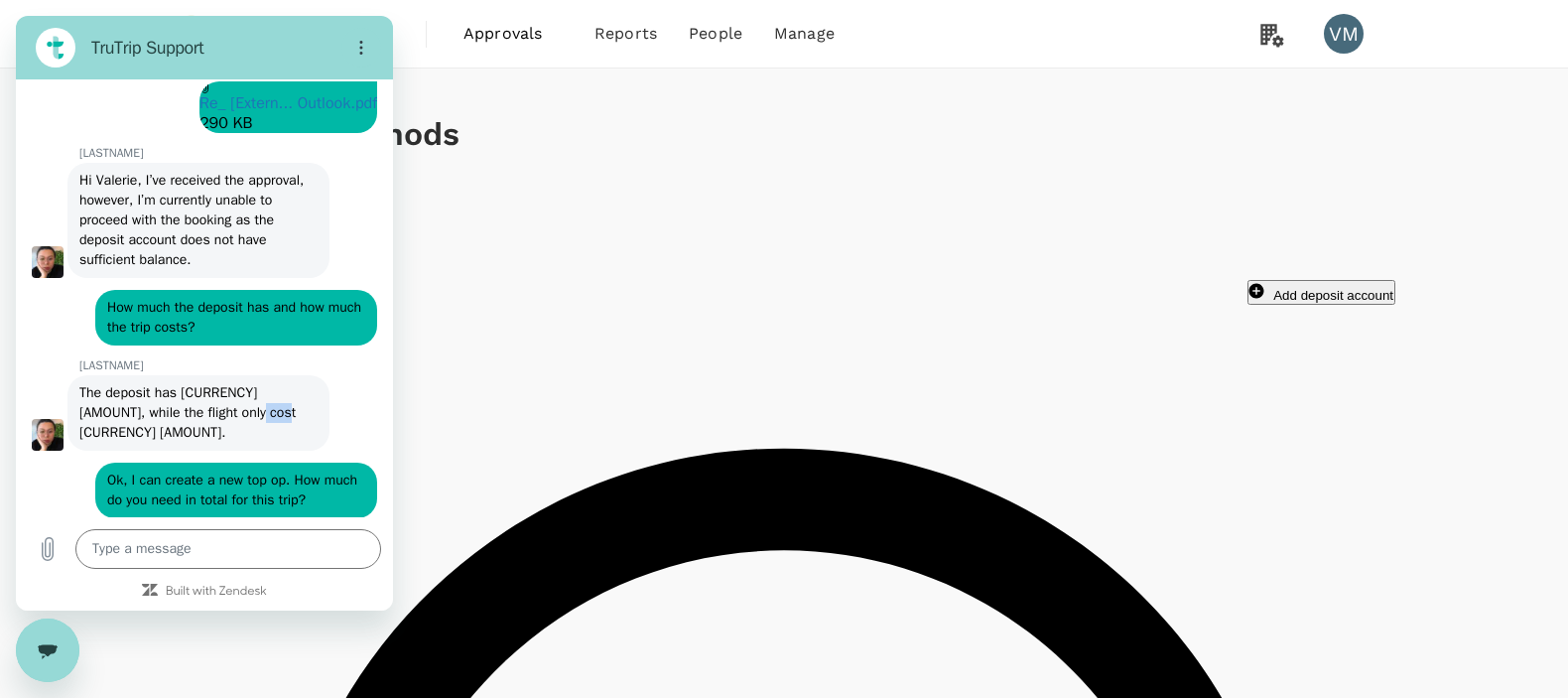 click on "The deposit has [CURRENCY] [AMOUNT], while the flight only cost [CURRENCY] [AMOUNT]." at bounding box center [198, 413] 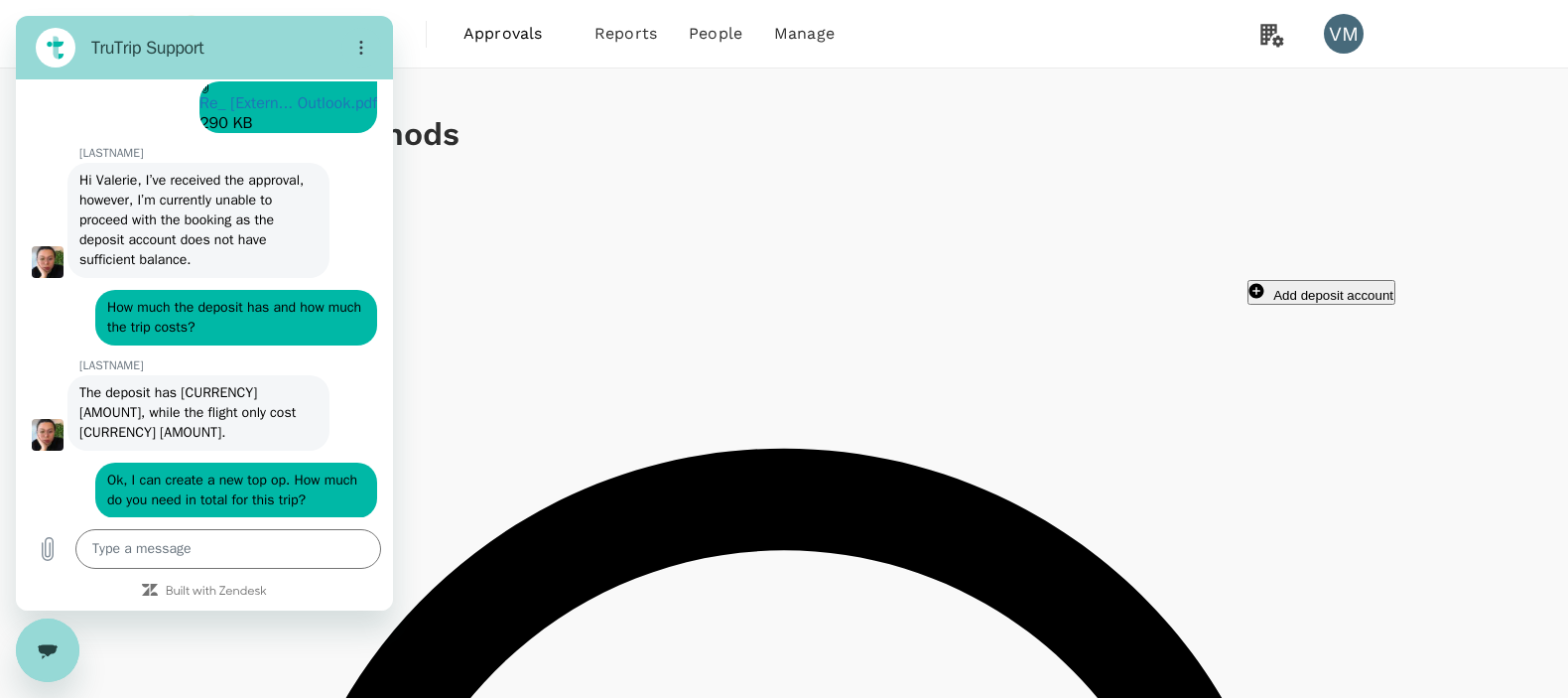 click on "The deposit has [CURRENCY] [AMOUNT], while the flight only cost [CURRENCY] [AMOUNT]." at bounding box center [198, 413] 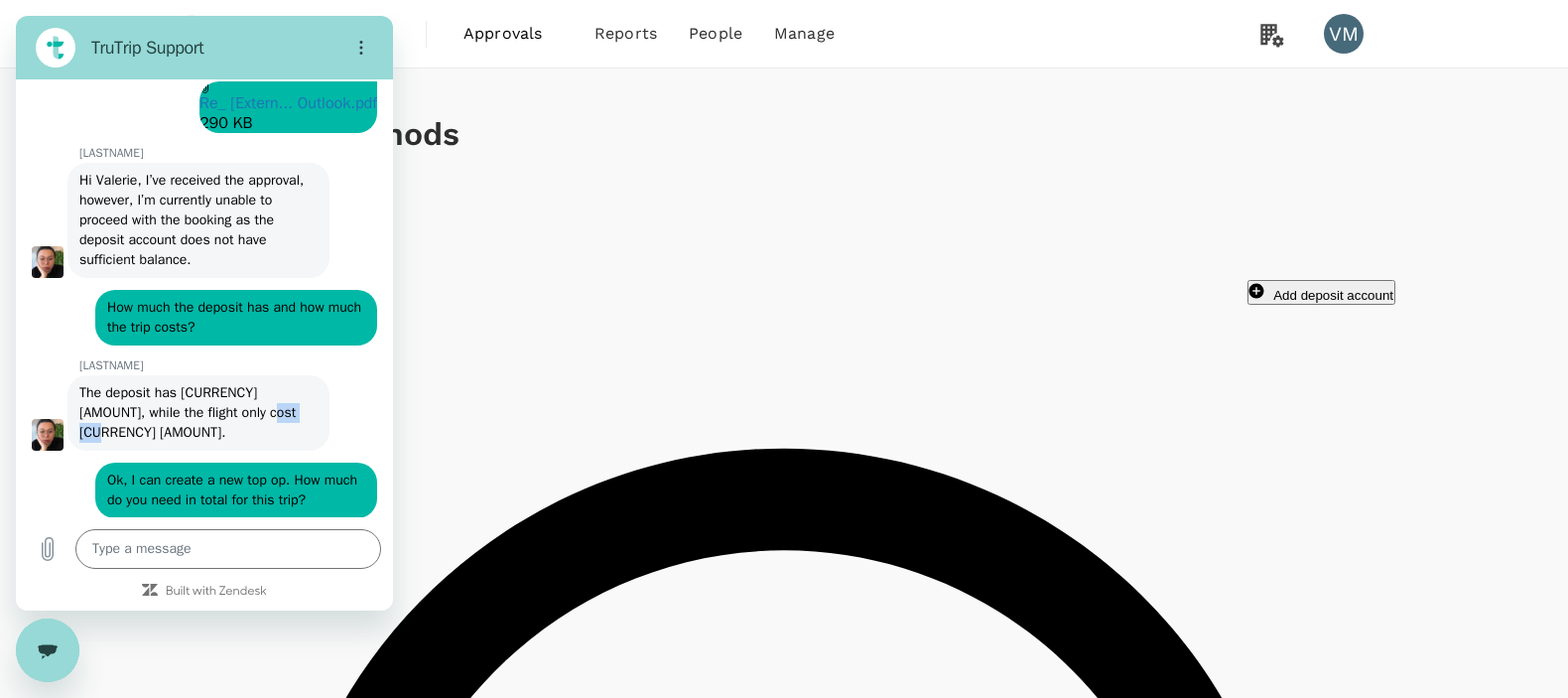 drag, startPoint x: 223, startPoint y: 410, endPoint x: 287, endPoint y: 410, distance: 64 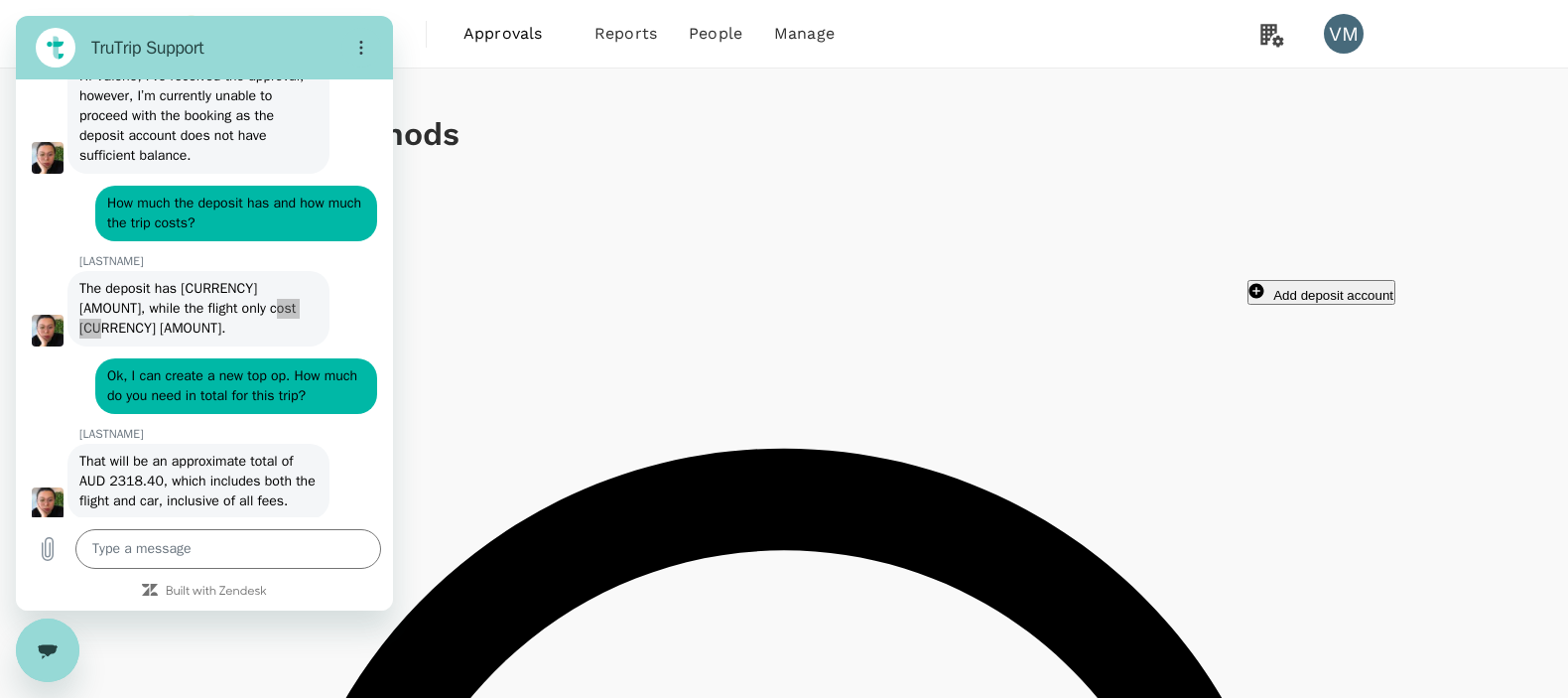 scroll, scrollTop: 6420, scrollLeft: 0, axis: vertical 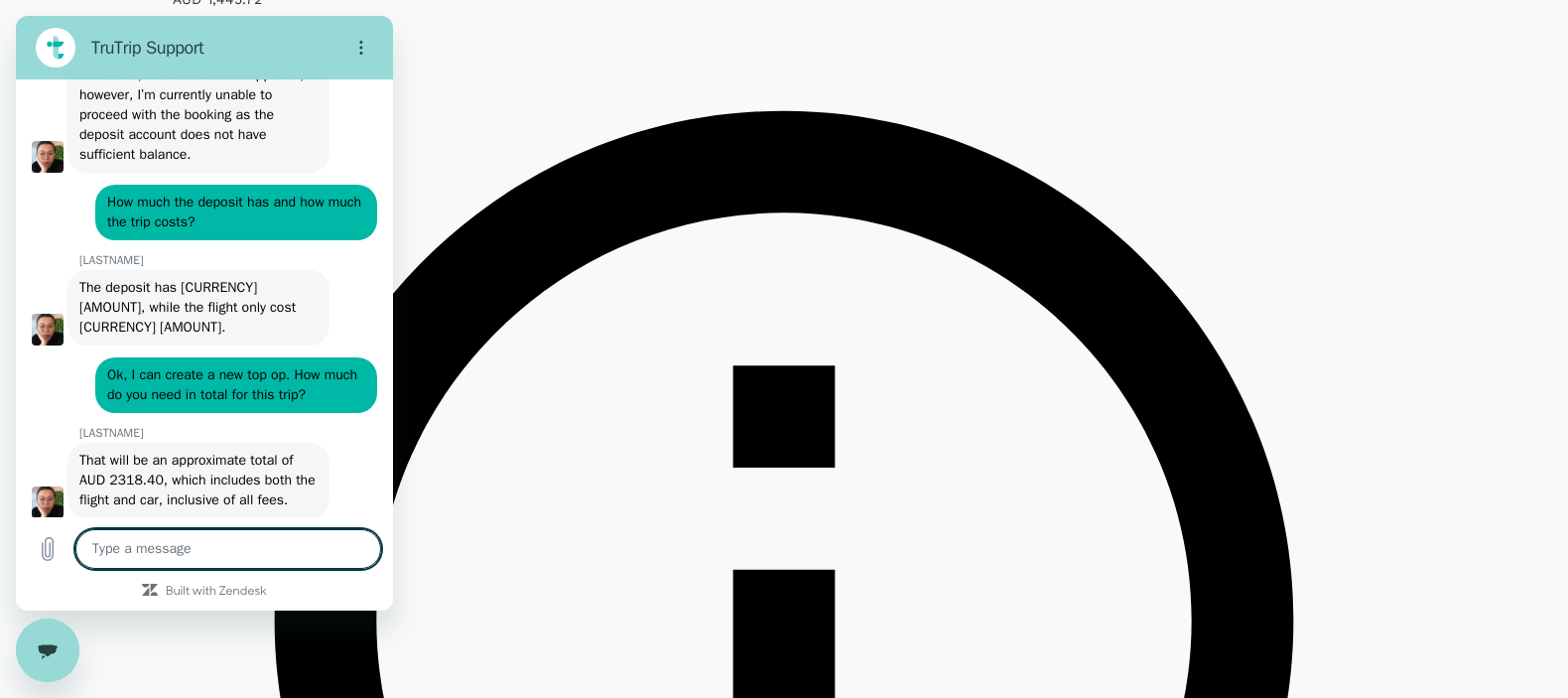 click on "That will be an approximate total of AUD 2318.40, which includes both the flight and car, inclusive of all fees." at bounding box center (198, 481) 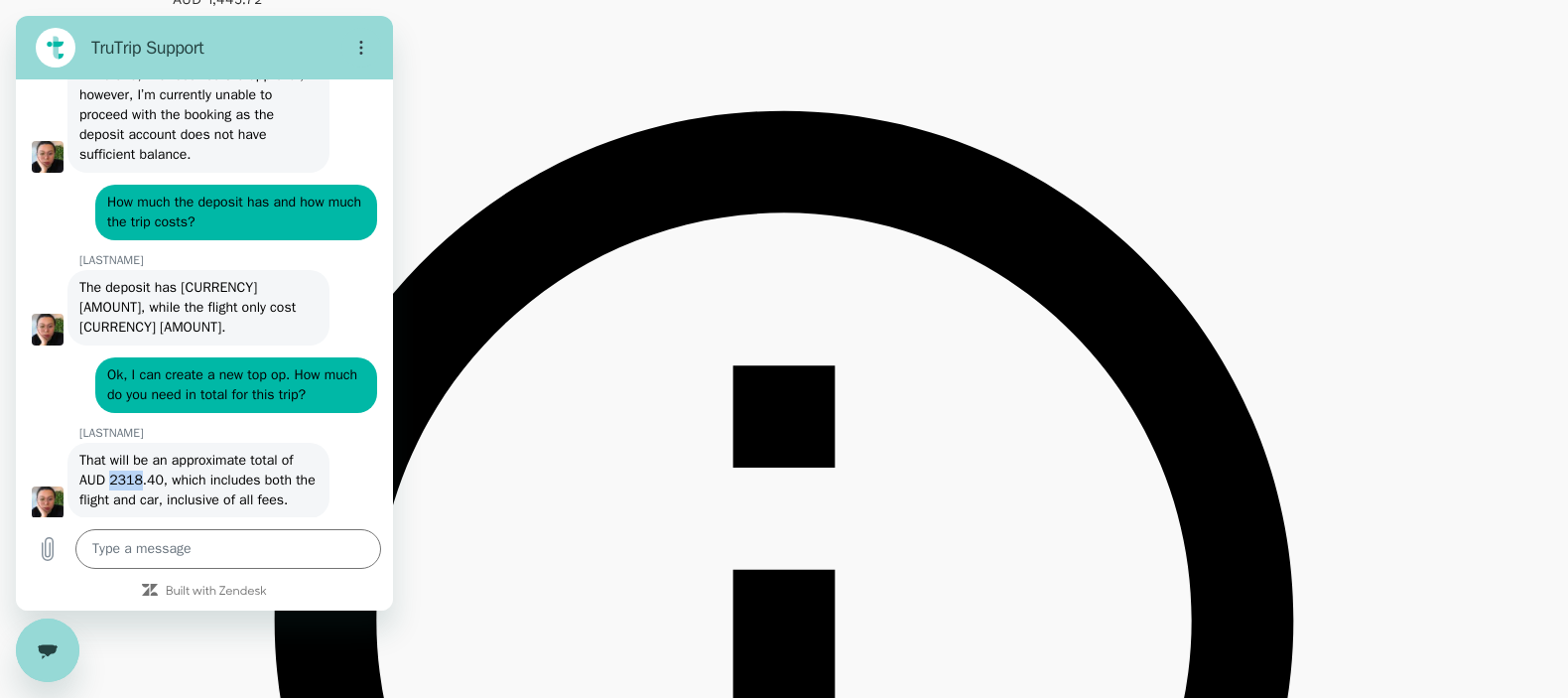 click on "That will be an approximate total of AUD 2318.40, which includes both the flight and car, inclusive of all fees." at bounding box center [198, 481] 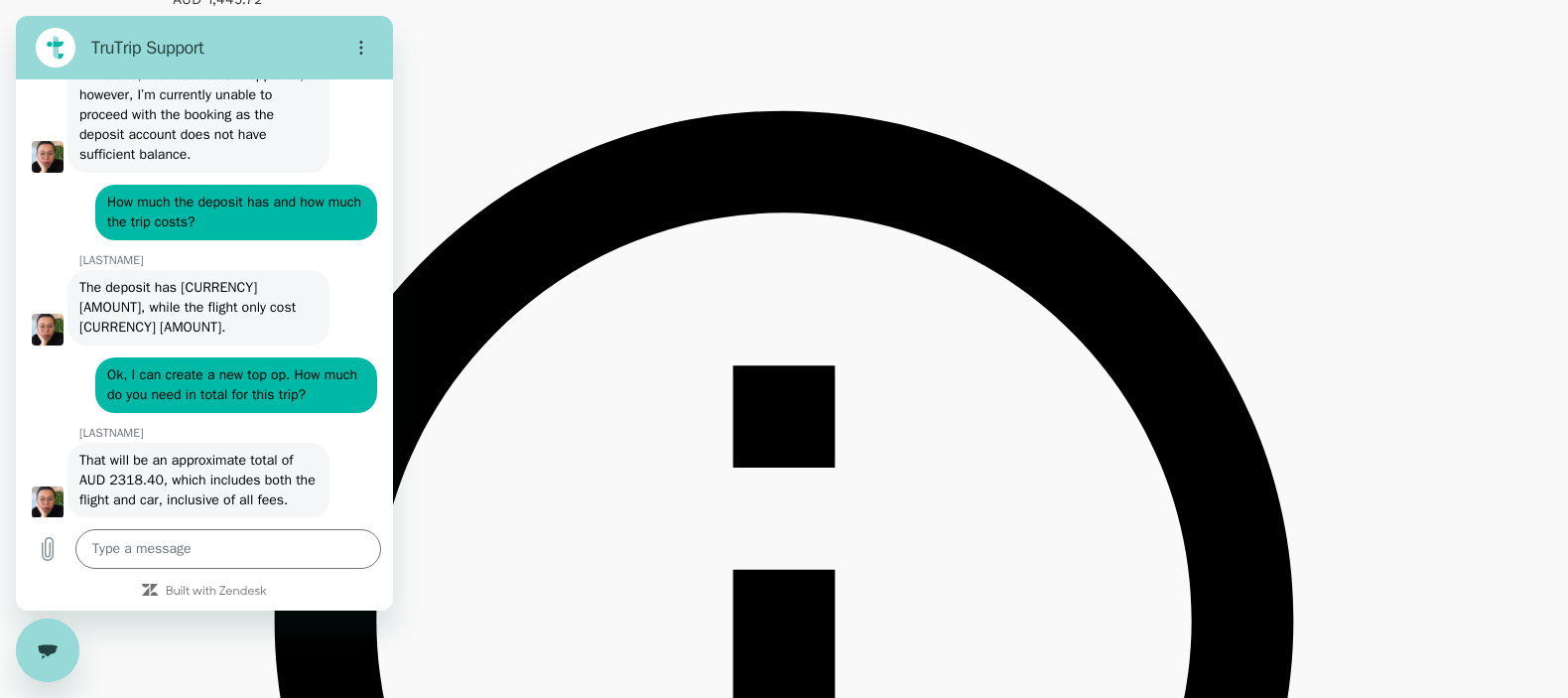 click on "That will be an approximate total of AUD 2318.40, which includes both the flight and car, inclusive of all fees." at bounding box center [198, 481] 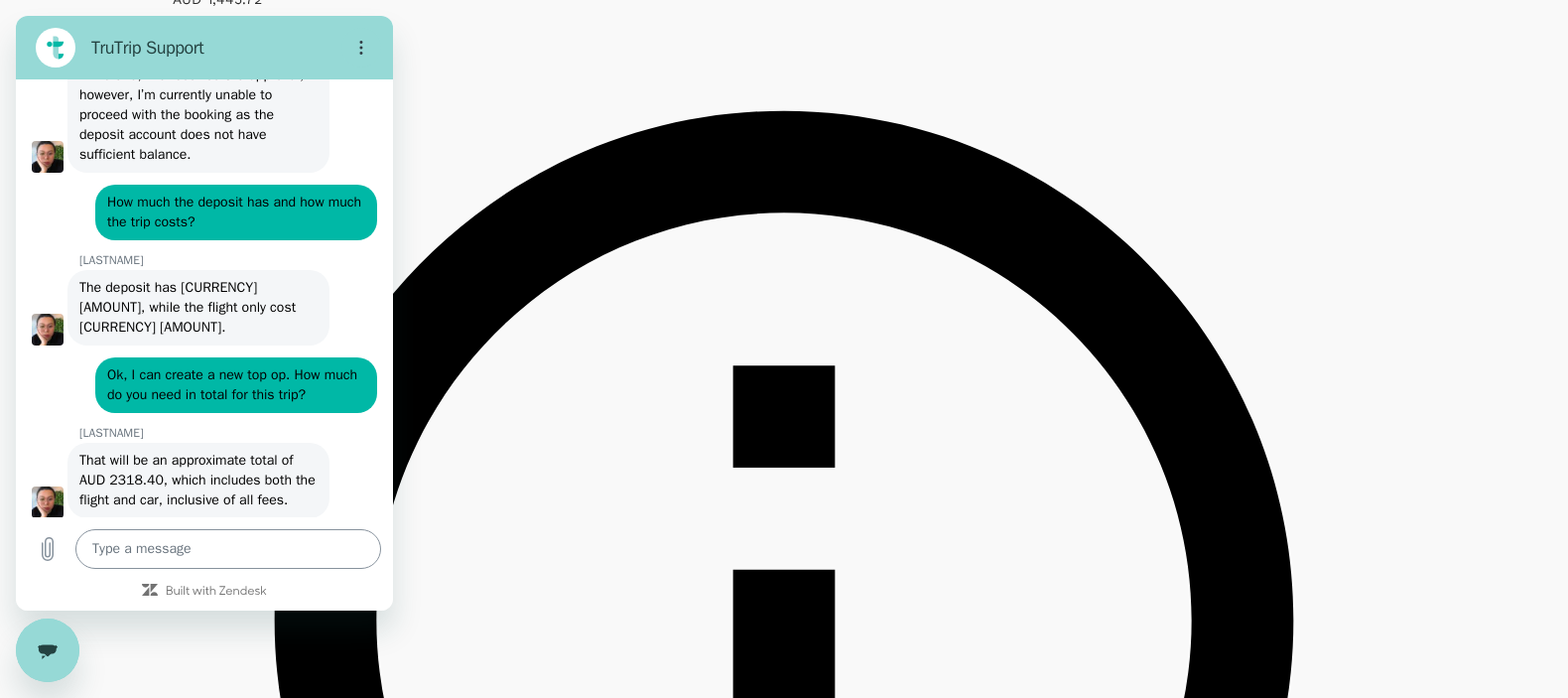 click at bounding box center [228, 549] 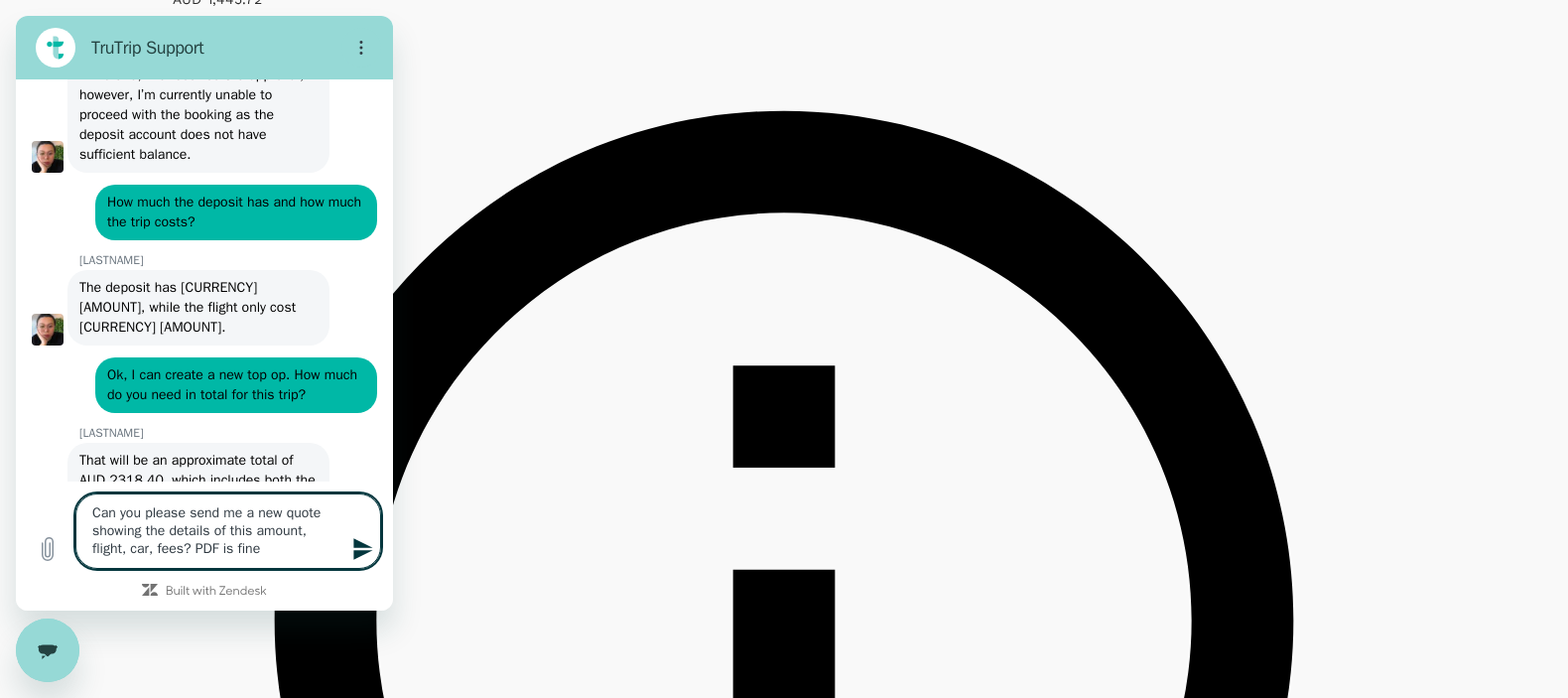 type on "Can you please send me a new quote showing the details of this amount, flight, car, fees? PDF is fine." 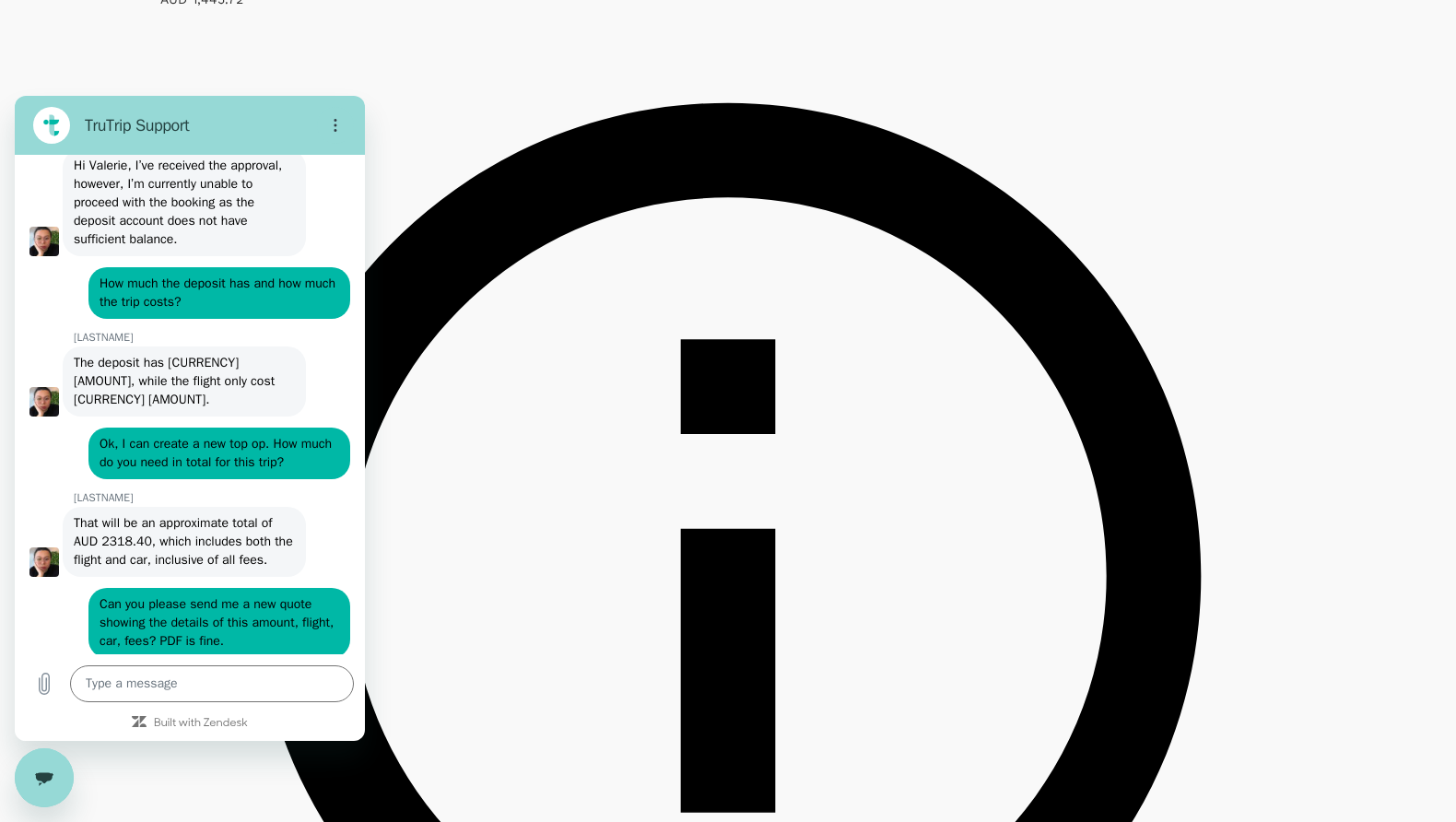 scroll, scrollTop: 5947, scrollLeft: 0, axis: vertical 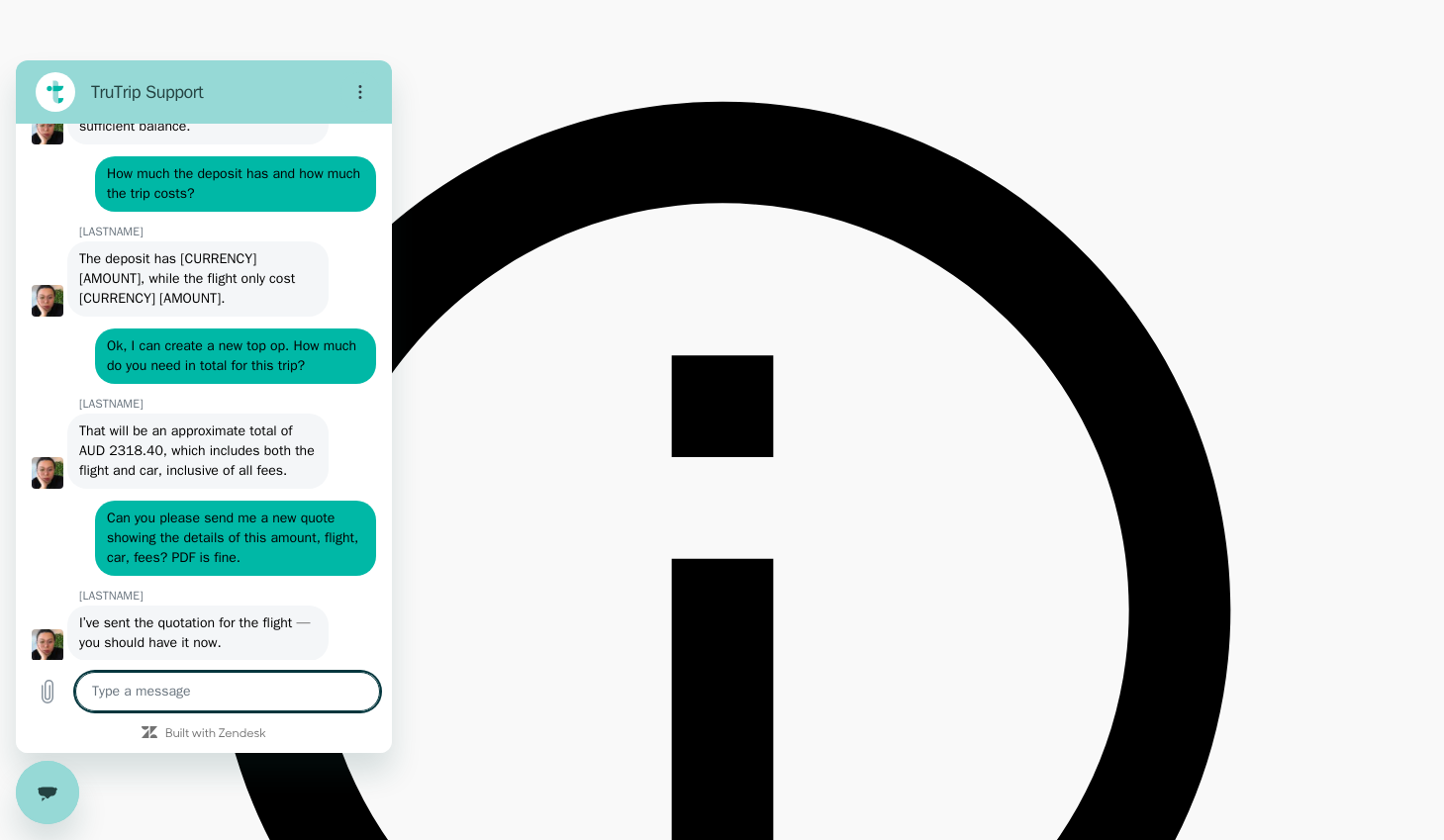 click at bounding box center (228, 692) 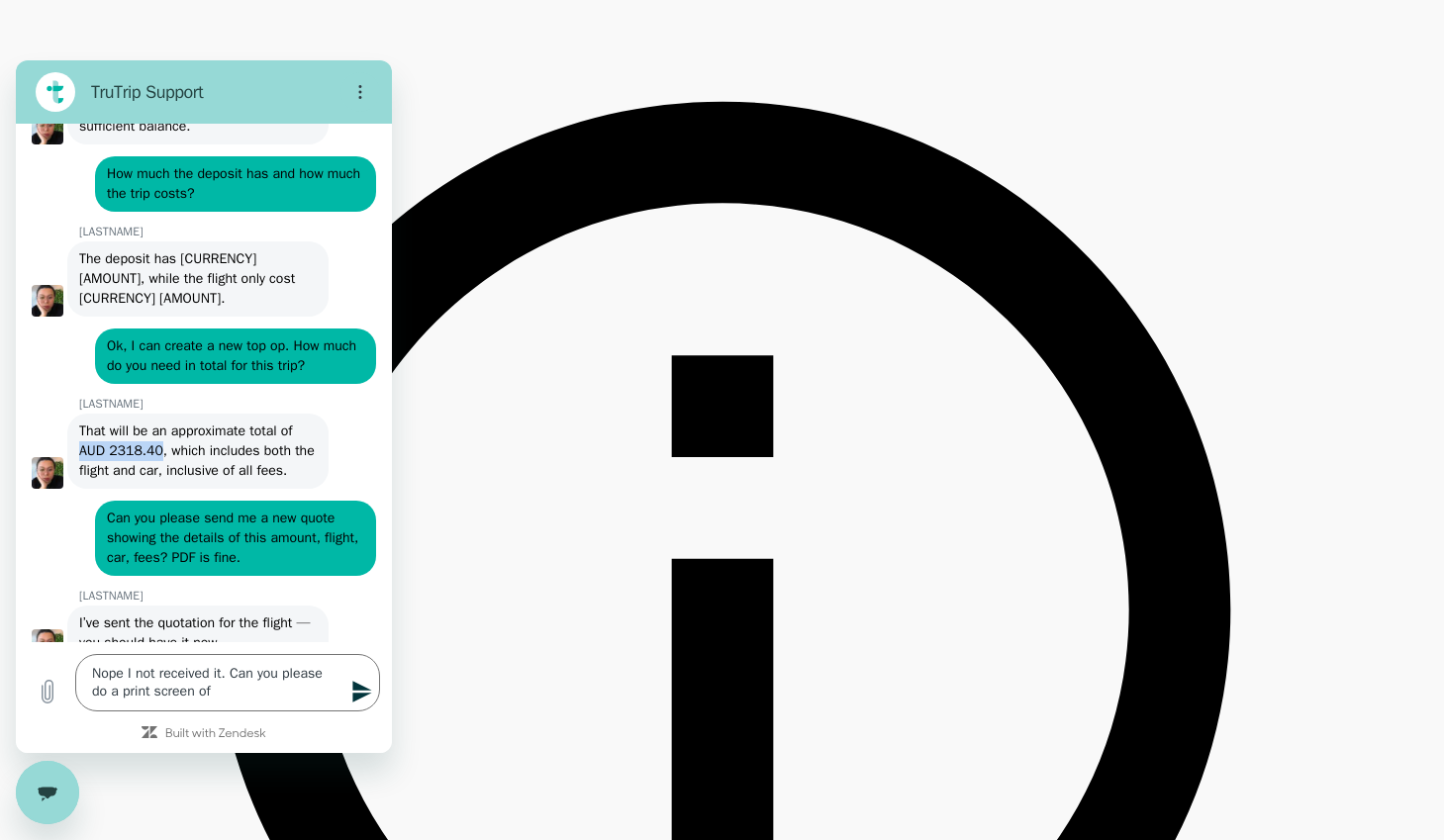 drag, startPoint x: 157, startPoint y: 426, endPoint x: 77, endPoint y: 432, distance: 80.22468 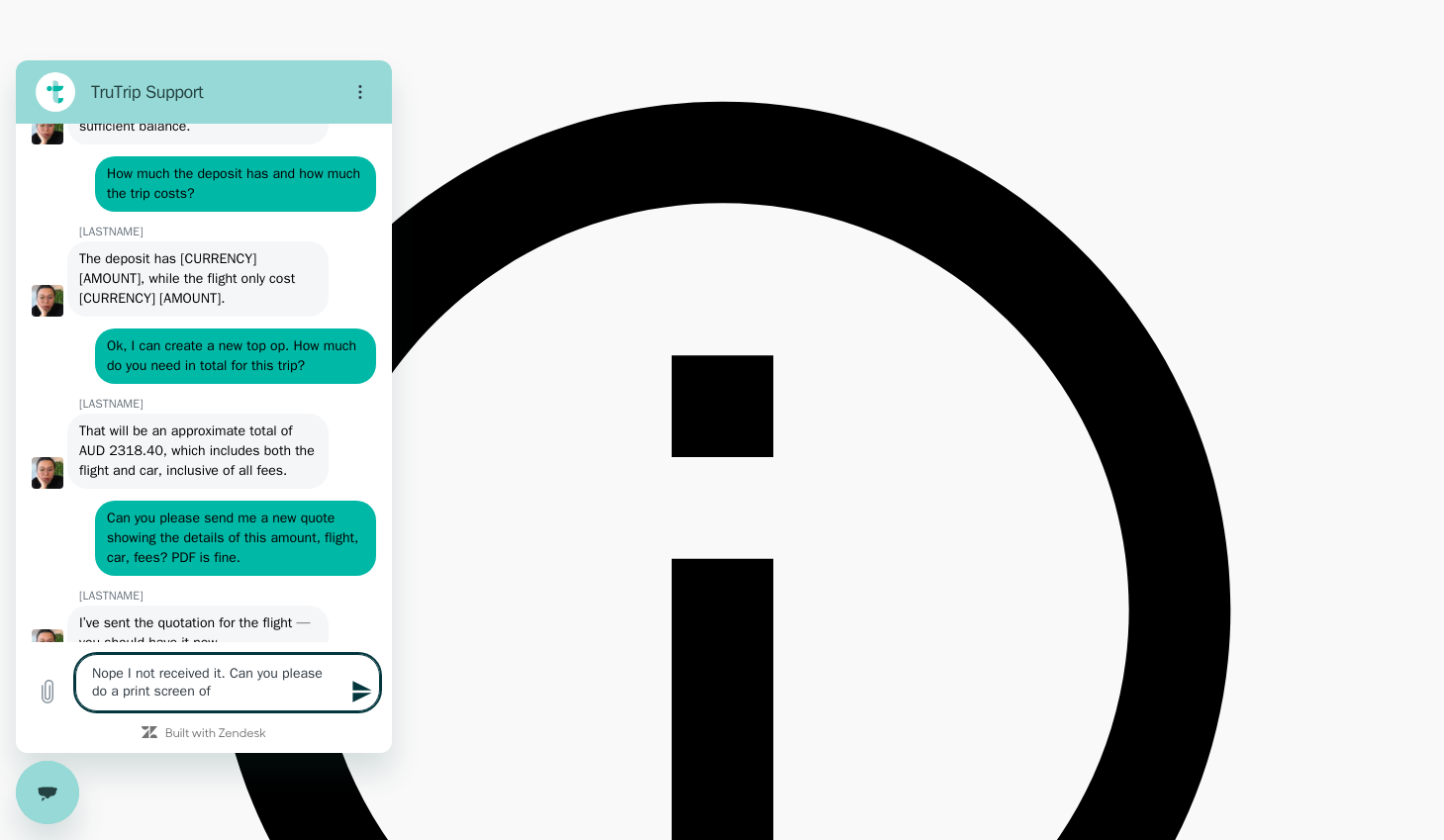 click on "Nope I not received it. Can you please do a print screen of" at bounding box center (228, 683) 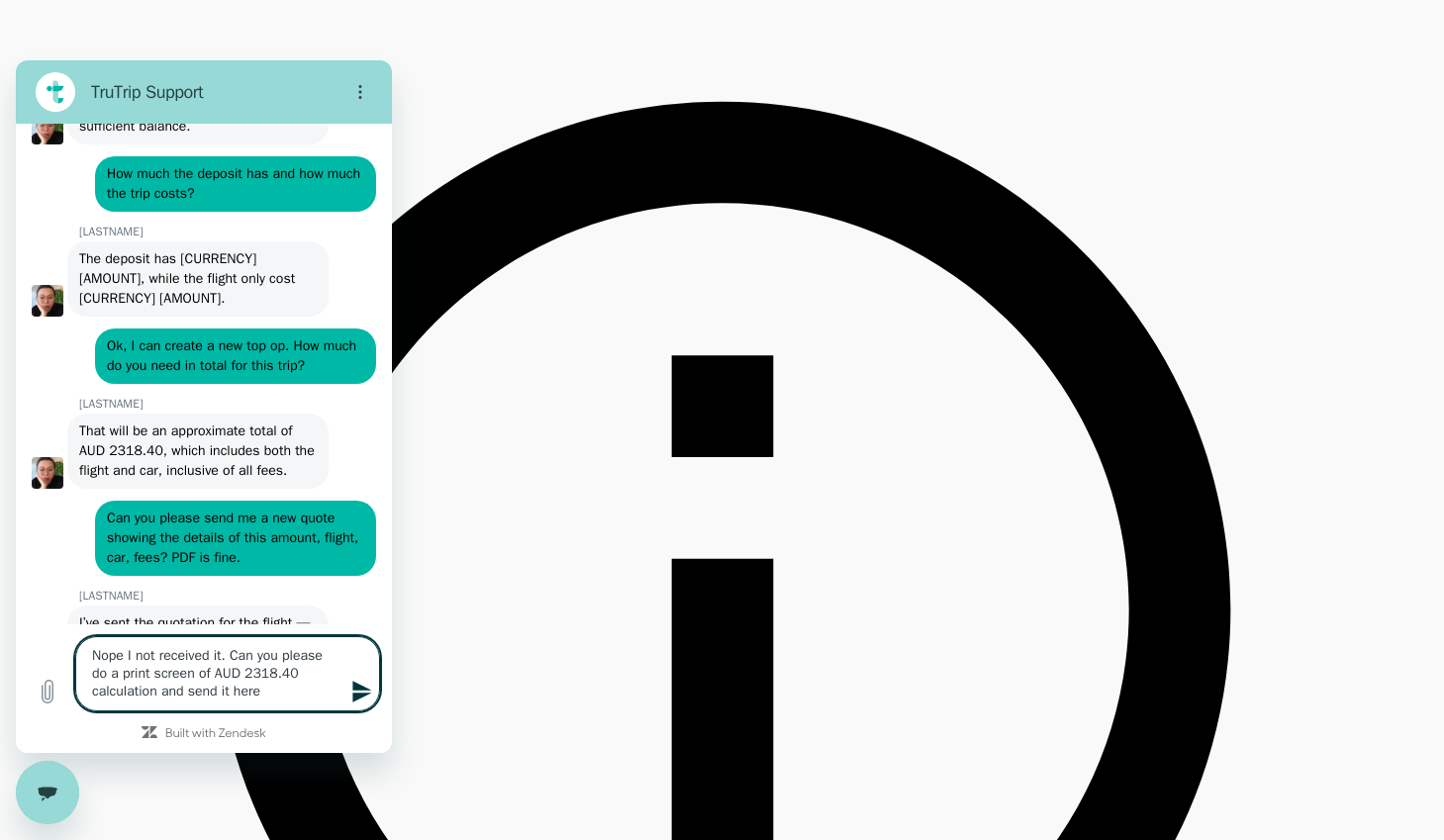 type on "Nope I not received it. Can you please do a print screen of [CURRENCY] [NUMBER] calculation and send it here?" 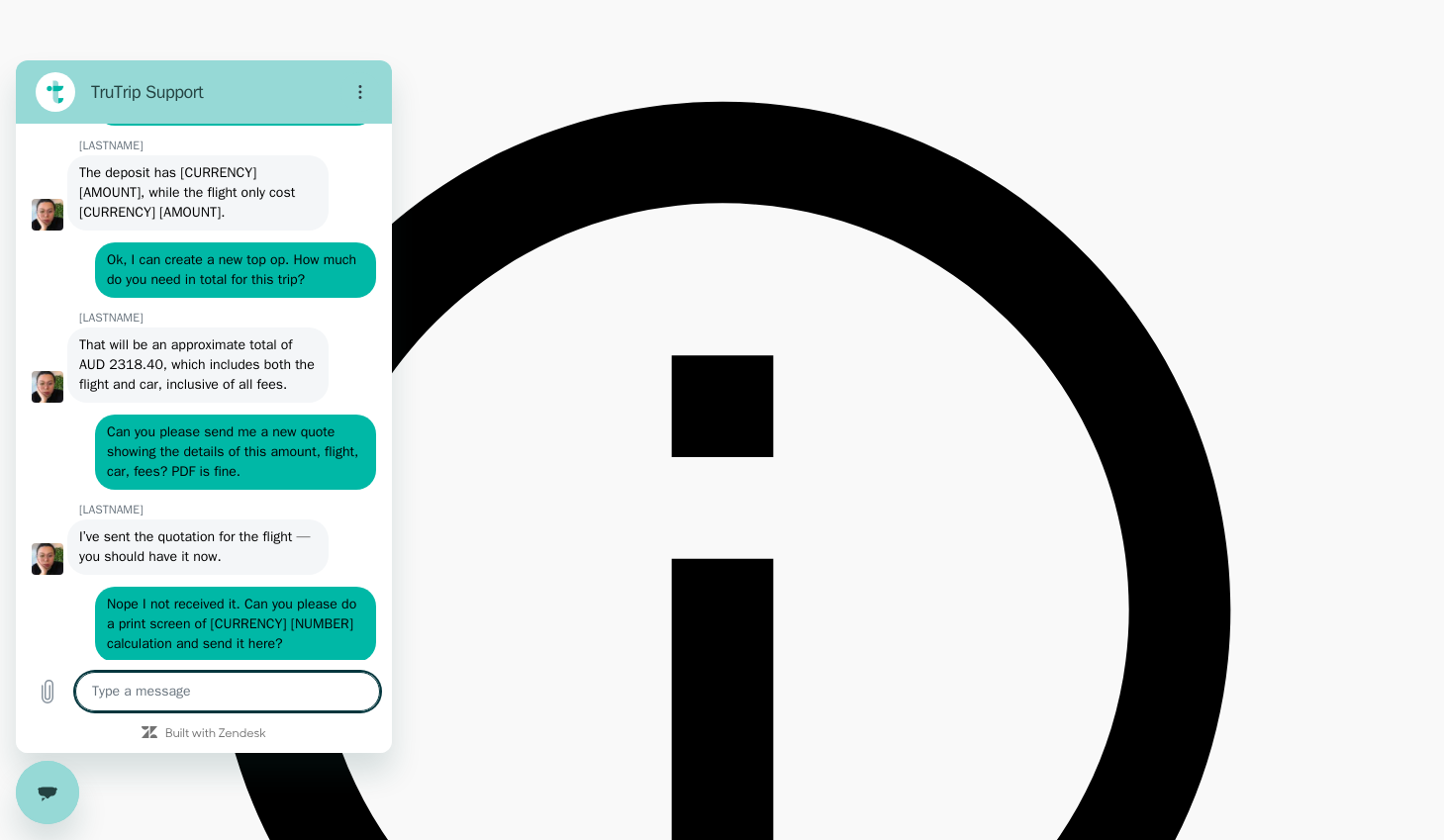 scroll, scrollTop: 6557, scrollLeft: 0, axis: vertical 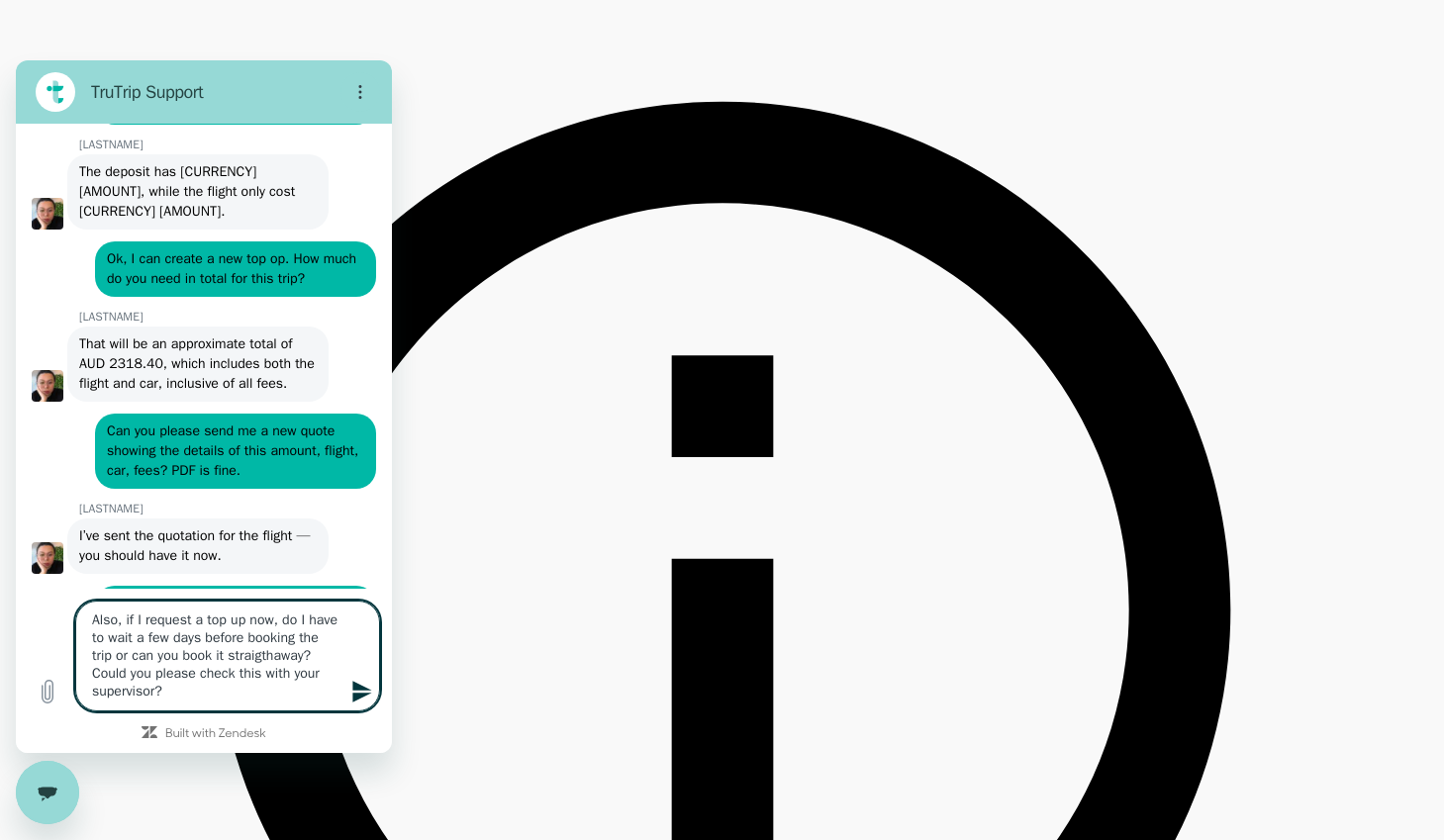 click on "Also, if I request a top up now, do I have to wait a few days before booking the trip or can you book it straigthaway? Could you please check this with your supervisor?" at bounding box center (228, 656) 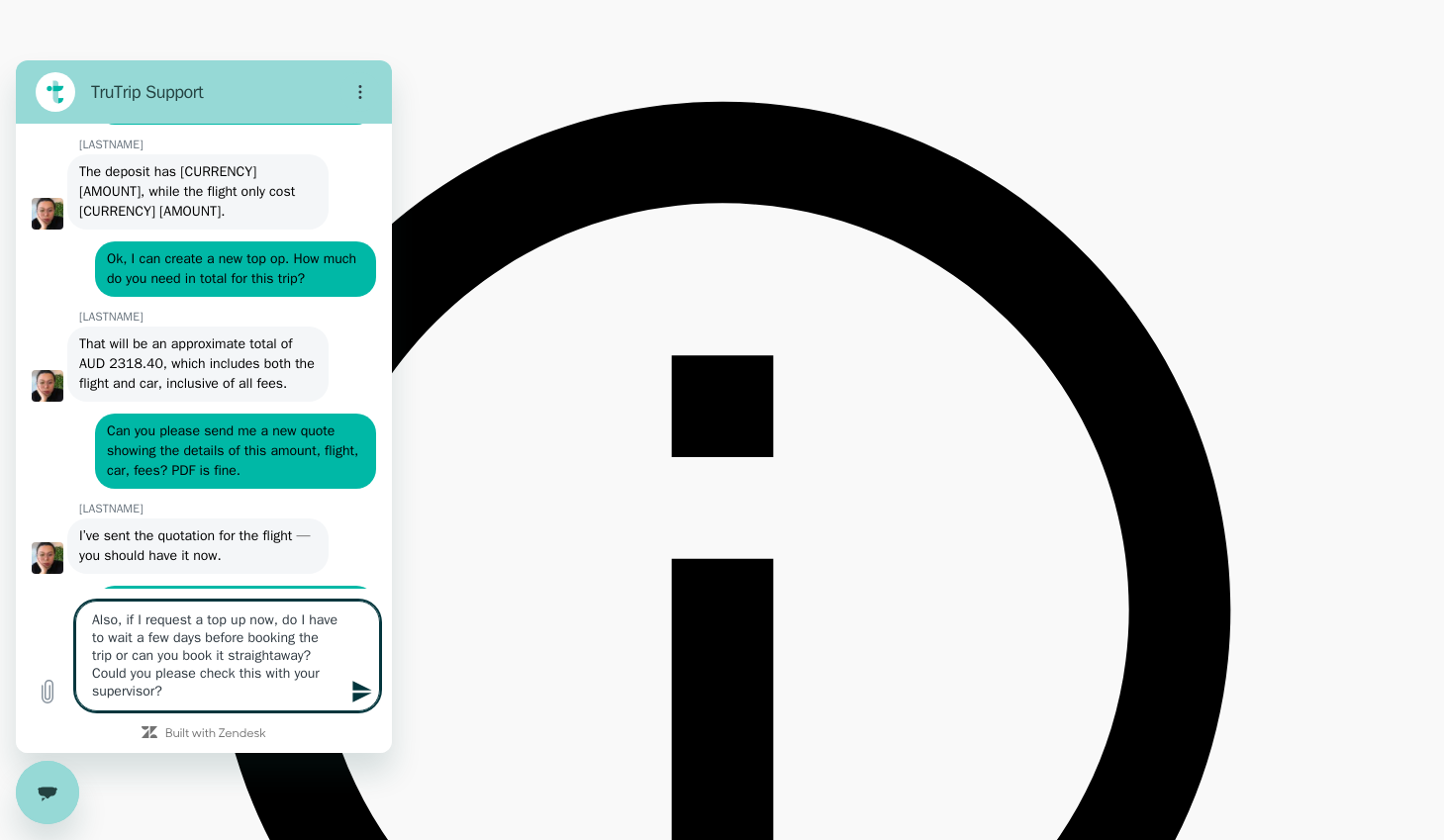 click on "Also, if I request a top up now, do I have to wait a few days before booking the trip or can you book it straightaway? Could you please check this with your supervisor?" at bounding box center [228, 656] 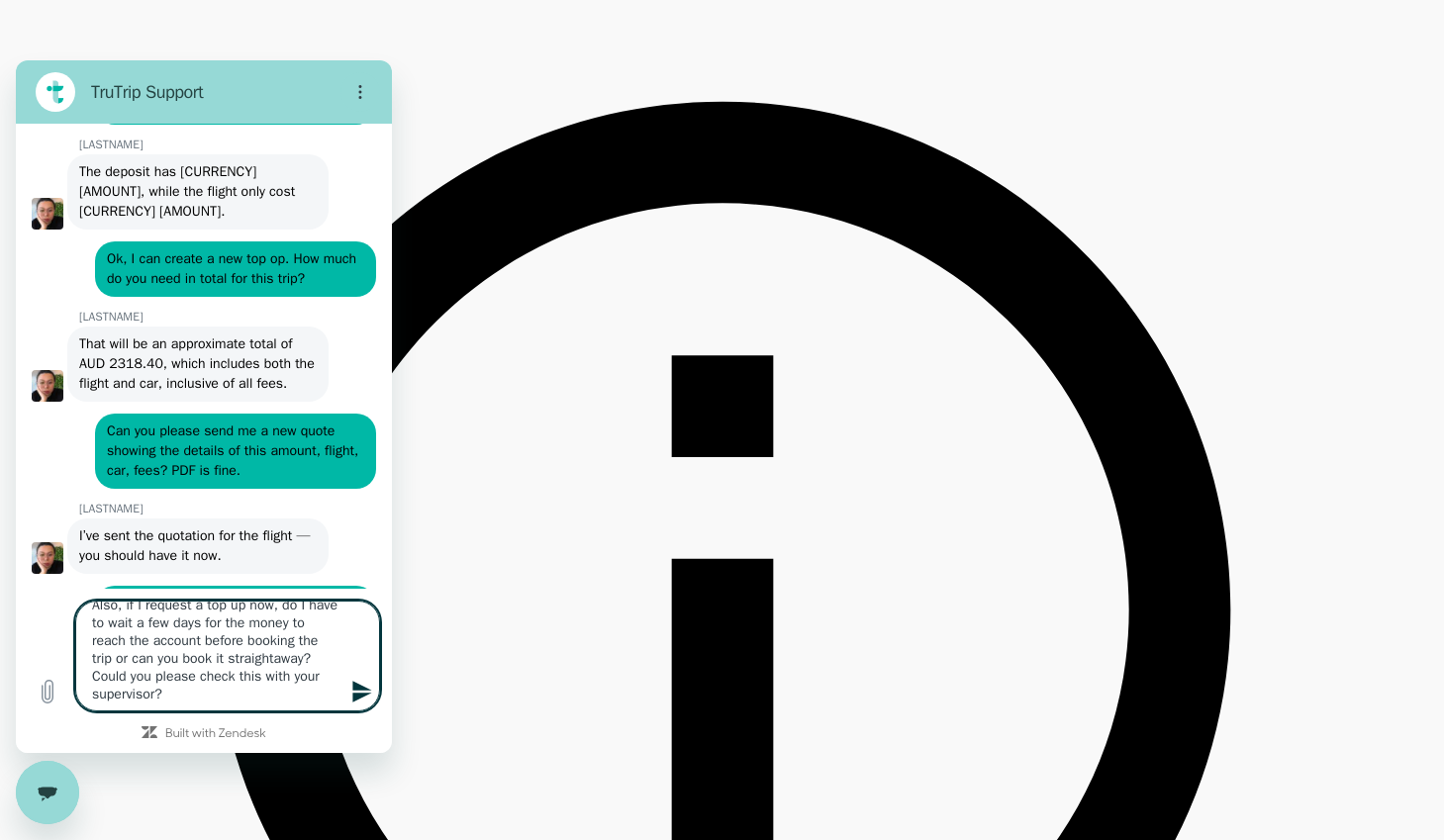 scroll, scrollTop: 18, scrollLeft: 0, axis: vertical 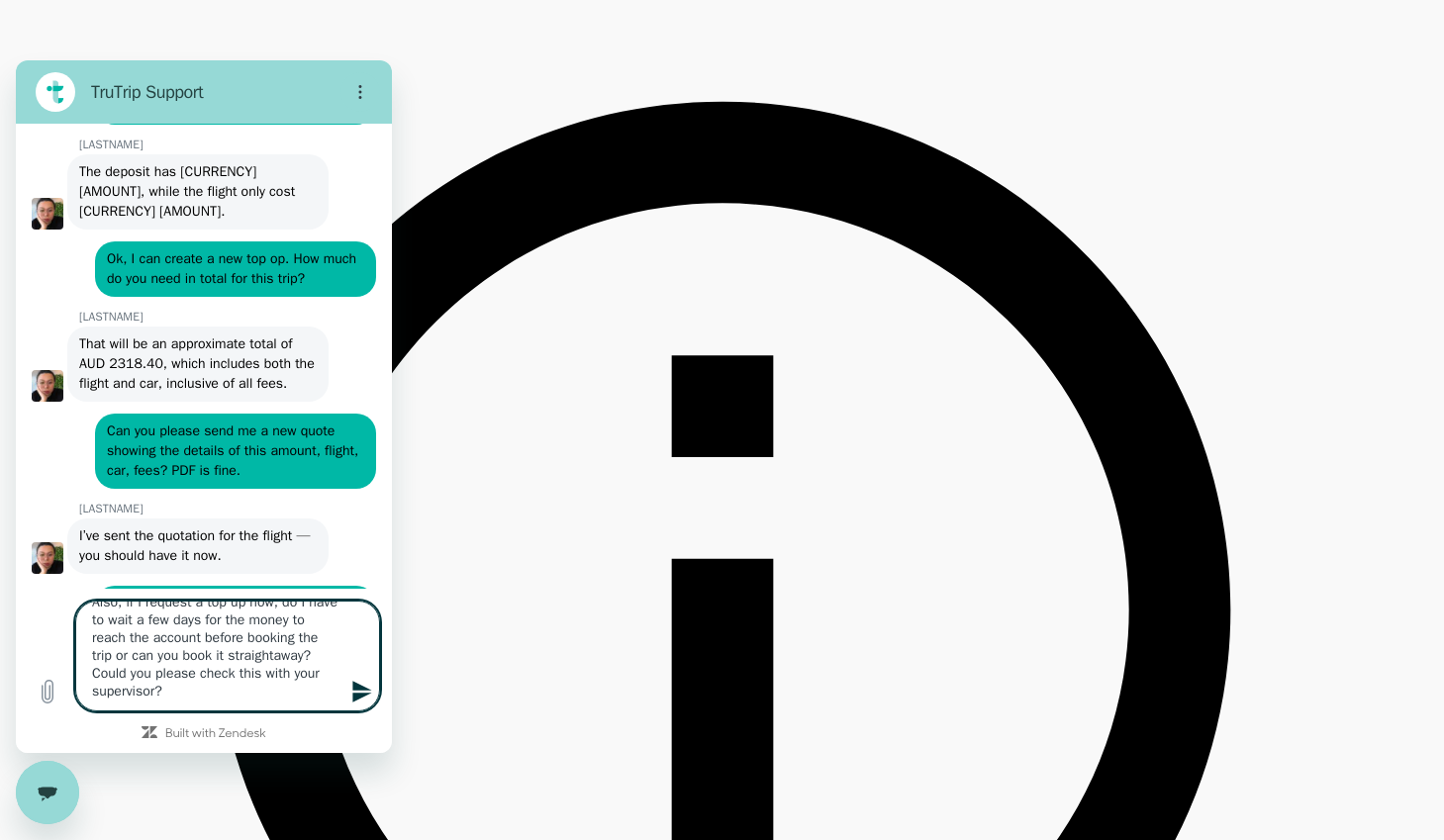 type on "Also, if I request a top up now, do I have to wait a few days for the money to reach the account before booking the trip or can you book it straightaway? Could you please check this with your supervisor?" 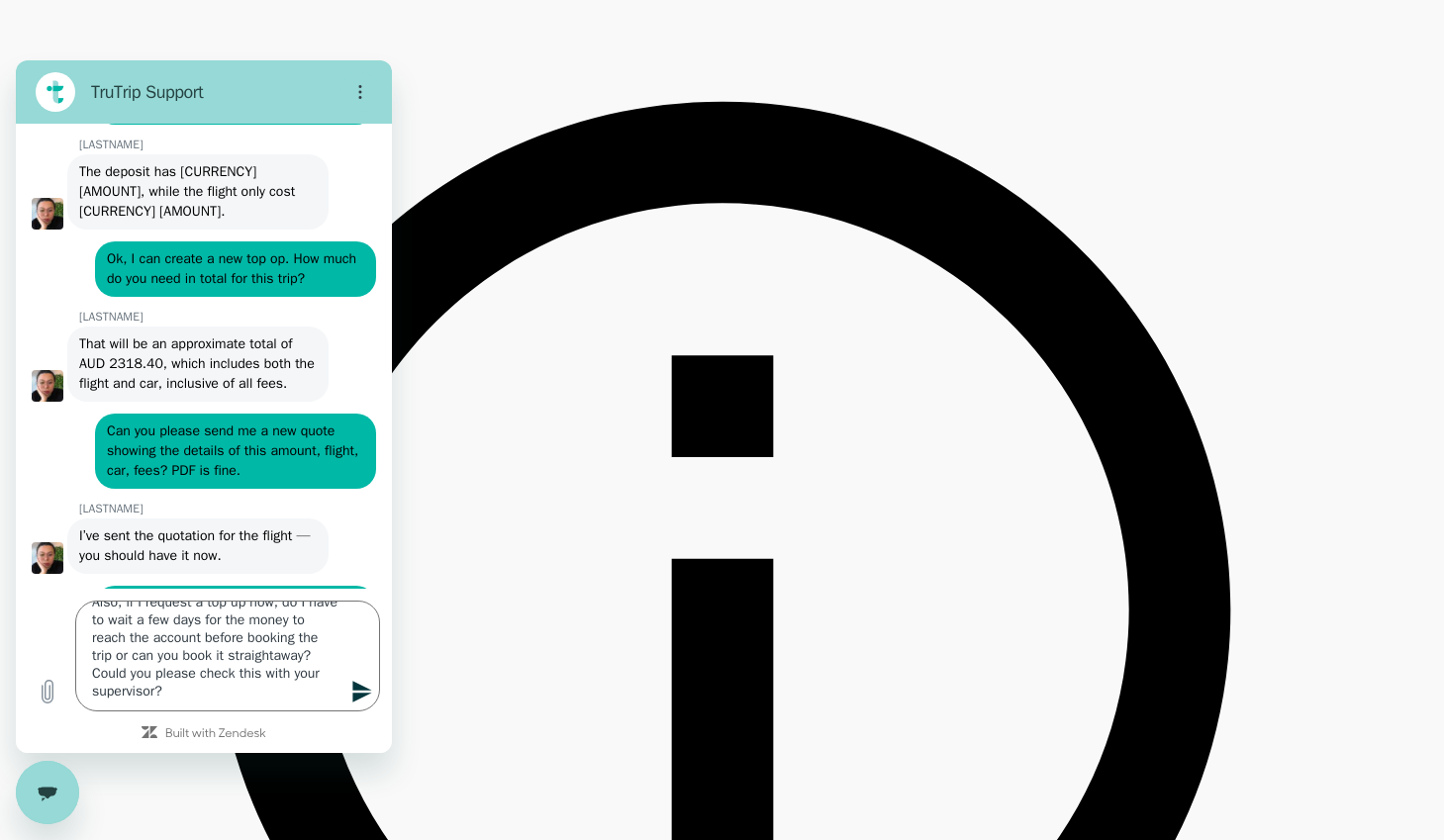click 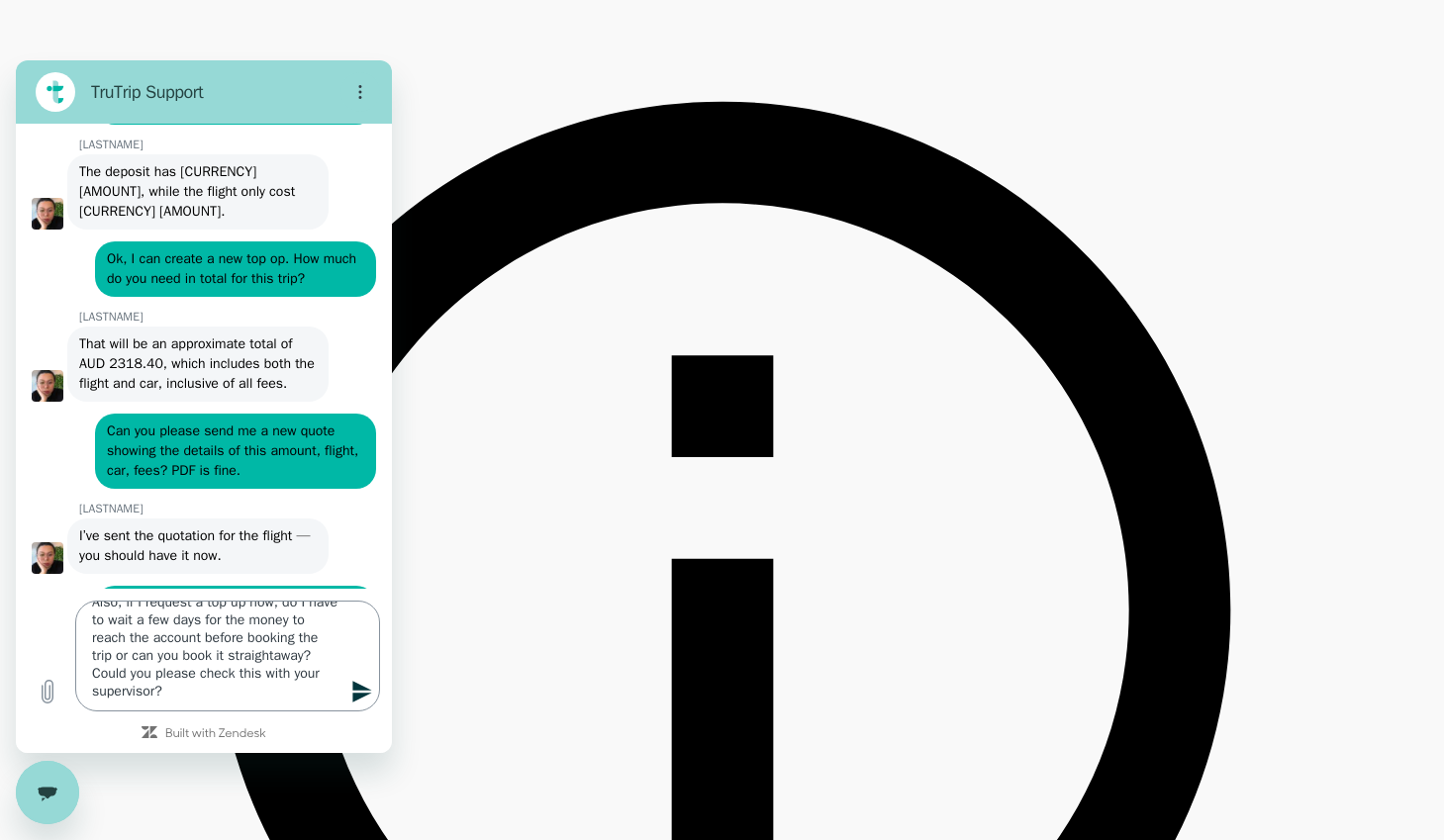 scroll, scrollTop: 0, scrollLeft: 0, axis: both 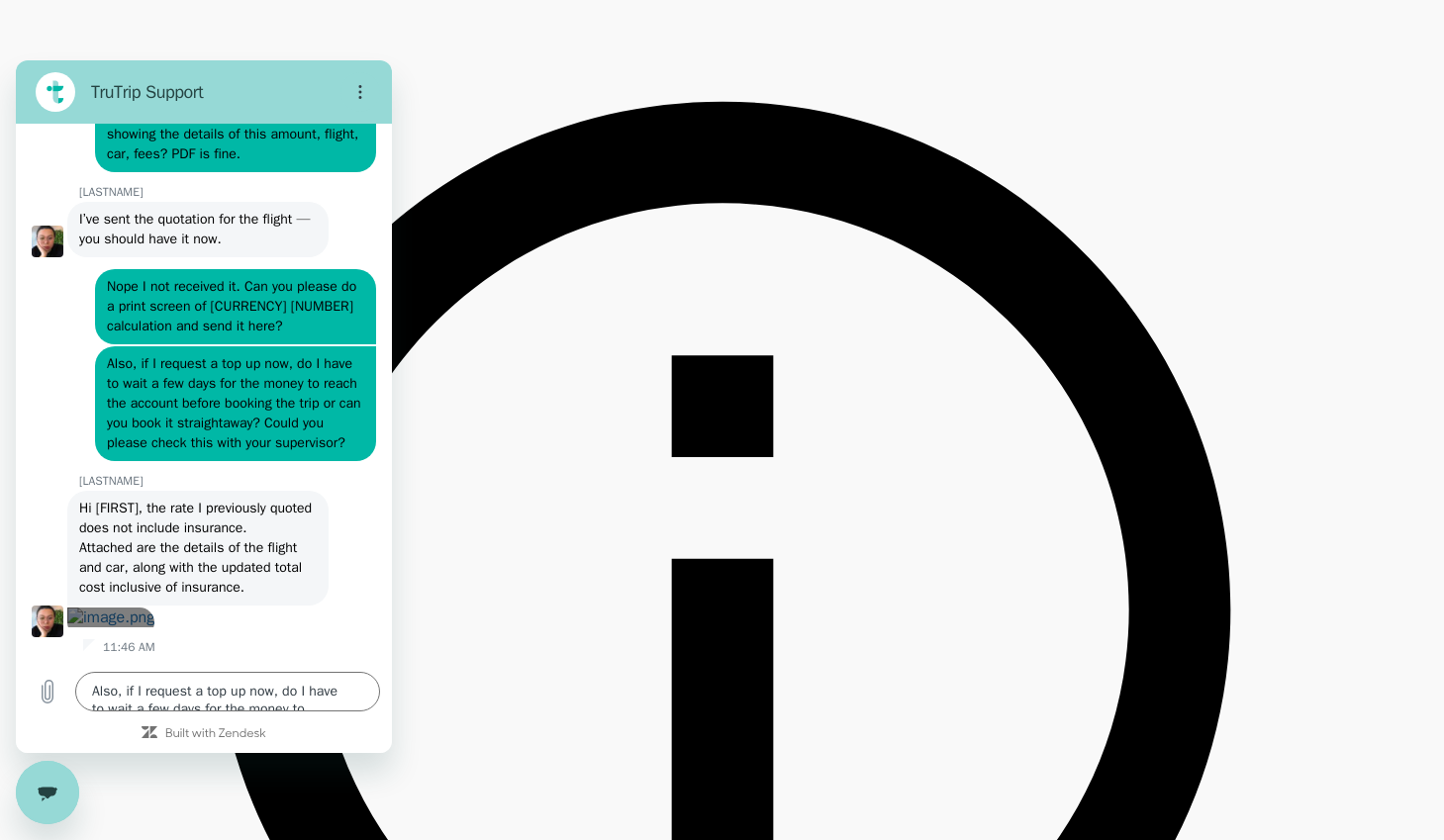 click at bounding box center [111, 617] 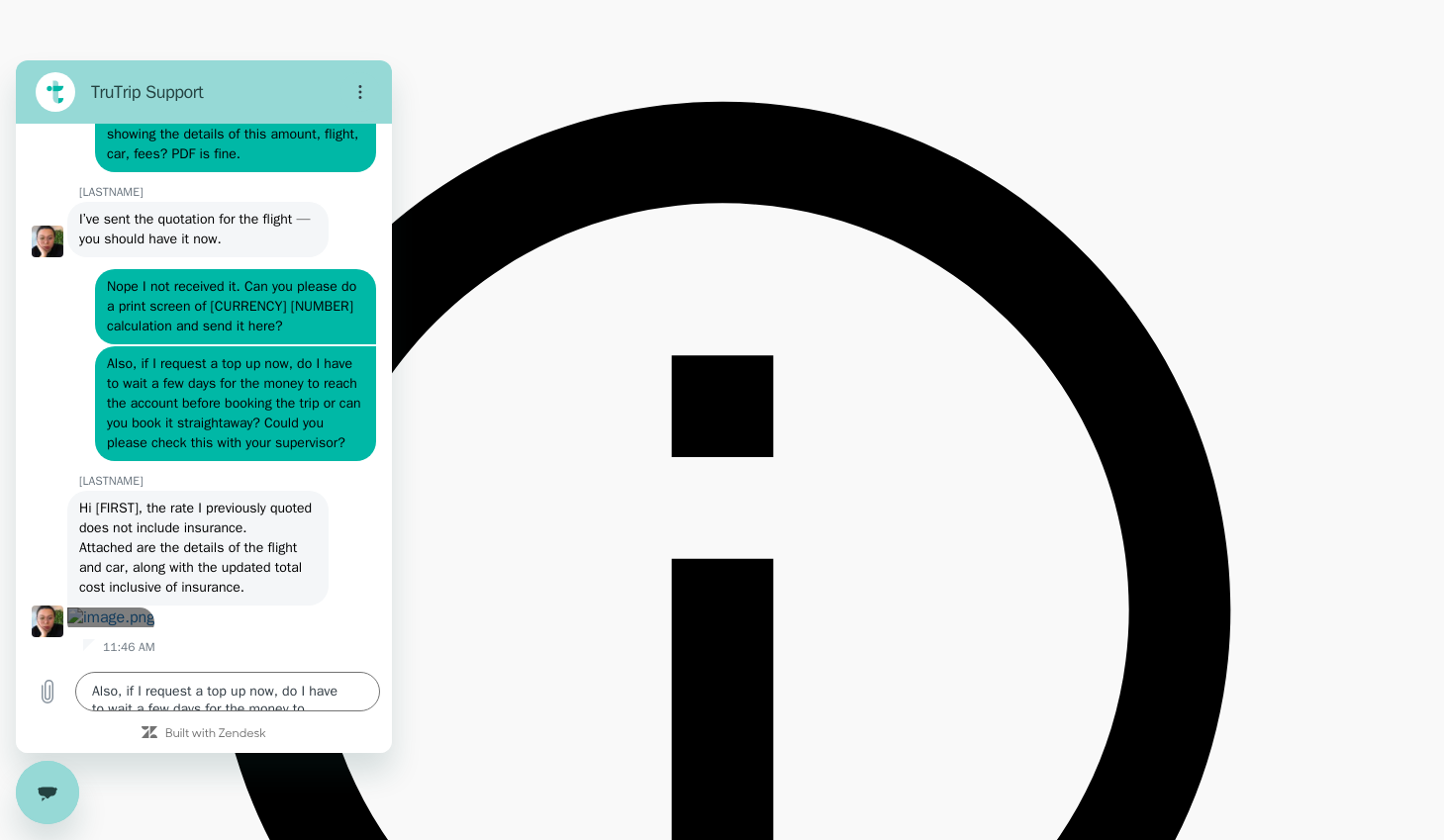 scroll, scrollTop: 6947, scrollLeft: 0, axis: vertical 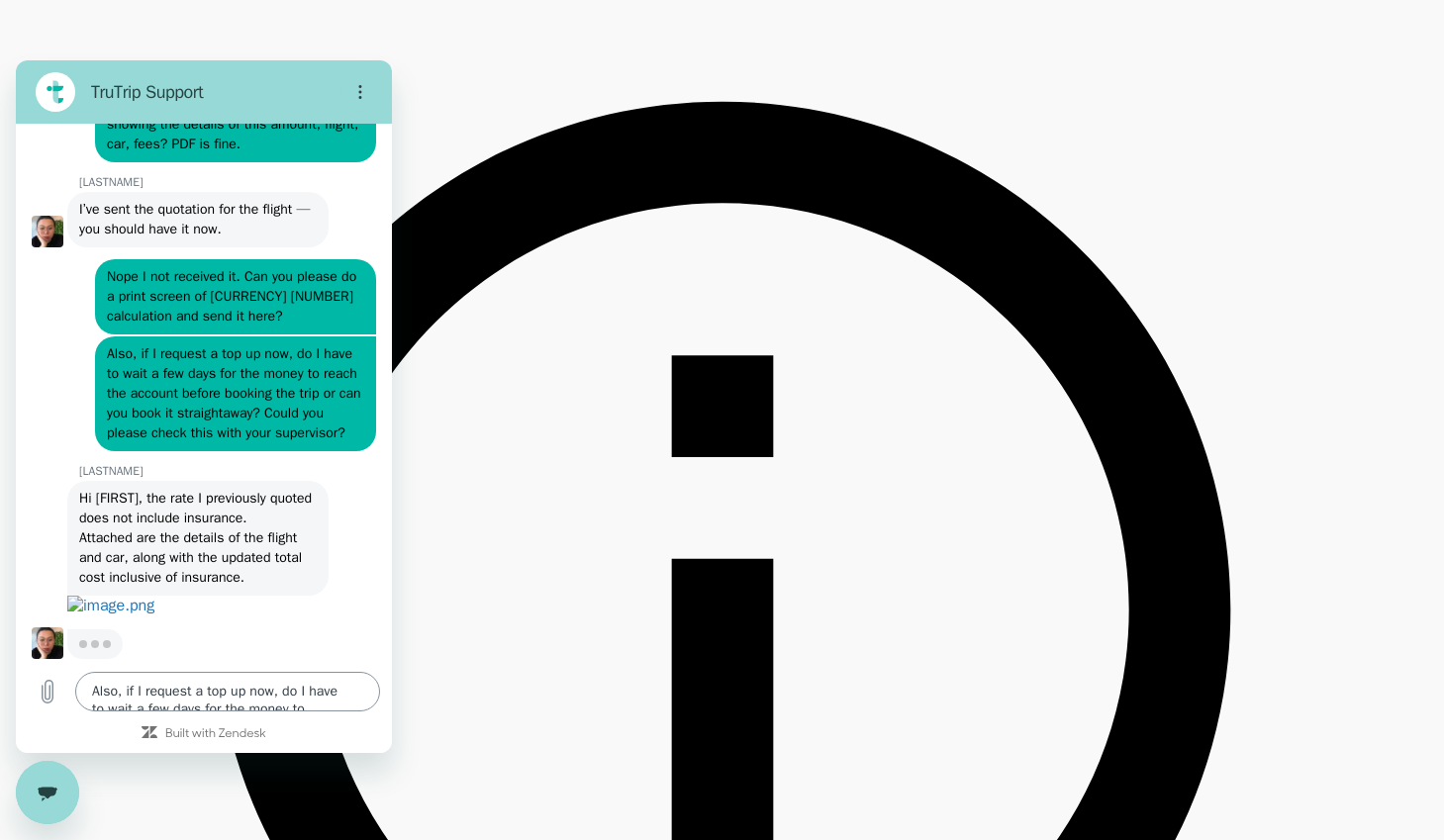 click on "Also, if I request a top up now, do I have to wait a few days for the money to reach the account before booking the trip or can you book it straightaway? Could you please check this with your supervisor?" at bounding box center [228, 692] 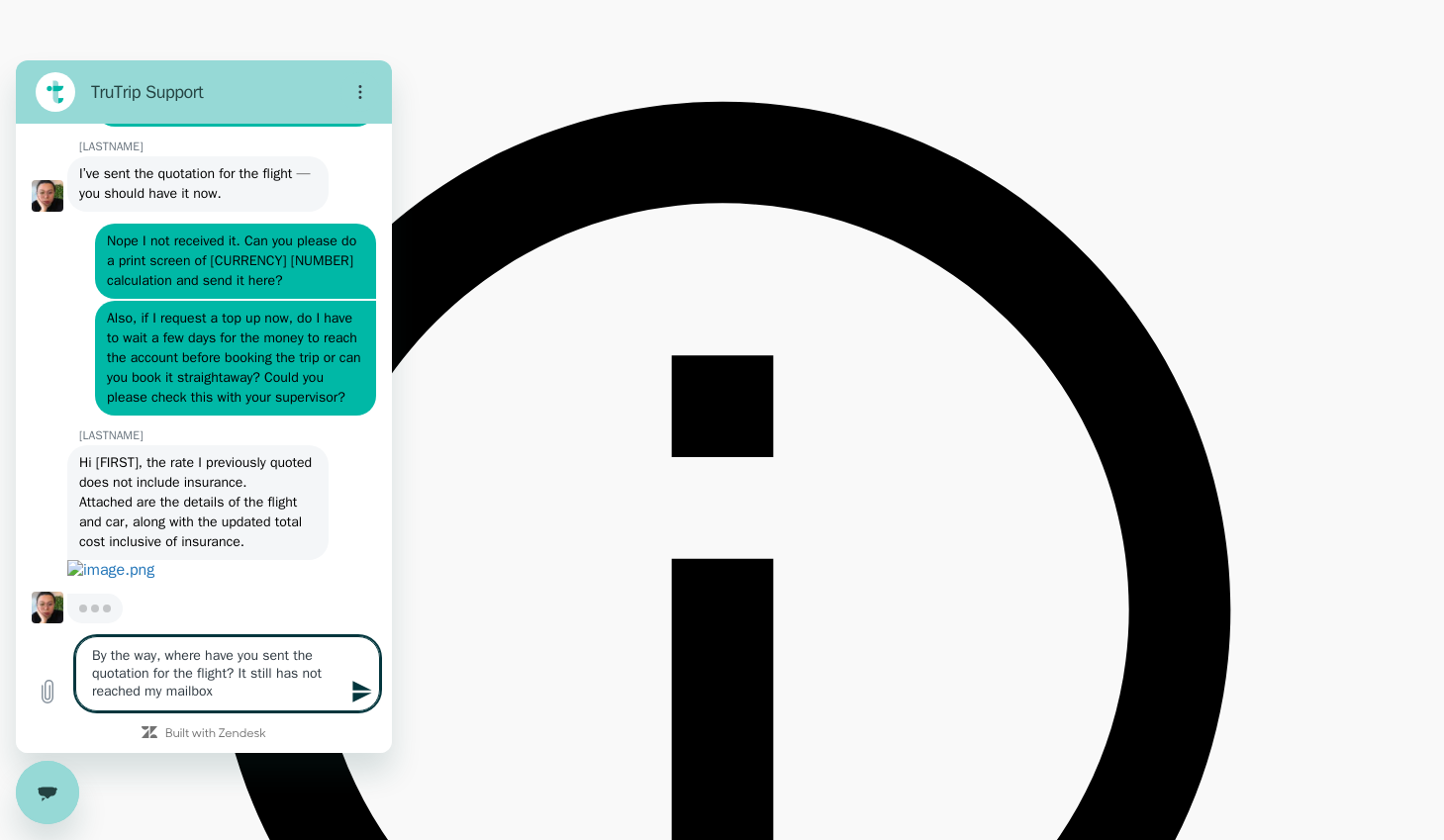 type on "By the way, where have you sent the quotation for the flight? It still has not reached my mailbox." 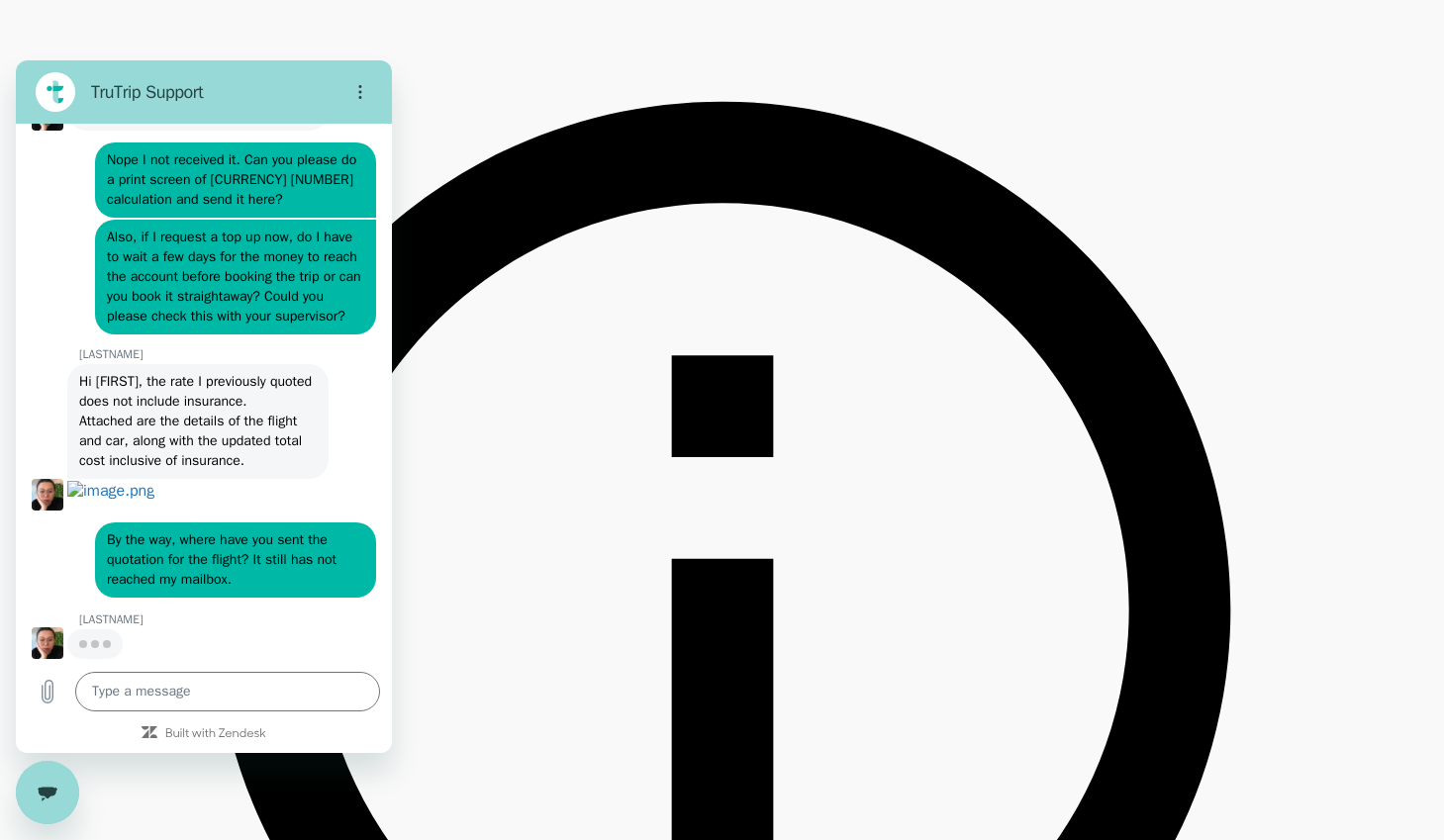 scroll, scrollTop: 7089, scrollLeft: 0, axis: vertical 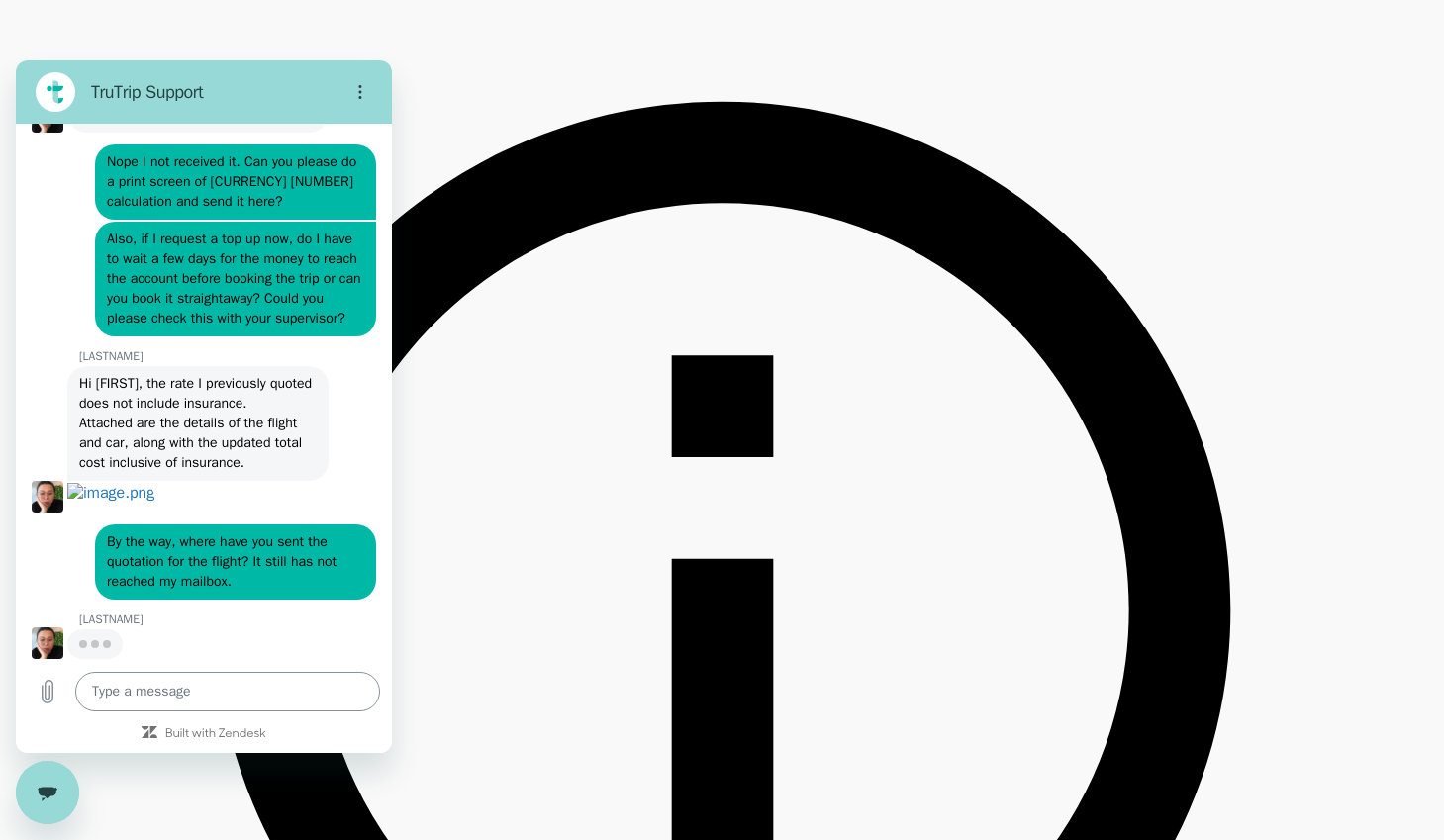 click at bounding box center [228, 692] 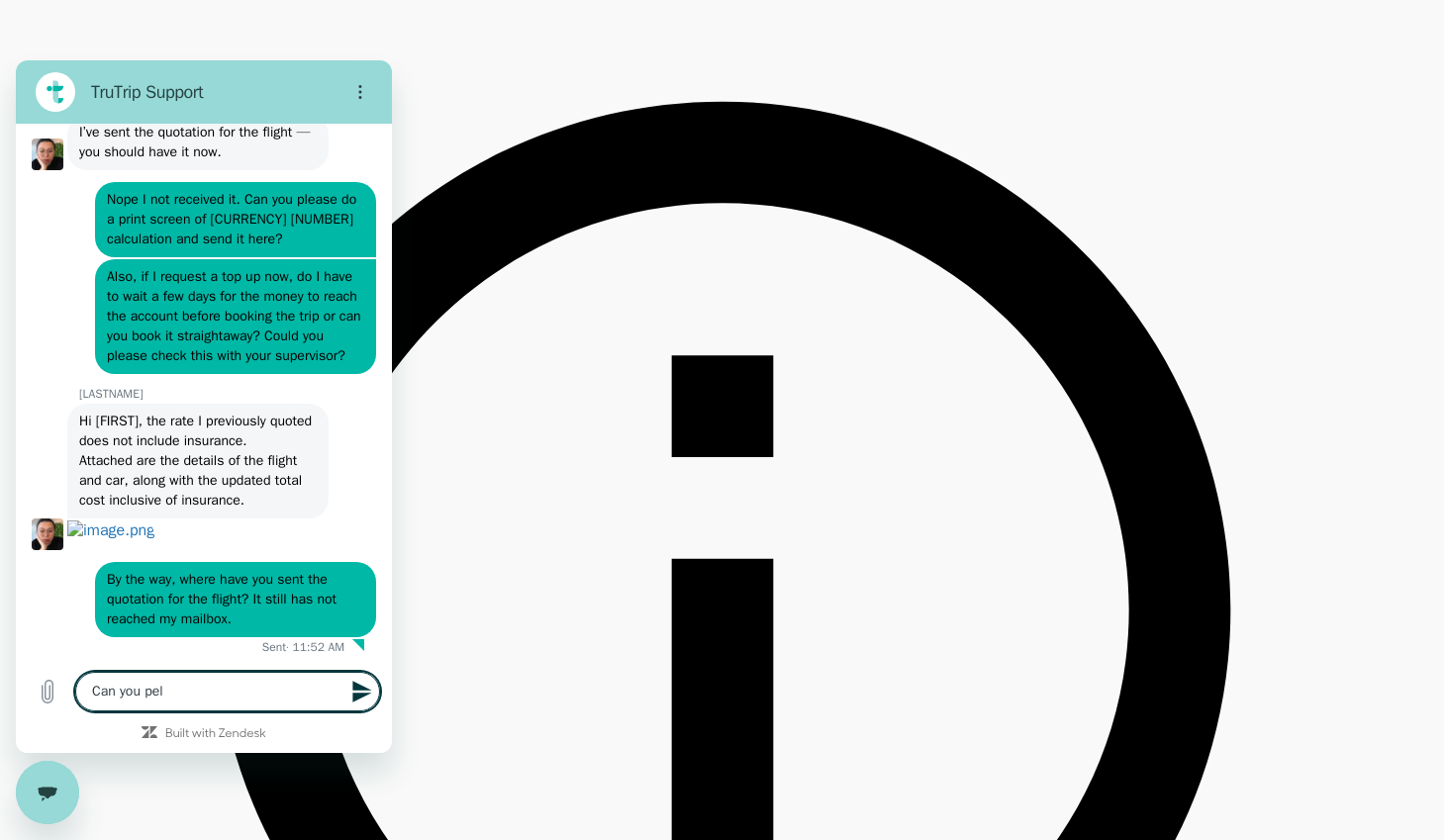 scroll, scrollTop: 7051, scrollLeft: 0, axis: vertical 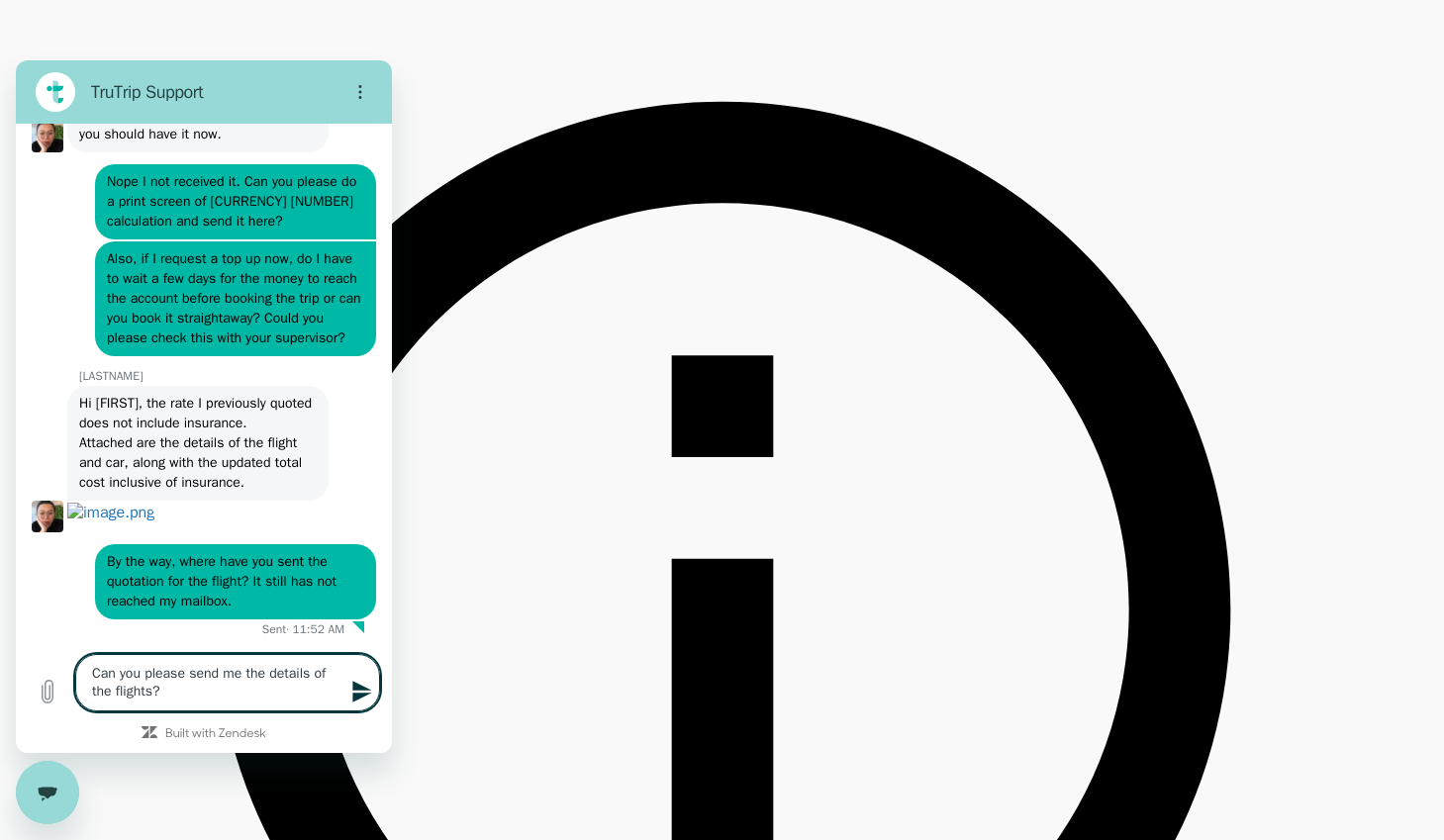 click on "Can you please send me the details of the flights?" at bounding box center [228, 683] 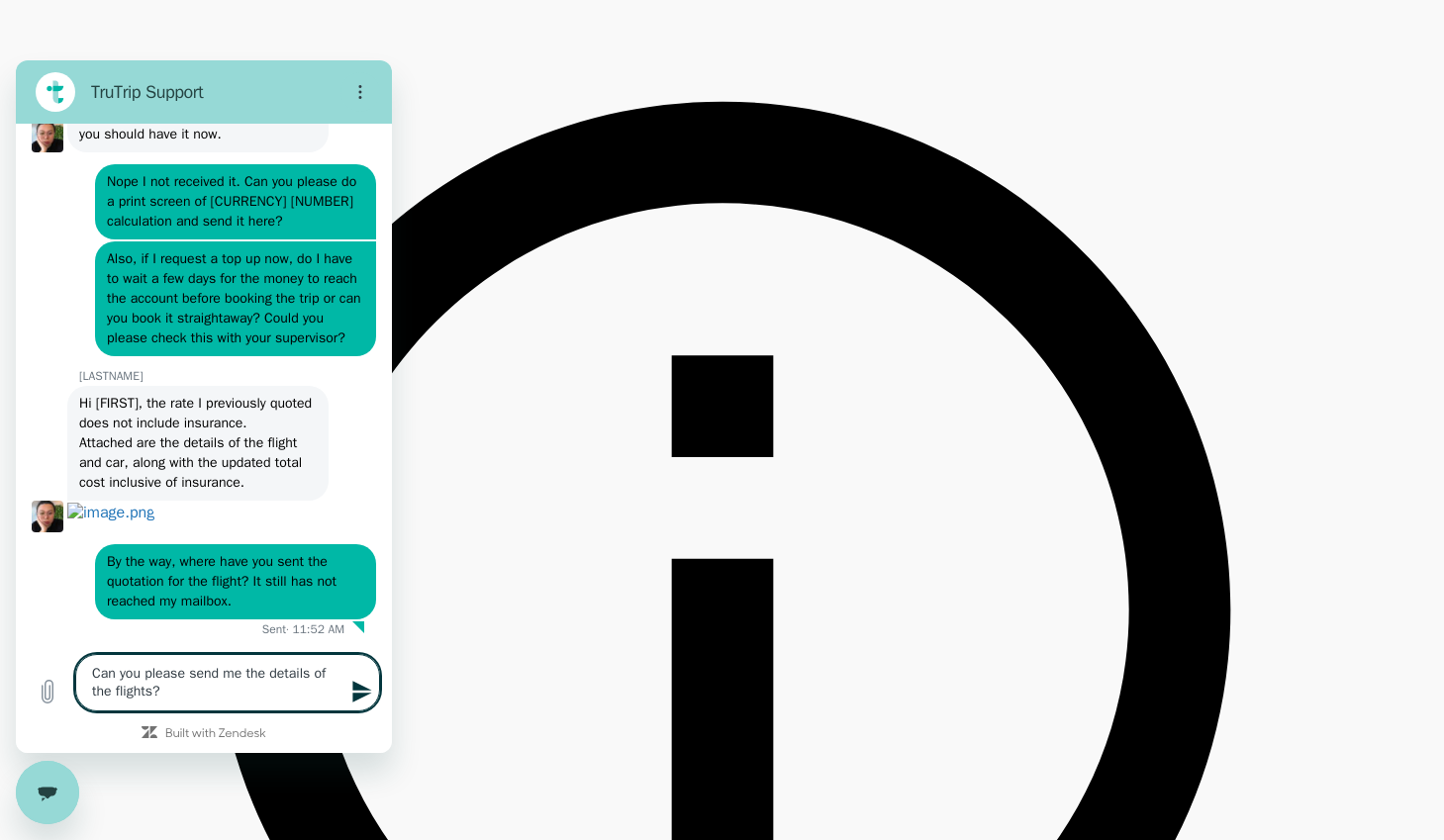 click on "Can you please send me the details of the flights?" at bounding box center (228, 683) 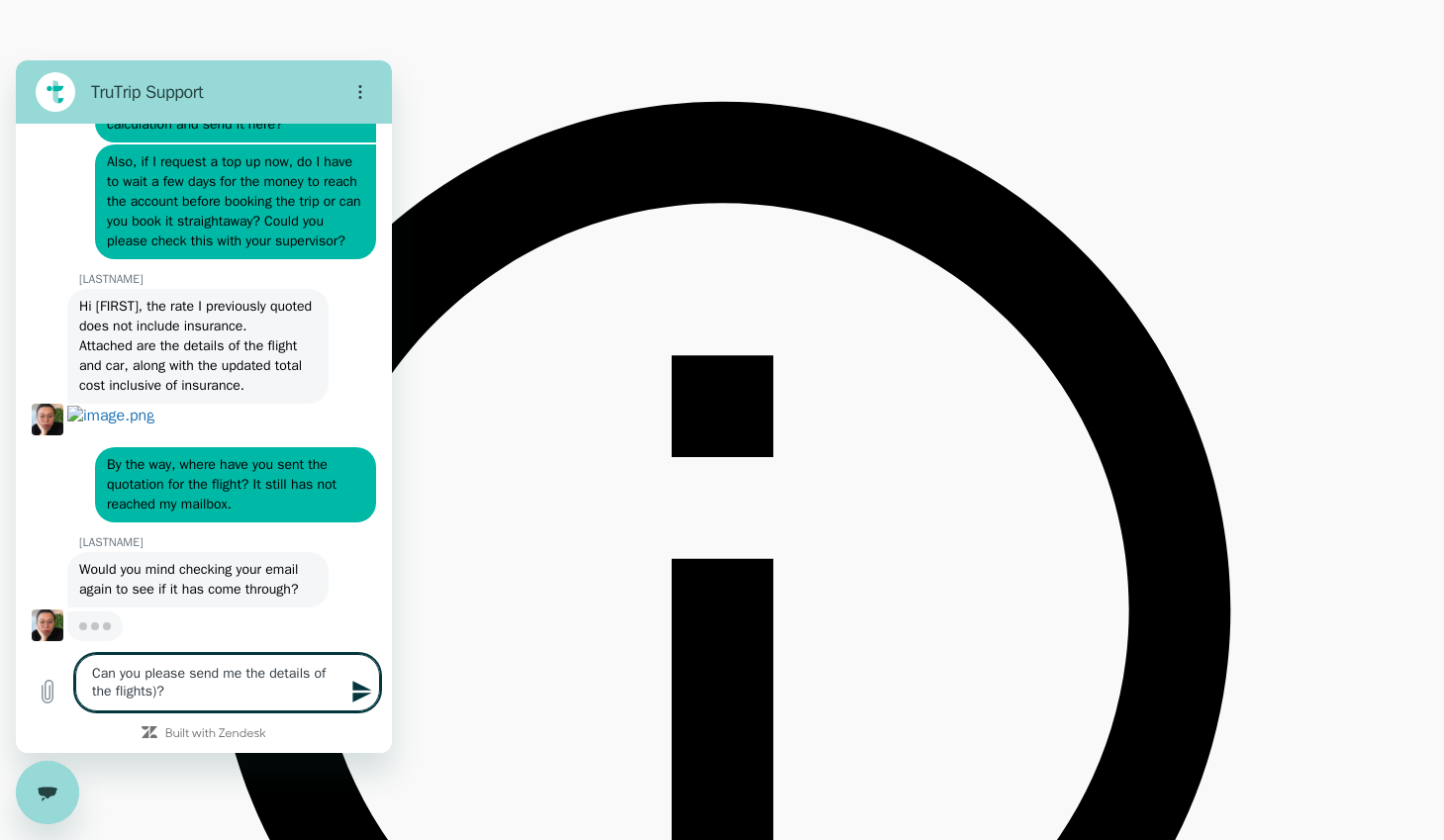 scroll, scrollTop: 7164, scrollLeft: 0, axis: vertical 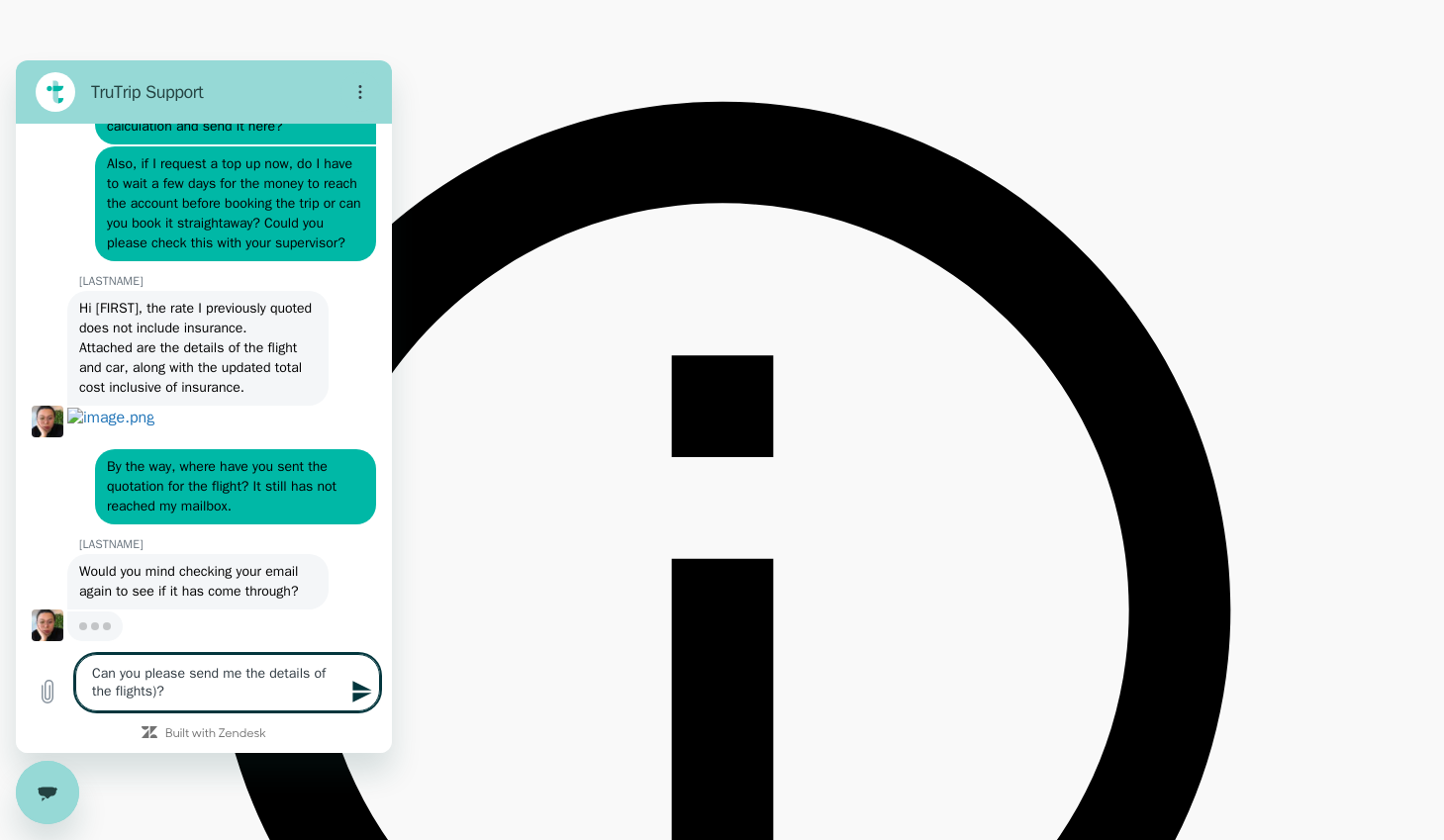 click on "Can you please send me the details of the flights)?" at bounding box center [228, 683] 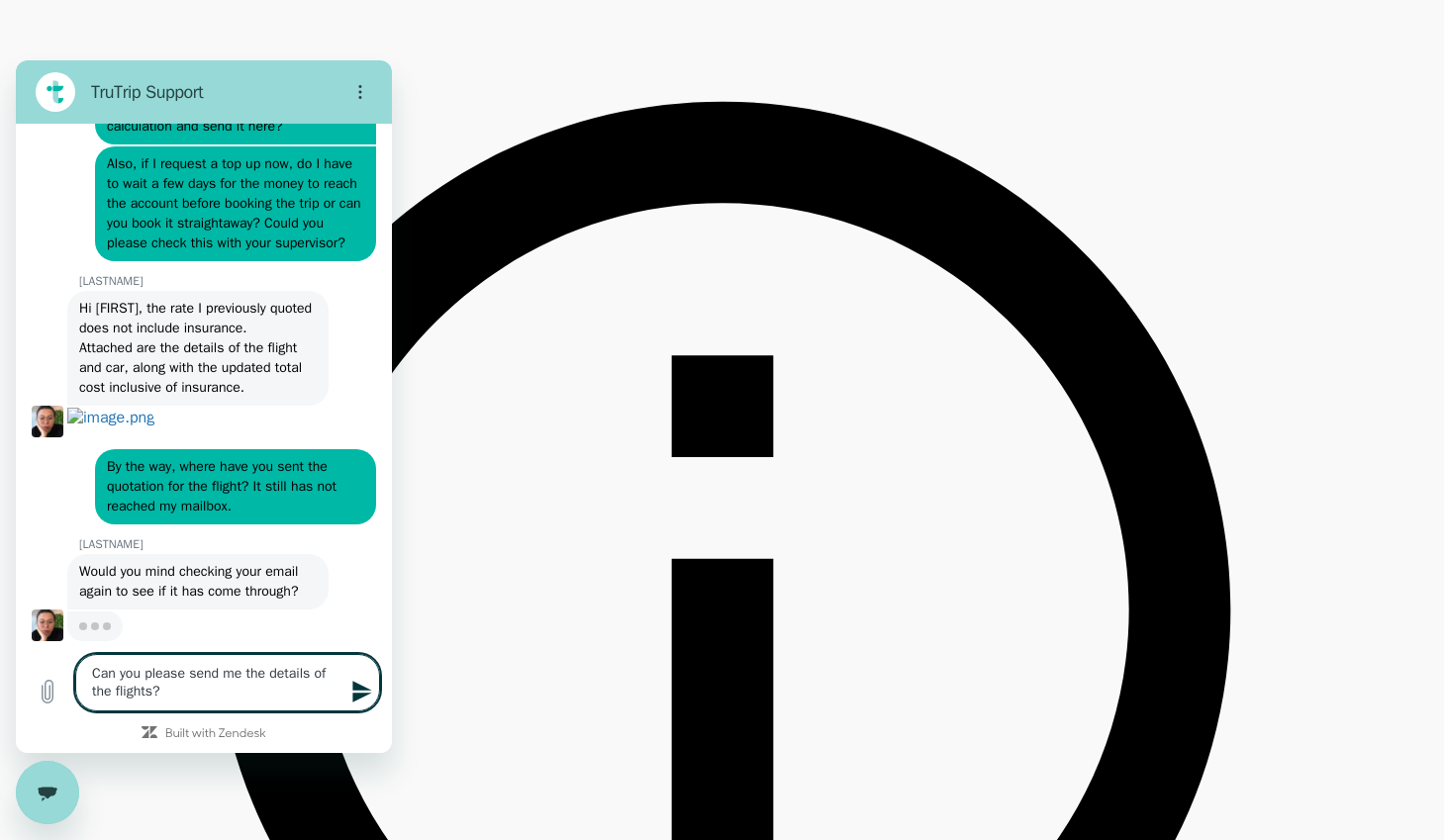 click on "Can you please send me the details of the flights?" at bounding box center [228, 683] 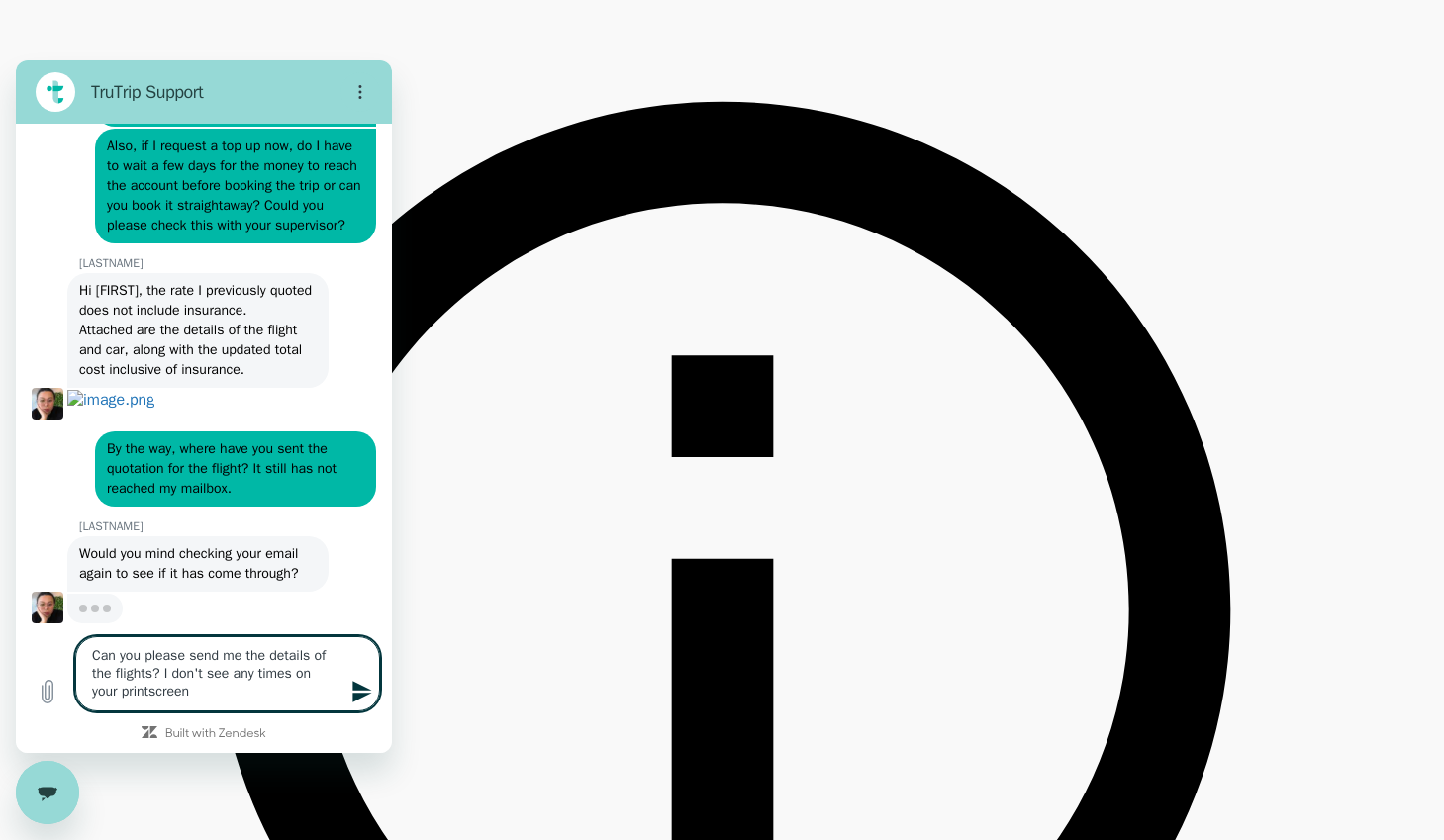 type on "Can you please send me the details of the flights? I don't see any times on your printscreen." 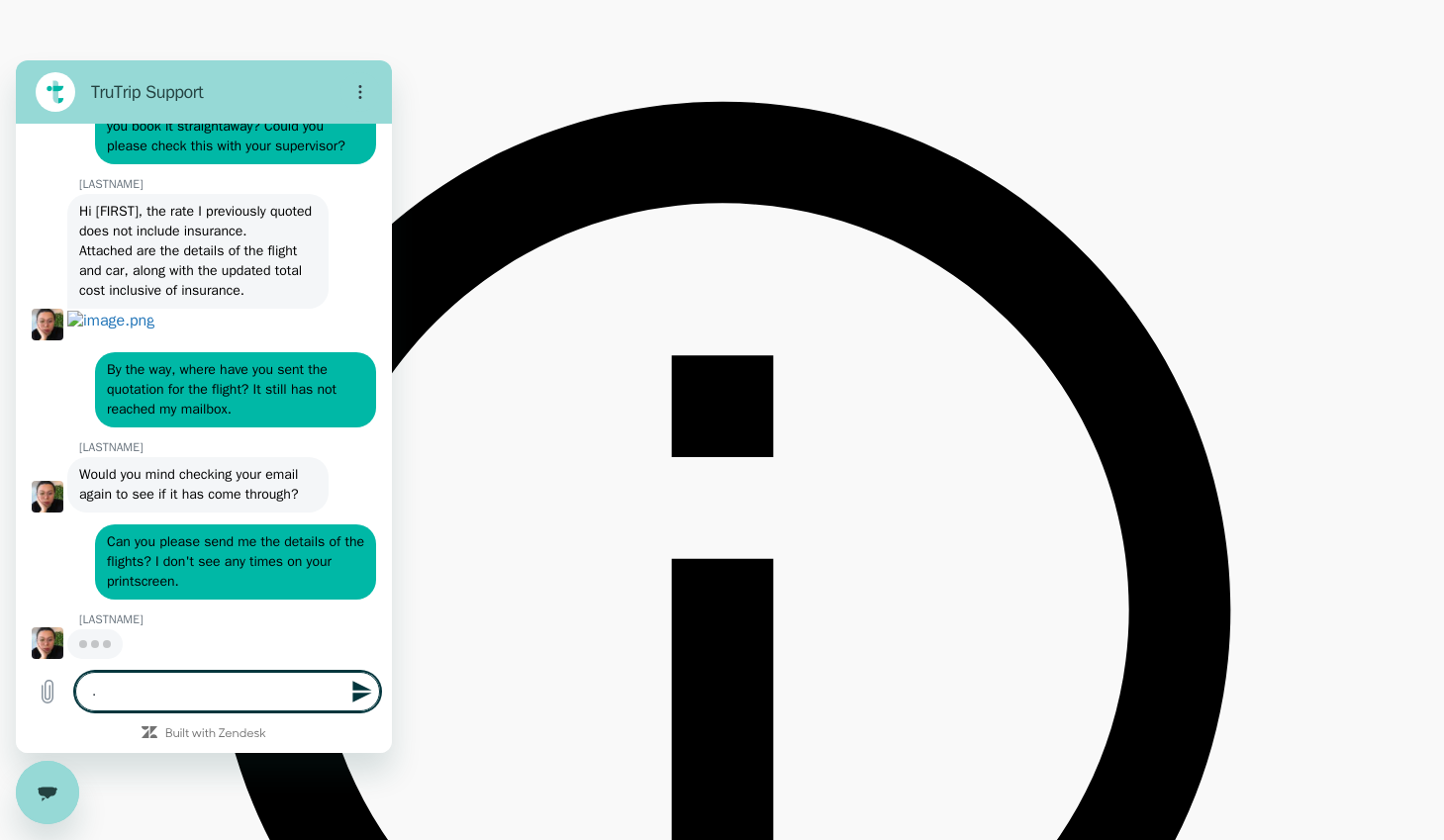scroll, scrollTop: 7261, scrollLeft: 0, axis: vertical 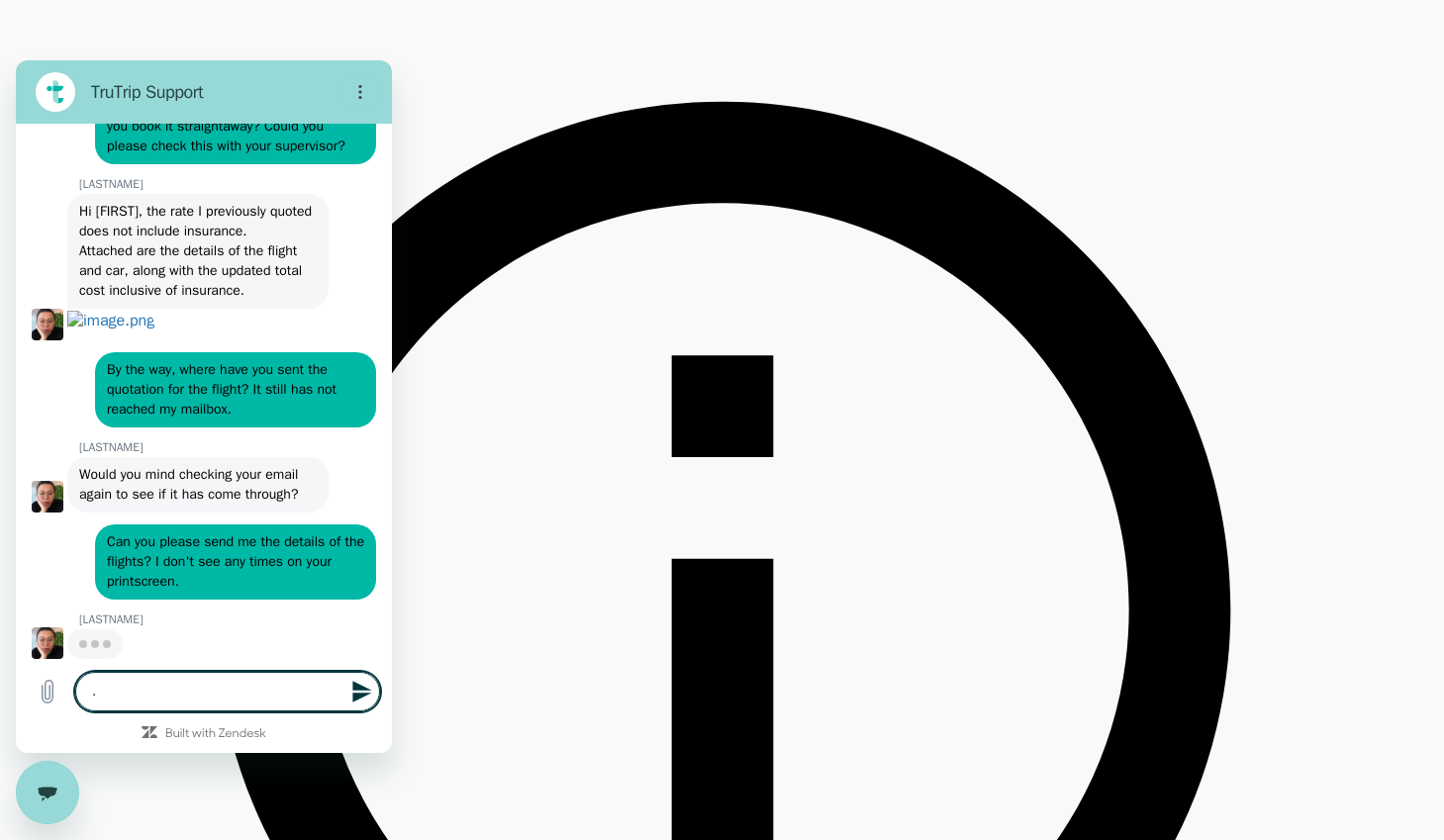 click on "Would you mind checking your email again to see if it has come through?" at bounding box center [198, 485] 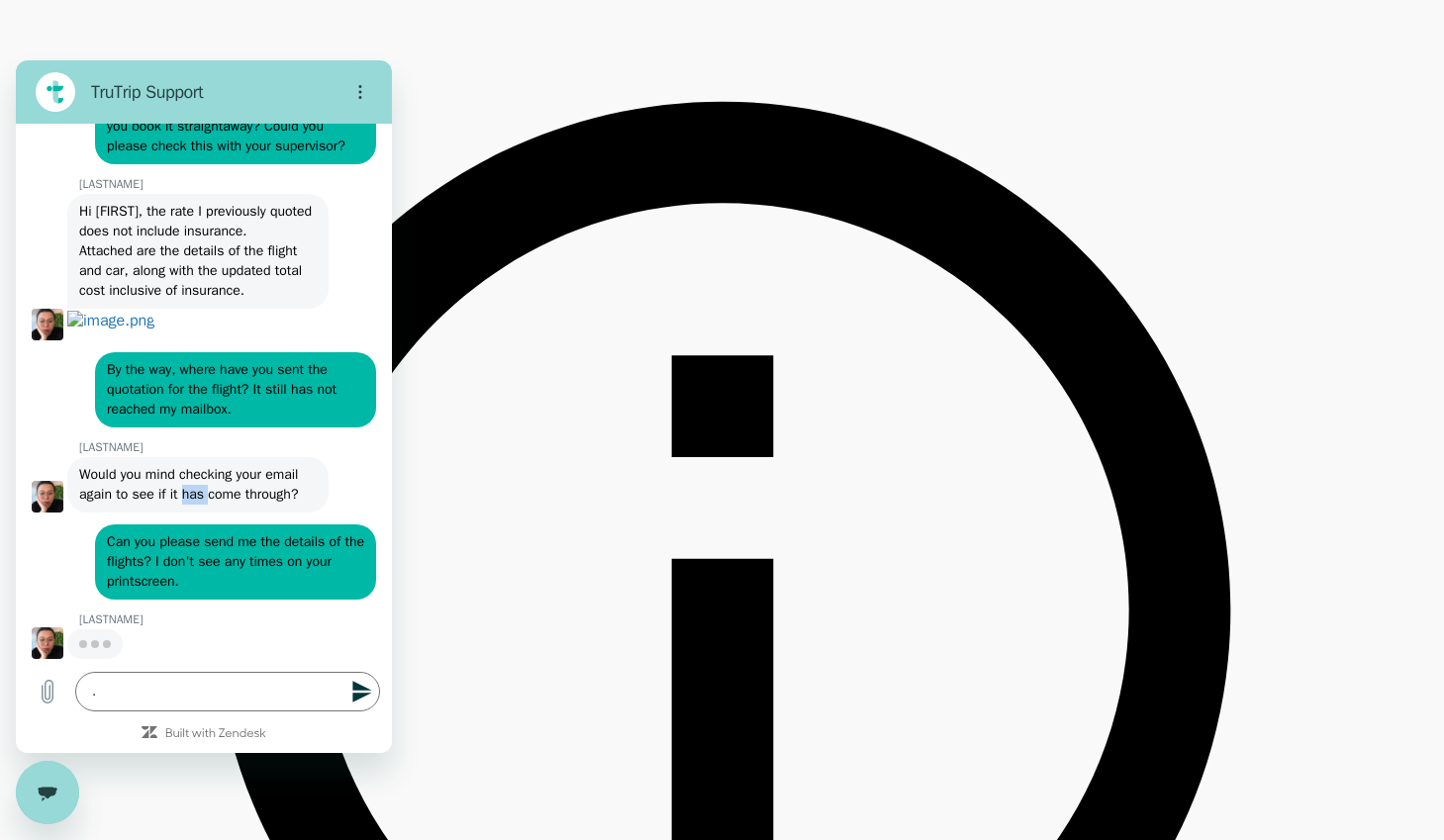 click on "Would you mind checking your email again to see if it has come through?" at bounding box center [198, 485] 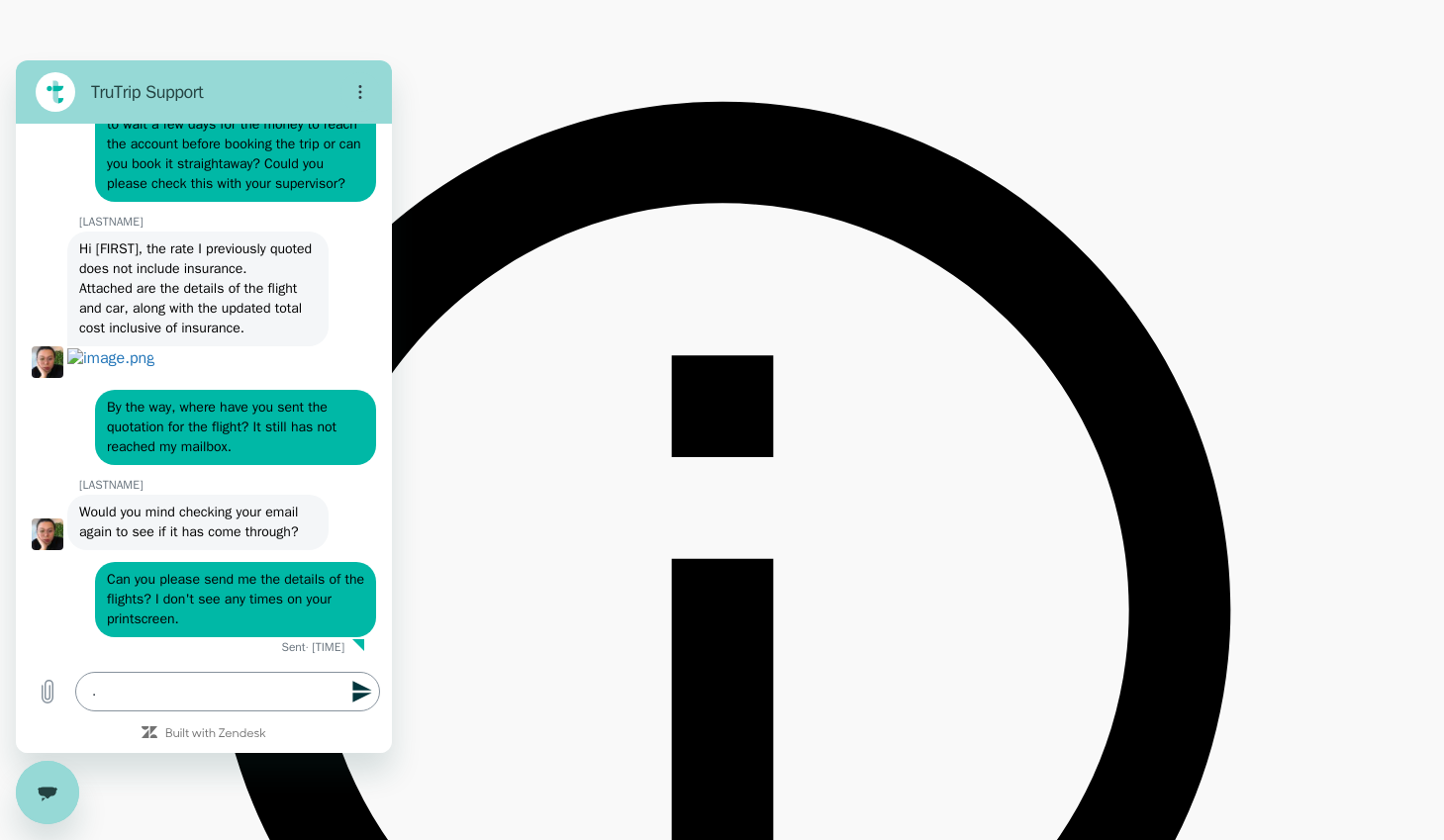click on "." at bounding box center [228, 692] 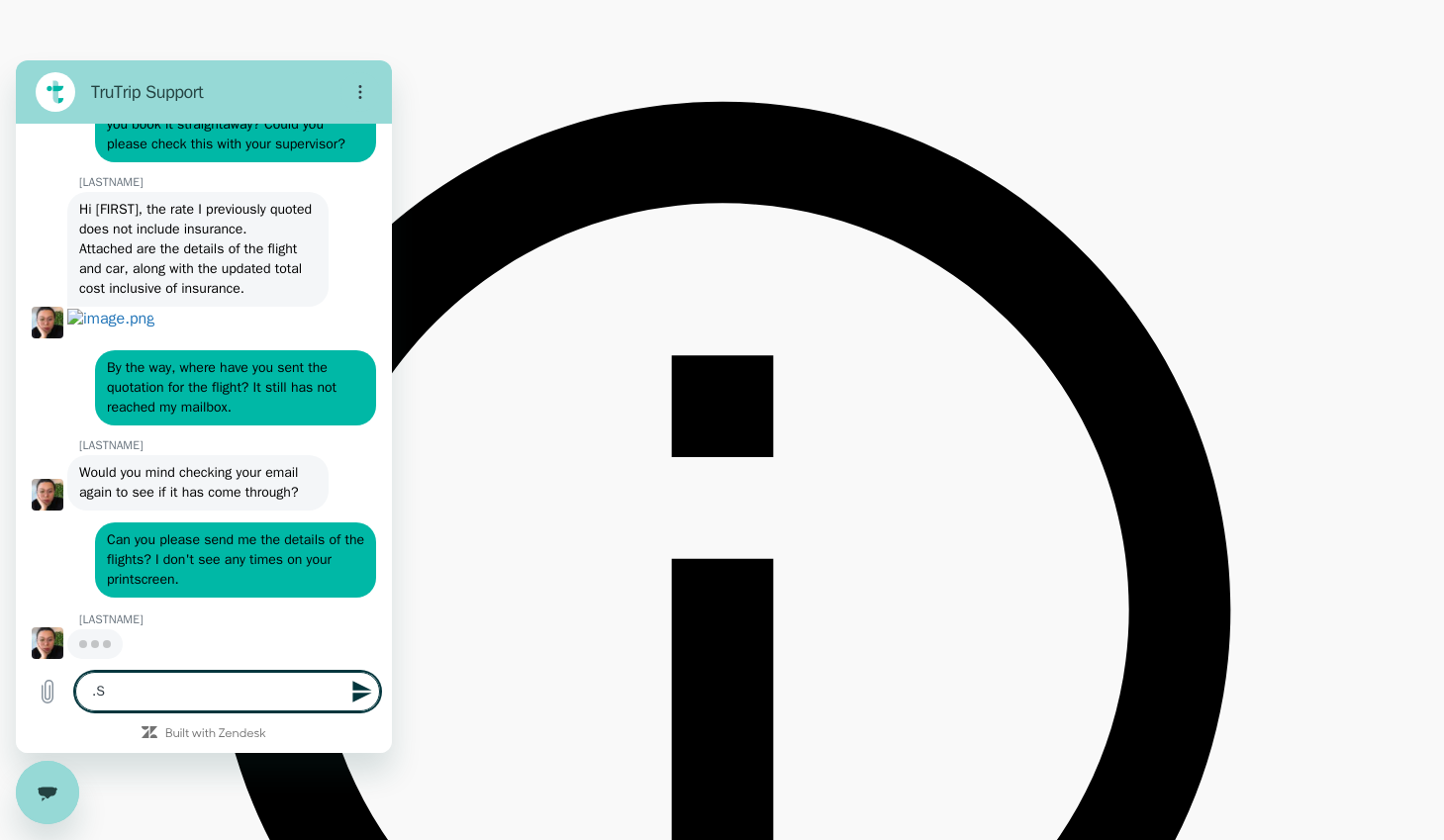 scroll, scrollTop: 7261, scrollLeft: 0, axis: vertical 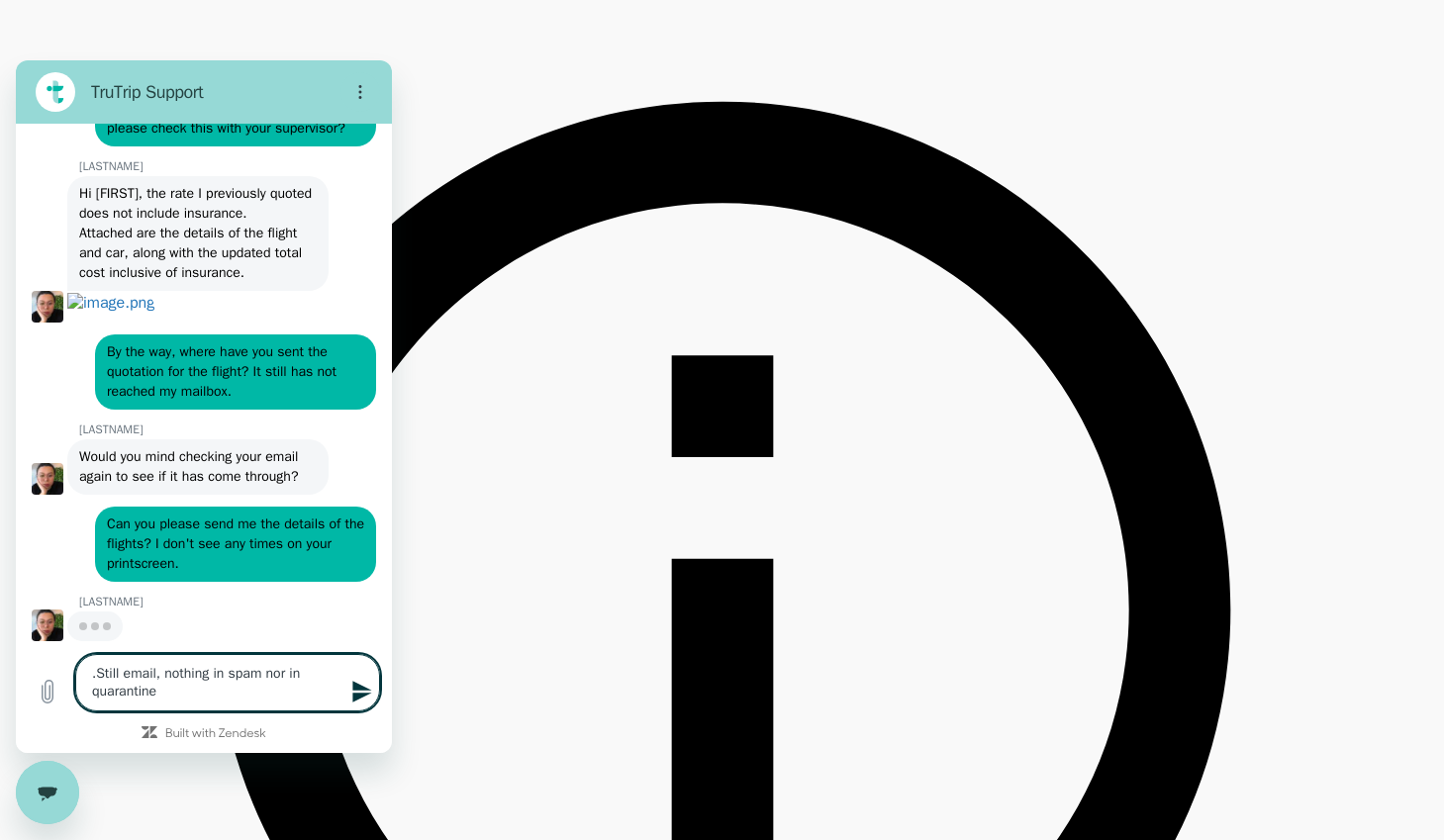 type on ".Still email, nothing in spam nor in quarantine." 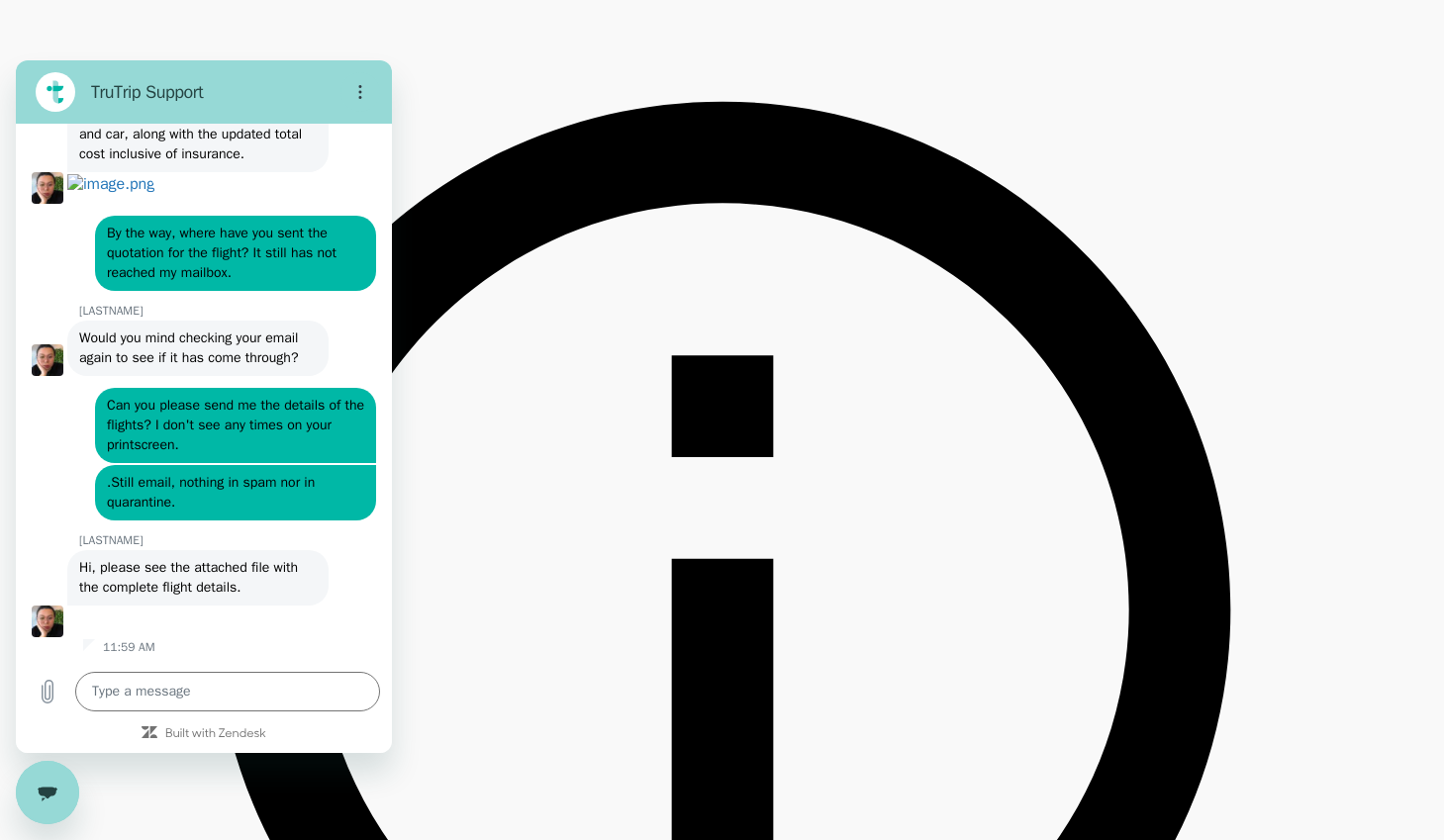 scroll, scrollTop: 7513, scrollLeft: 0, axis: vertical 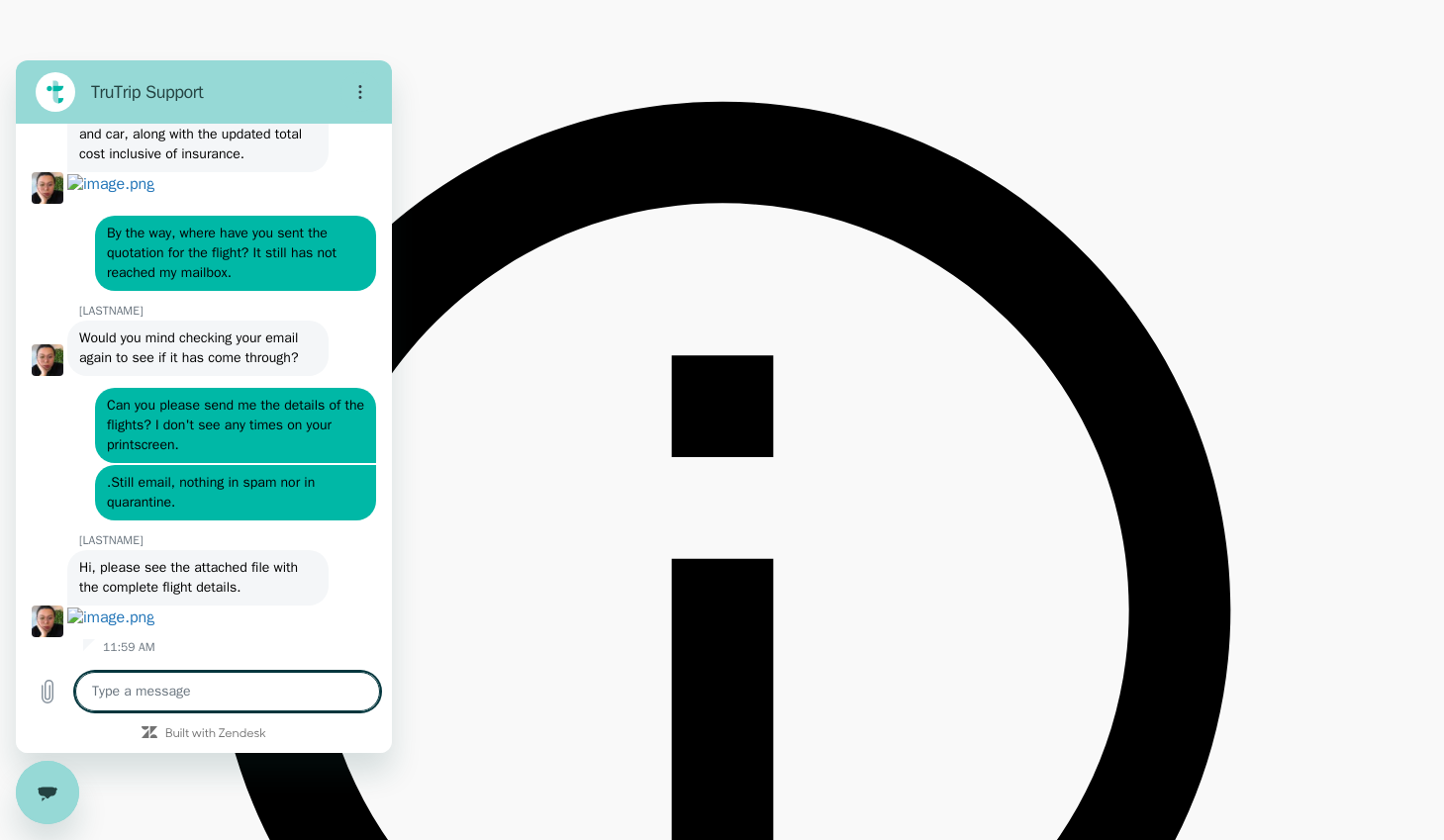 click at bounding box center (228, 692) 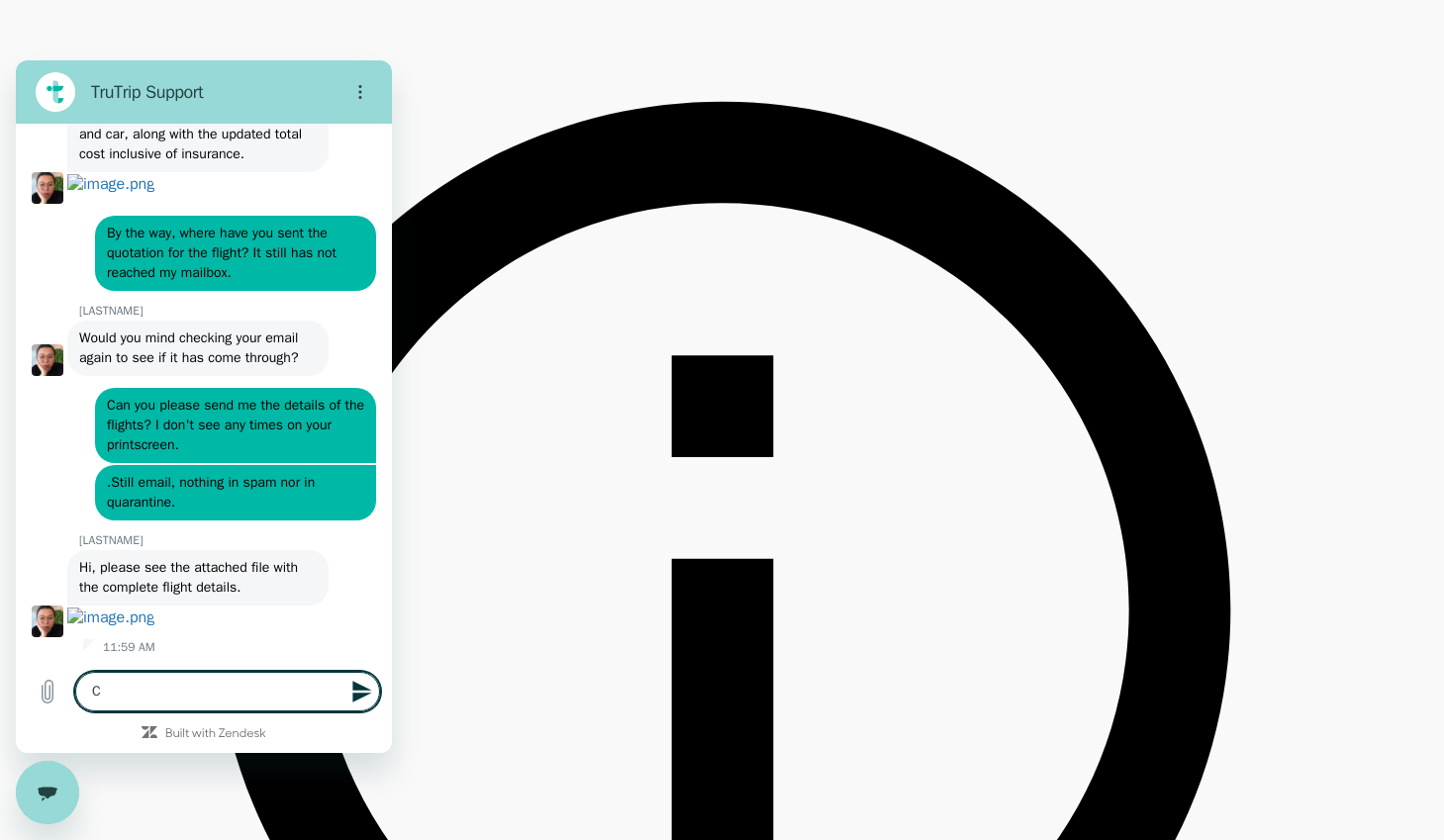 scroll, scrollTop: 9, scrollLeft: 0, axis: vertical 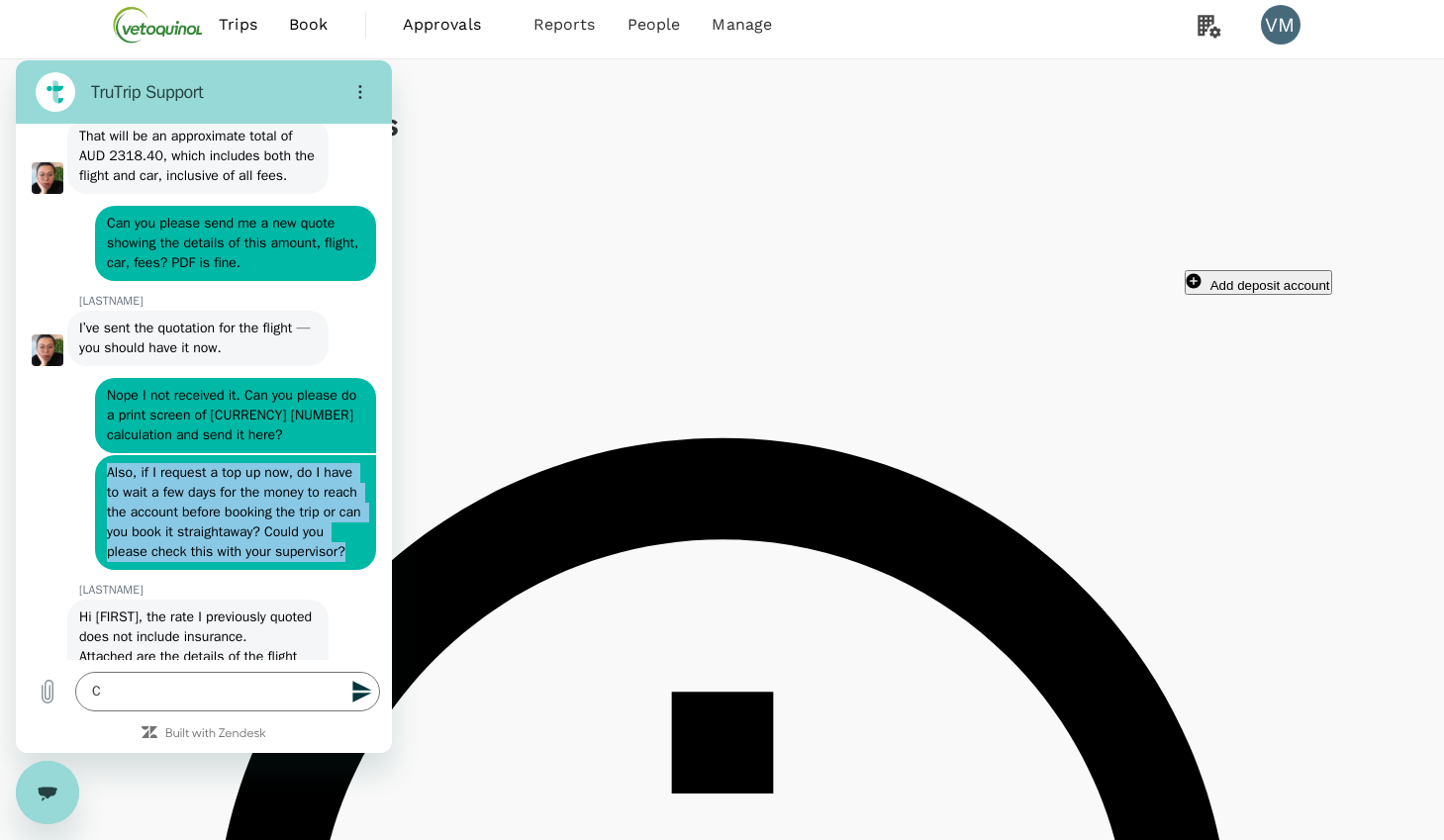 drag, startPoint x: 107, startPoint y: 450, endPoint x: 360, endPoint y: 535, distance: 266.89698 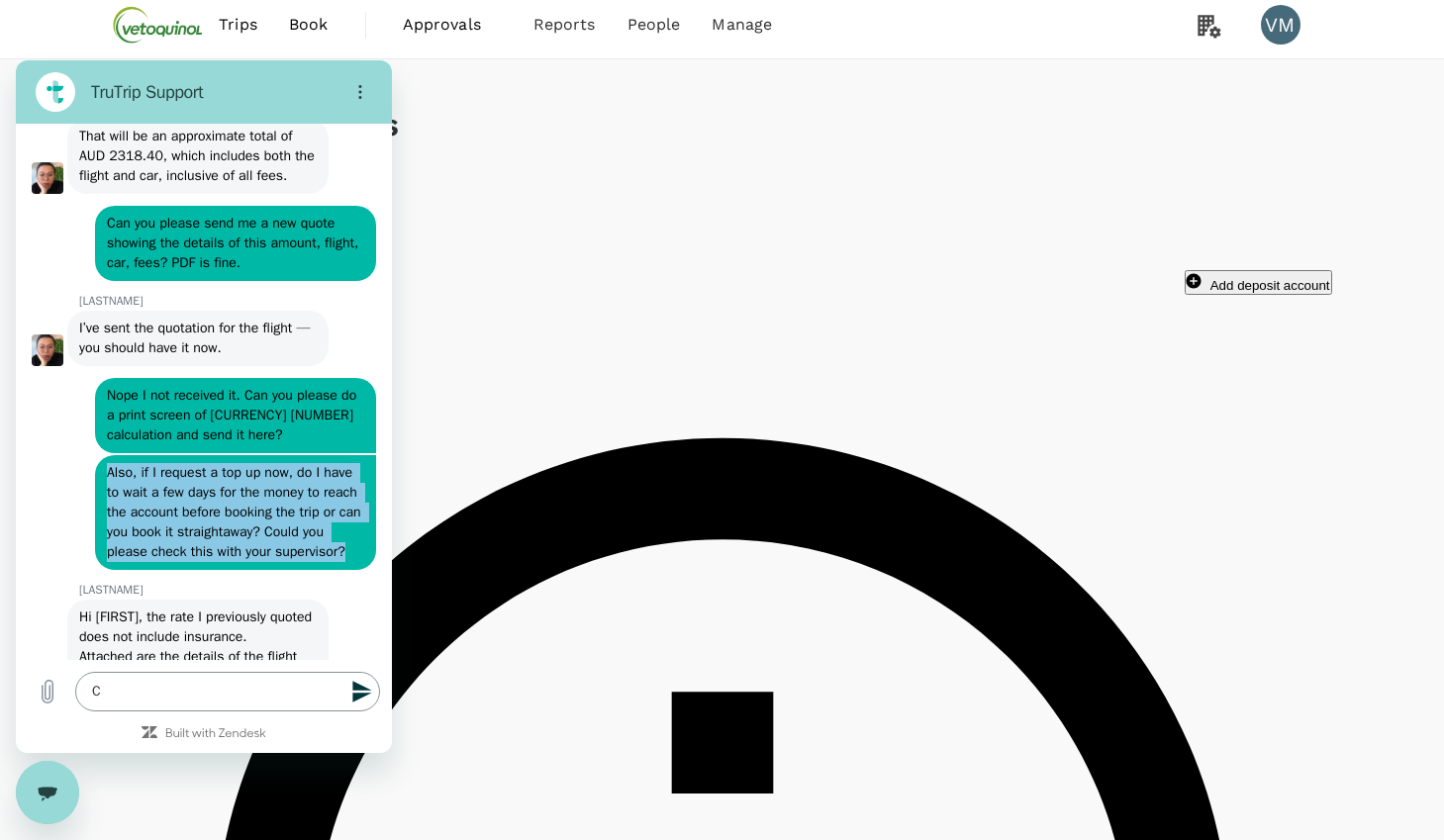 copy on "Also, if I request a top up now, do I have to wait a few days for the money to reach the account before booking the trip or can you book it straightaway? Could you please check this with your supervisor?" 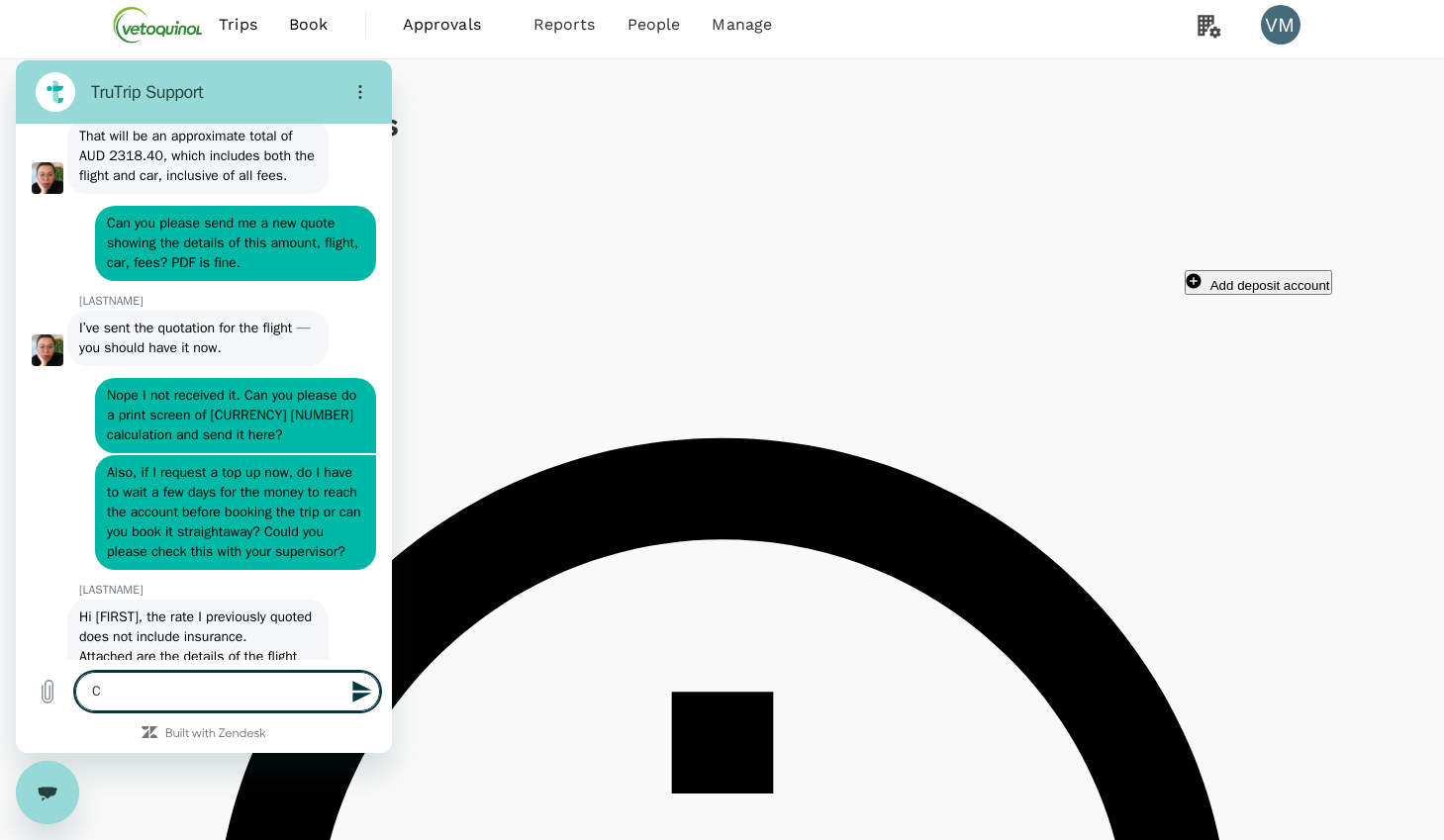 click on "C" at bounding box center [228, 692] 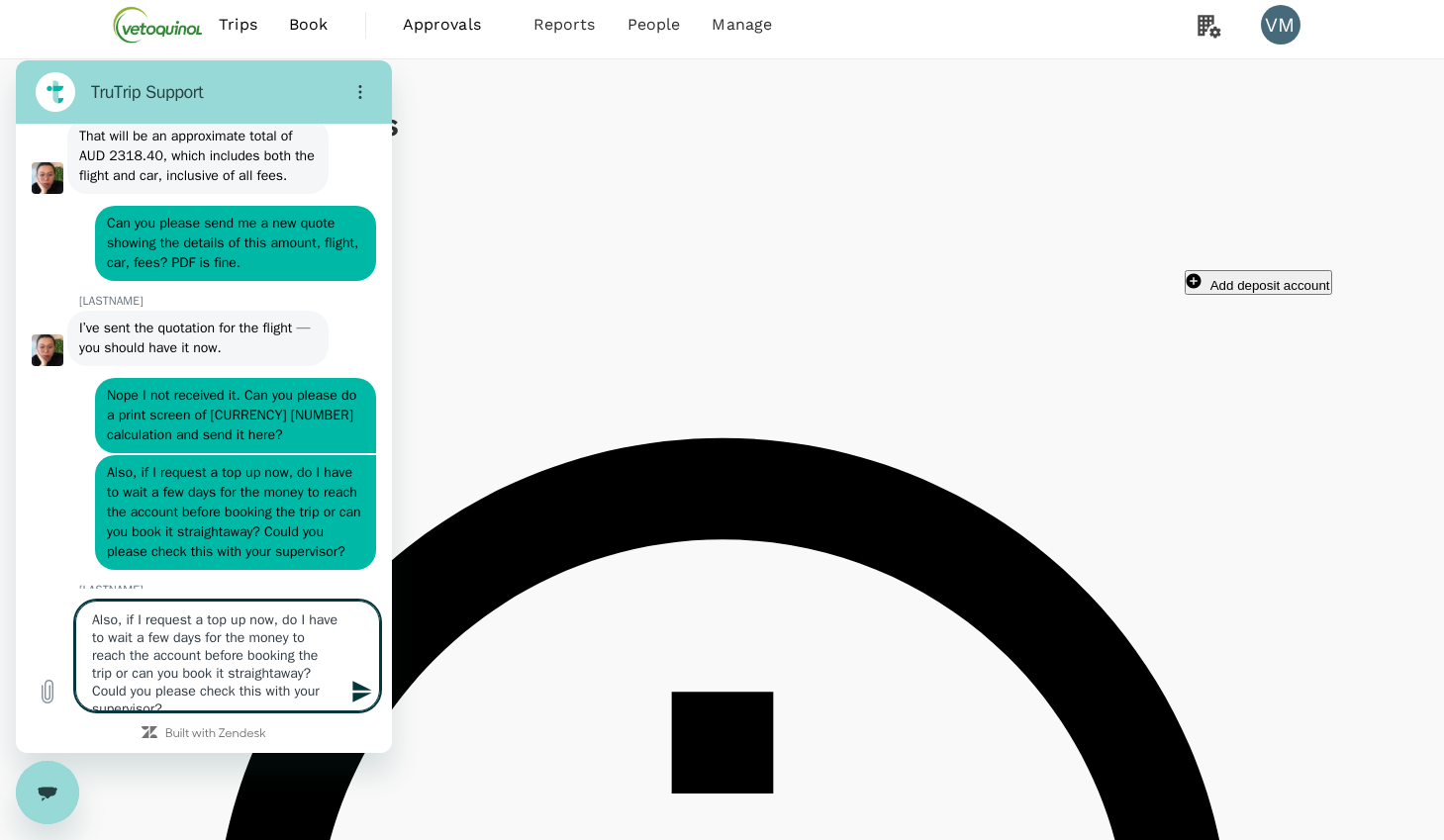 scroll, scrollTop: 9, scrollLeft: 0, axis: vertical 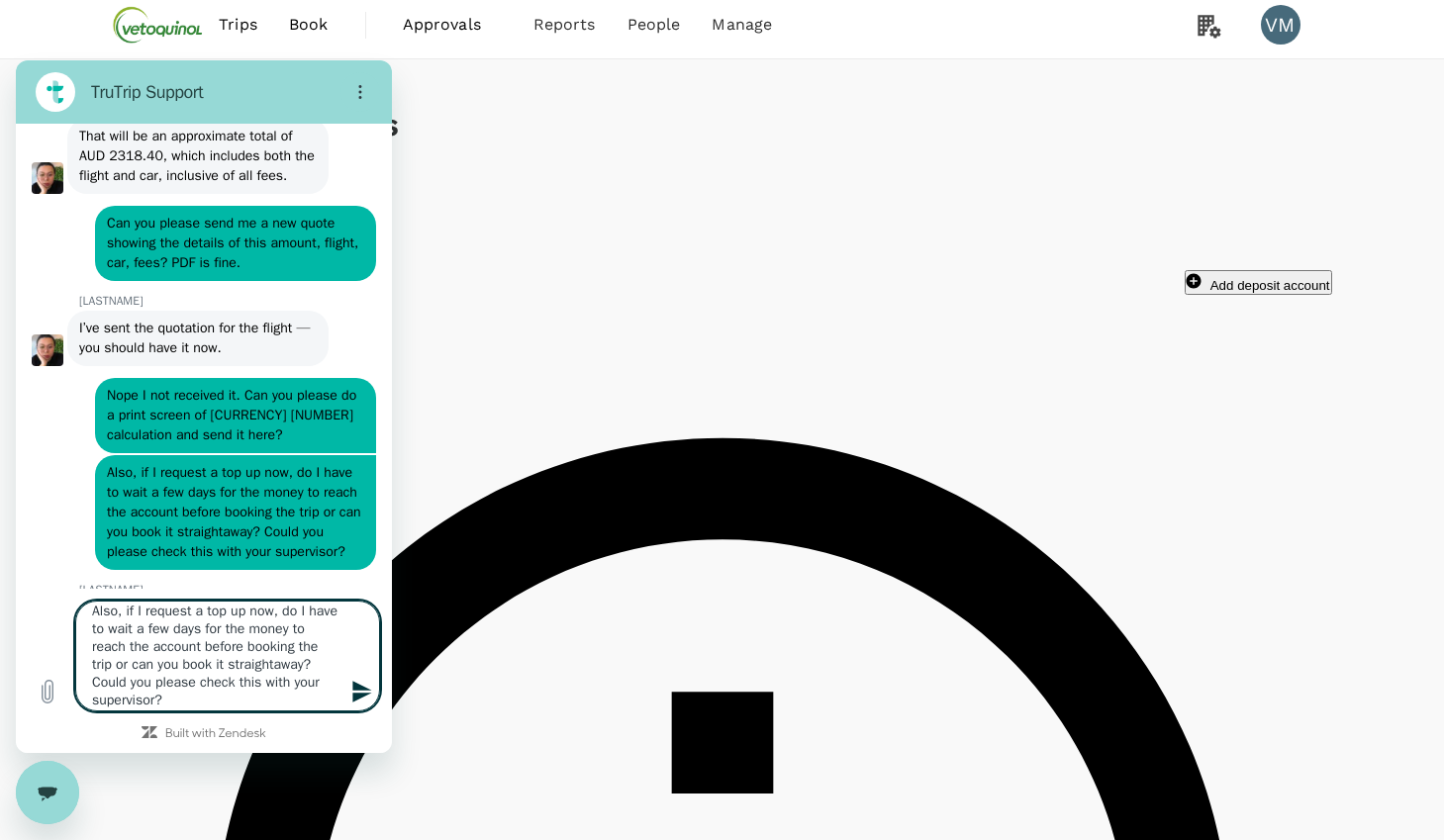 drag, startPoint x: 121, startPoint y: 617, endPoint x: 62, endPoint y: 618, distance: 59.008474 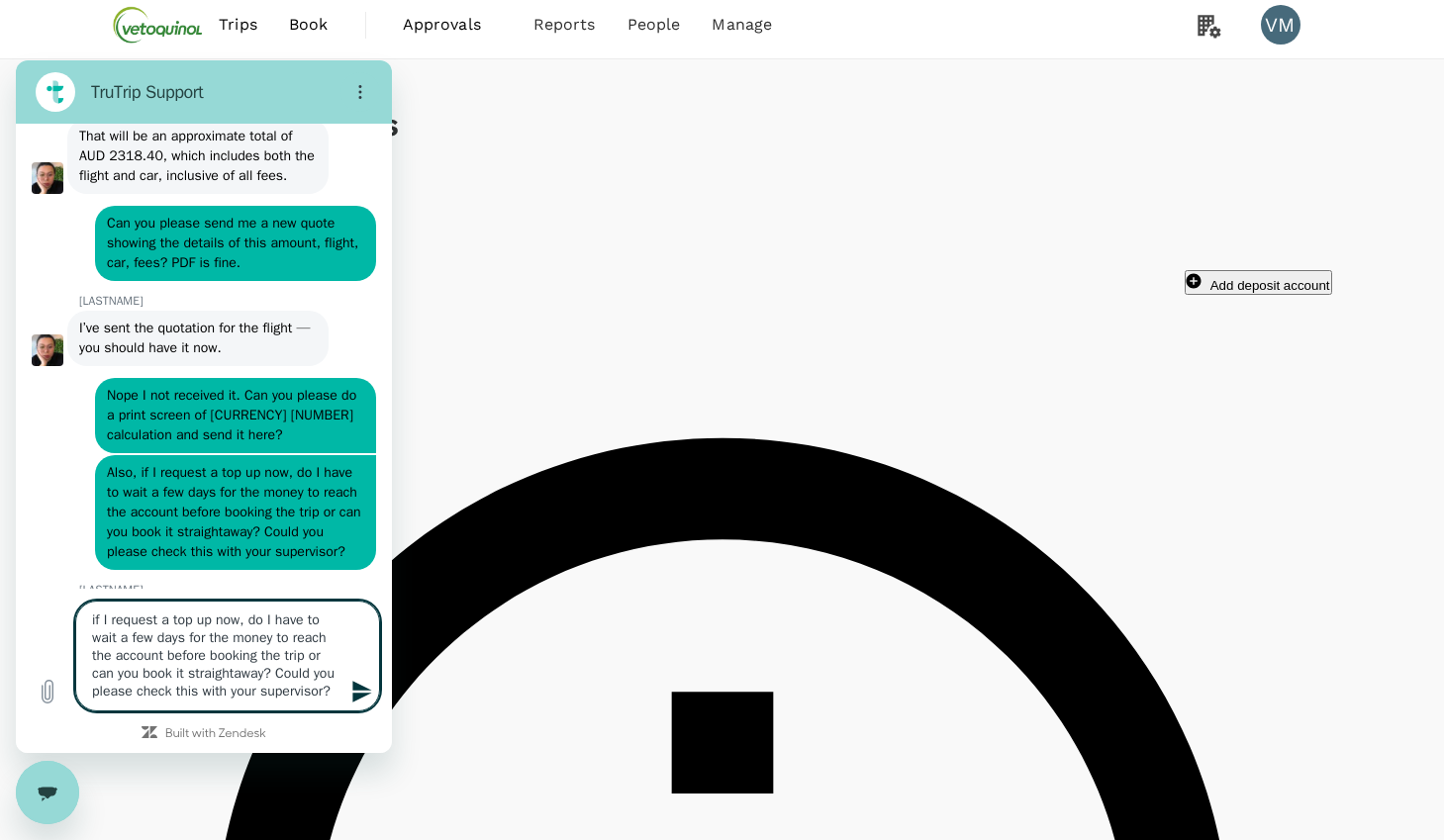 scroll, scrollTop: 9, scrollLeft: 0, axis: vertical 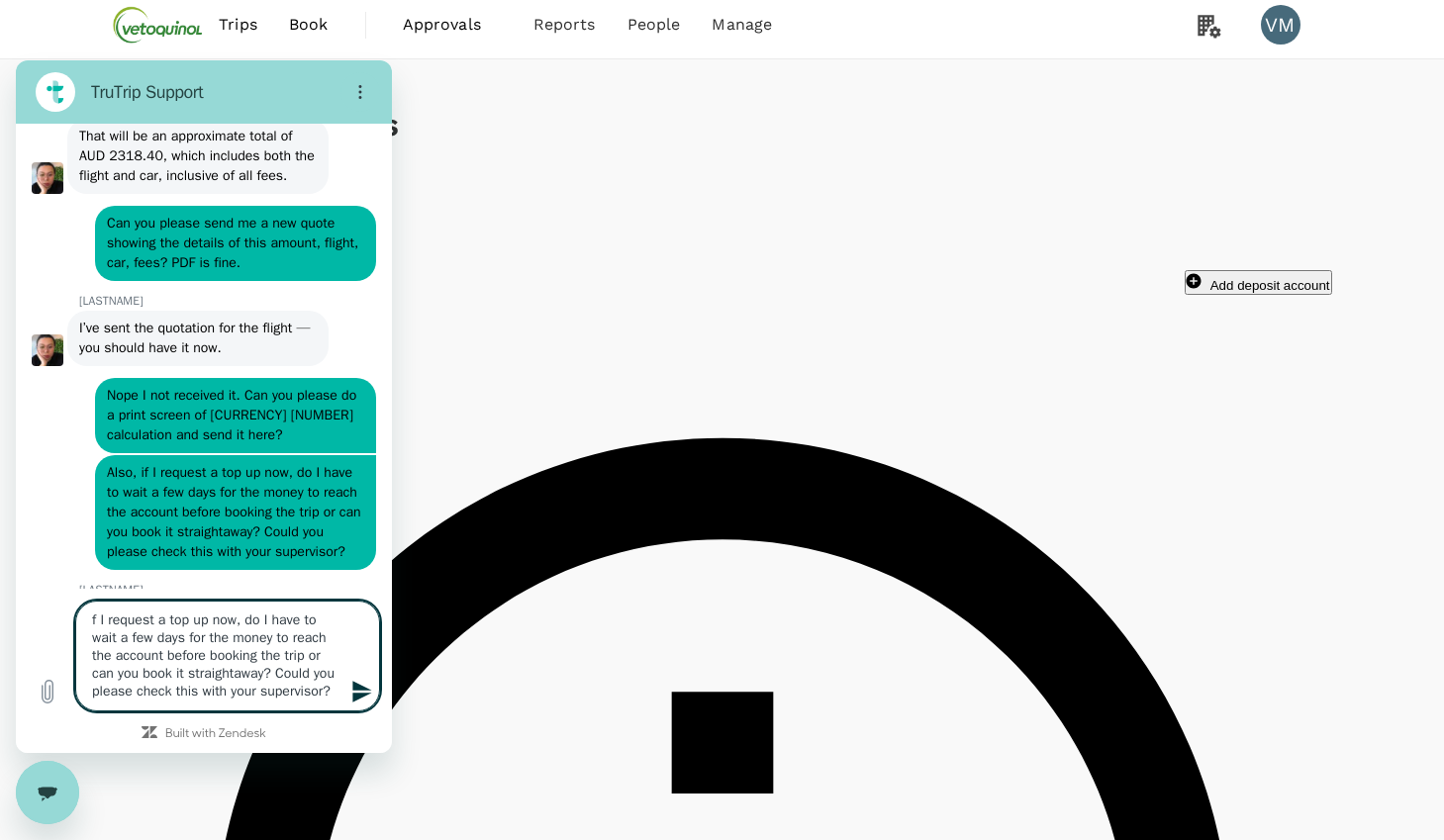 type on "If I request a top up now, do I have to wait a few days for the money to reach the account before booking the trip or can you book it straightaway? Could you please check this with your supervisor?" 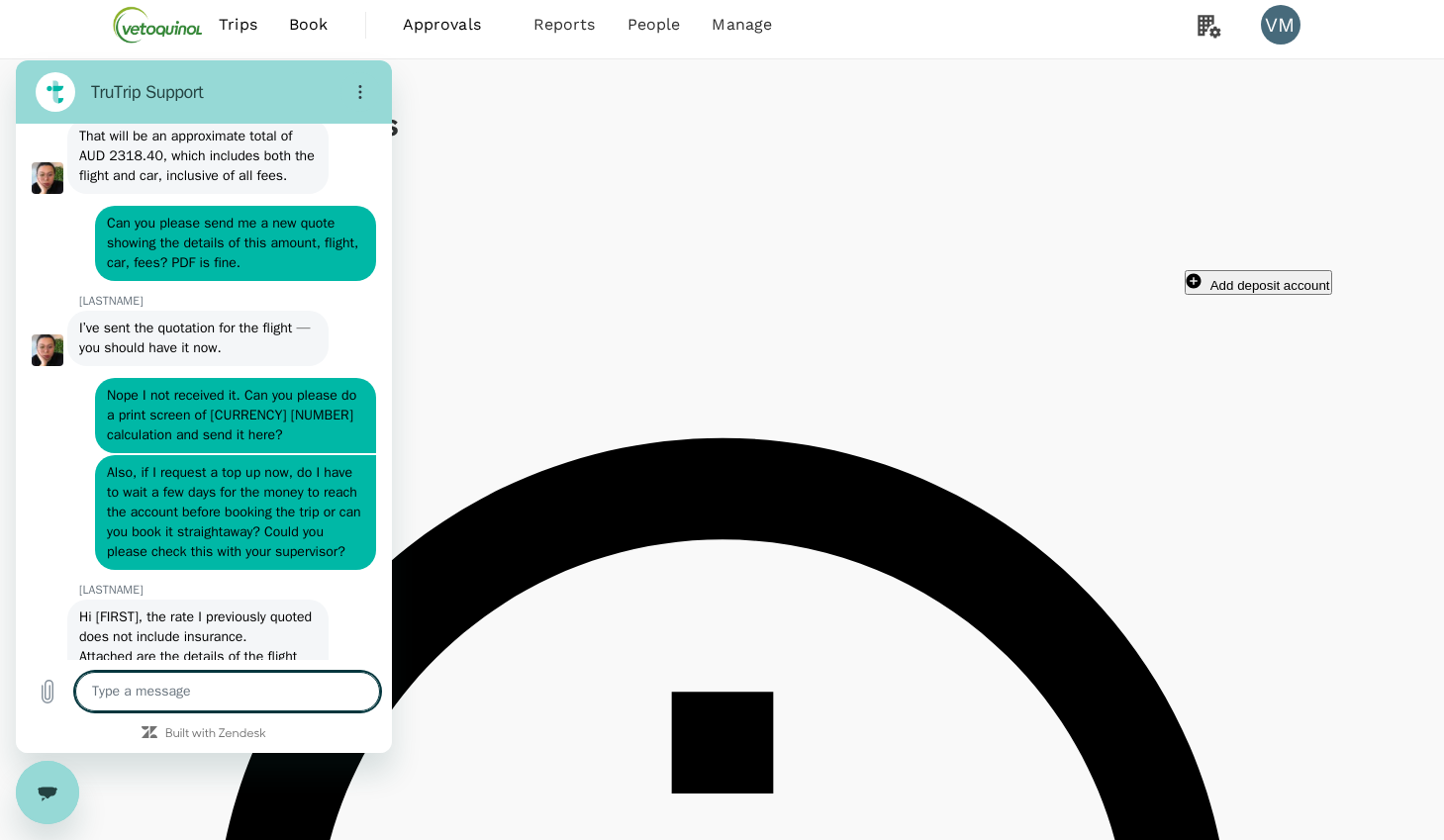 scroll, scrollTop: 0, scrollLeft: 0, axis: both 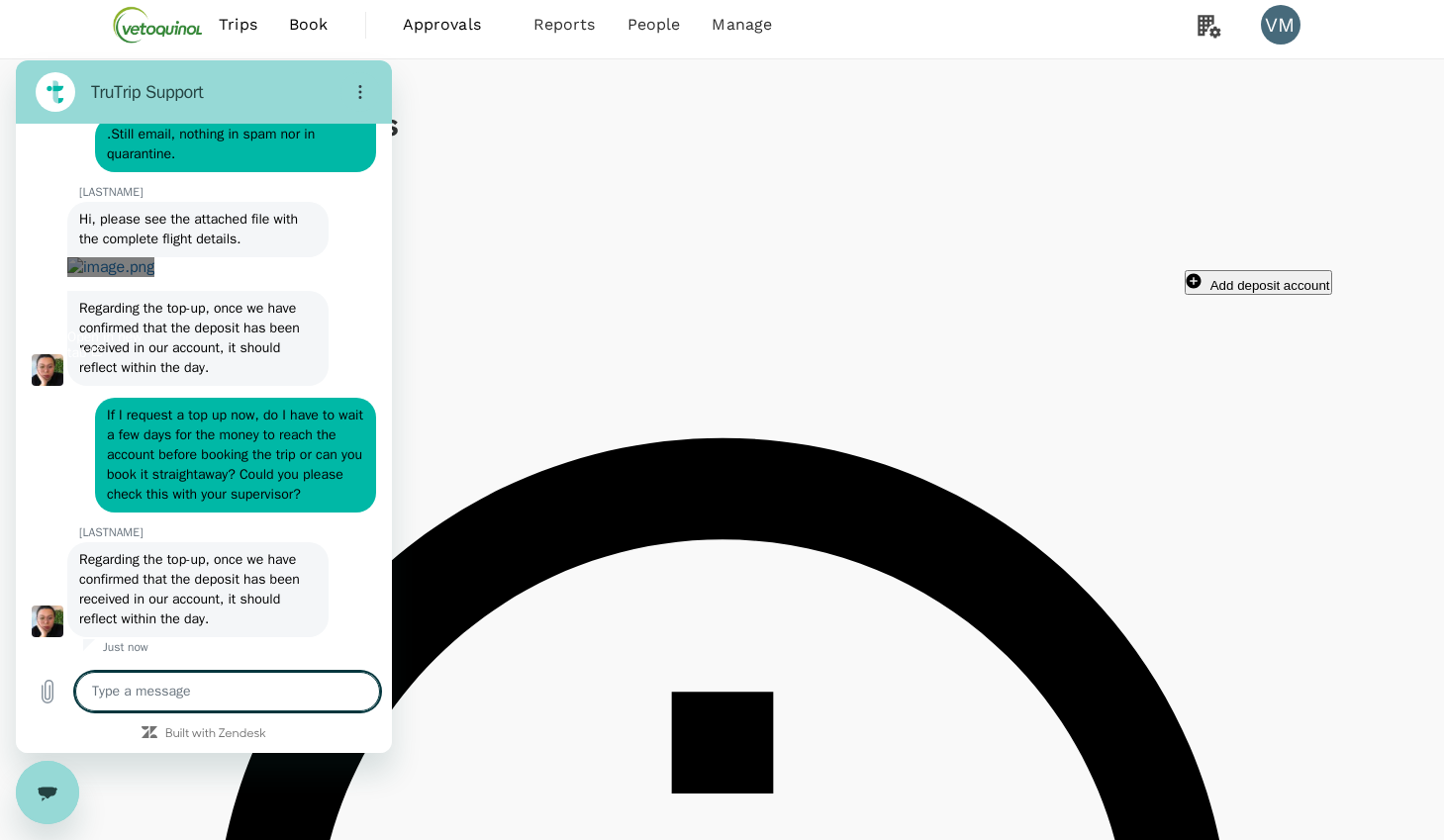 click at bounding box center [111, 267] 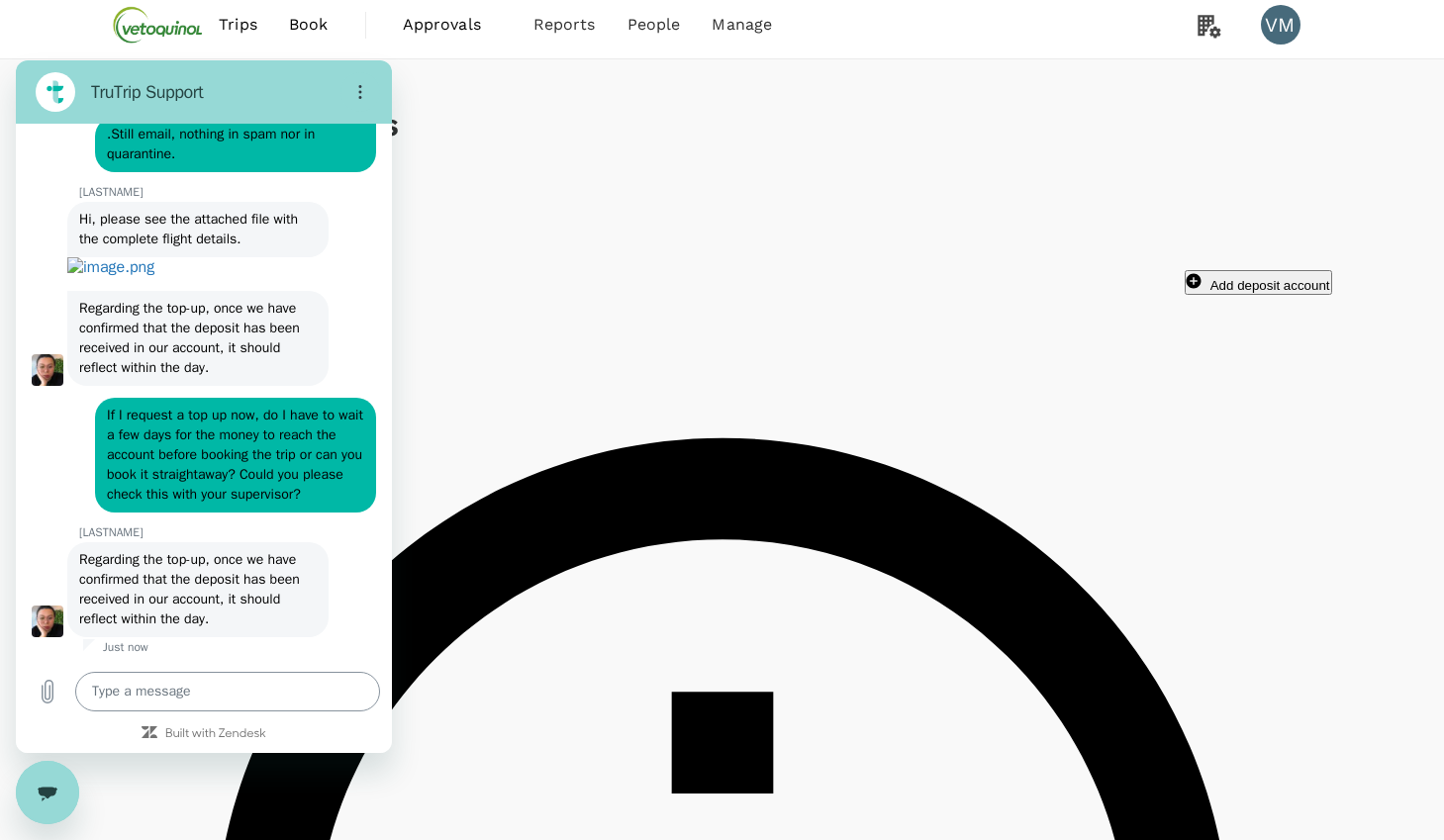 click at bounding box center [228, 692] 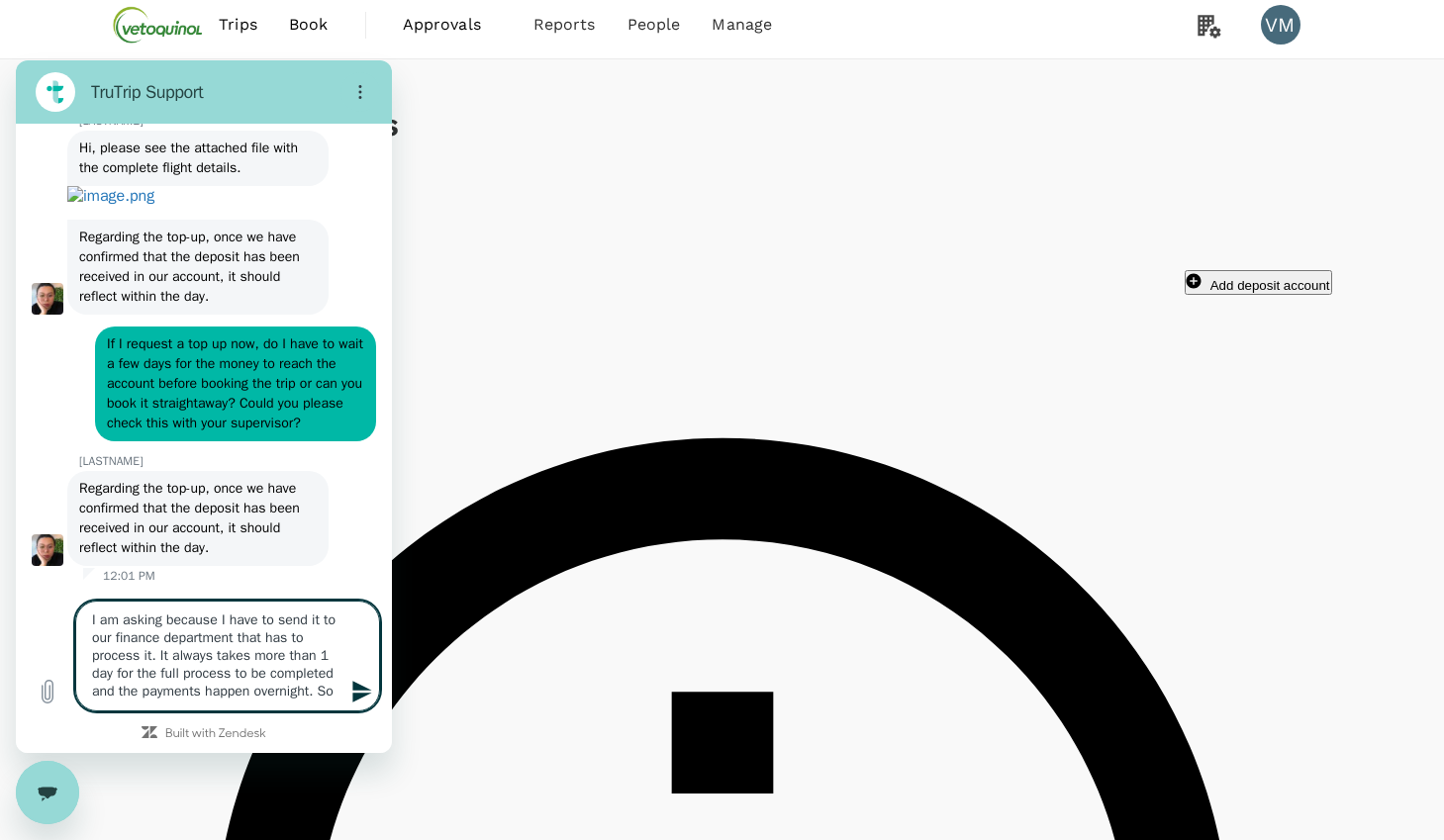 scroll, scrollTop: 0, scrollLeft: 0, axis: both 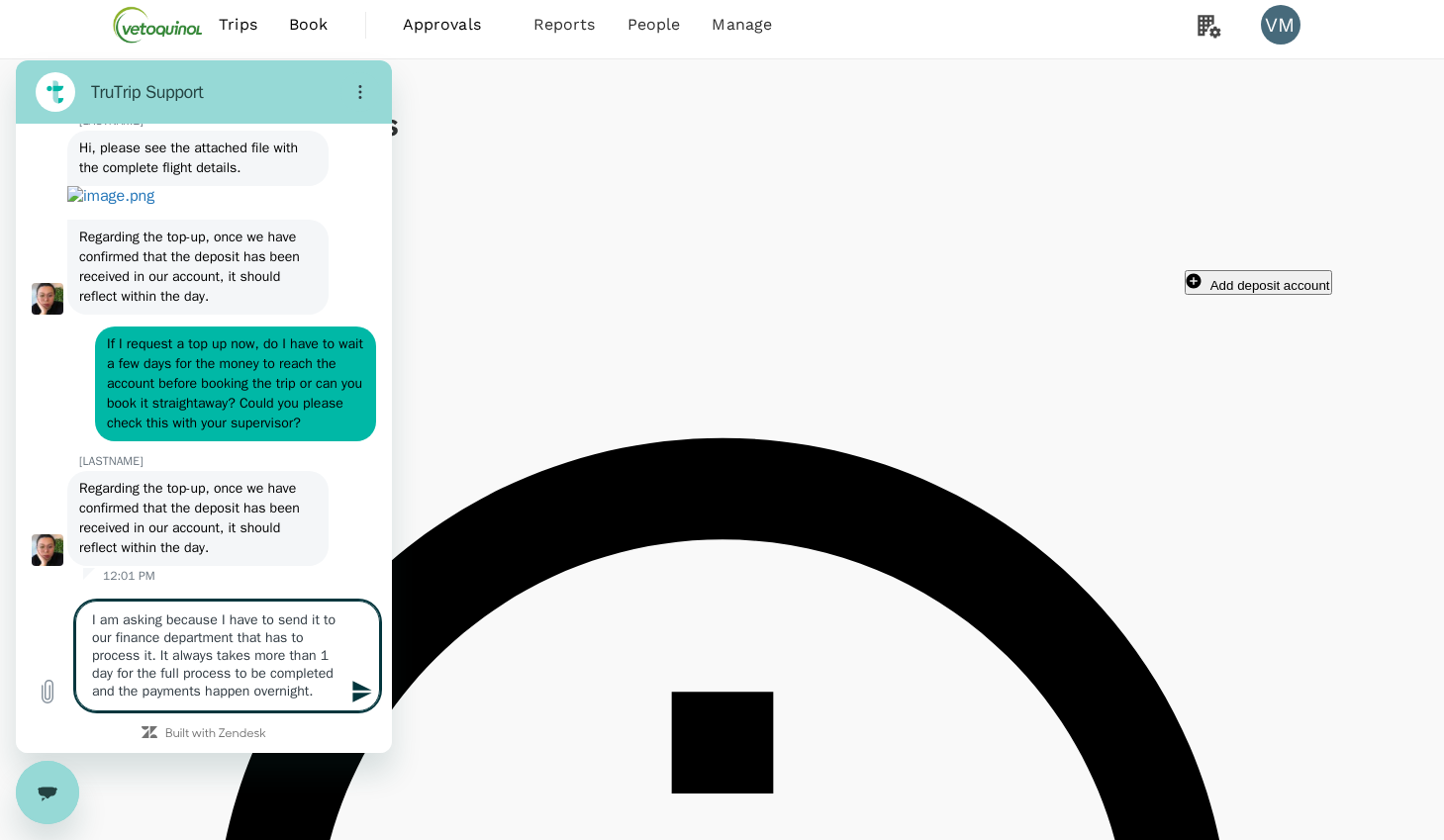 type on "I am asking because I have to send it to our finance department that has to process it. It always takes more than 1 day for the full process to be completed and the payments happen overnight." 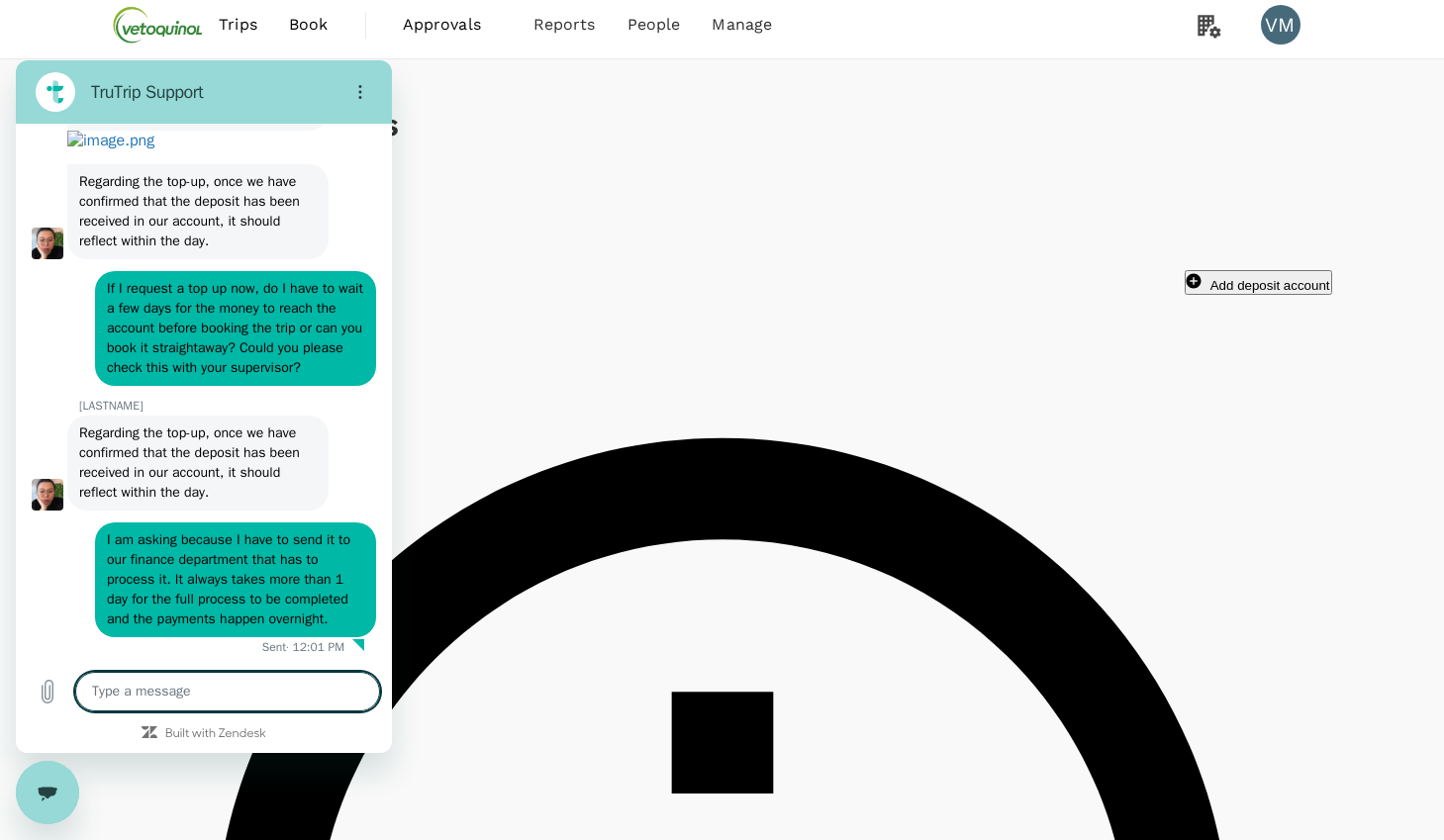 scroll, scrollTop: 7987, scrollLeft: 0, axis: vertical 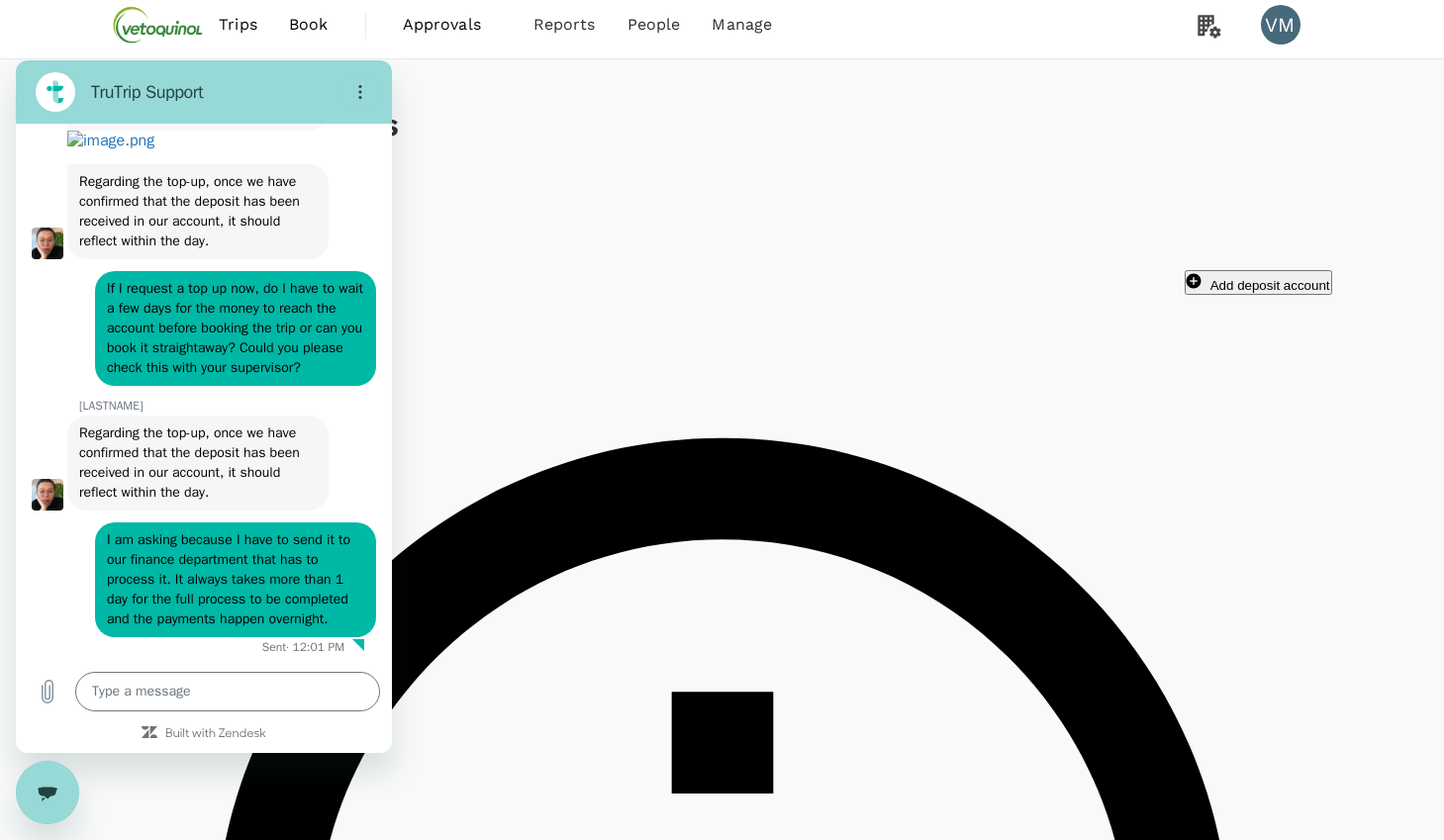 click on "Card number Name on card Access Fees Expiry [MM]/[YY] [NAME] [NAME] Unassigned 3.3 % 6 / 27" at bounding box center (722, 1906) 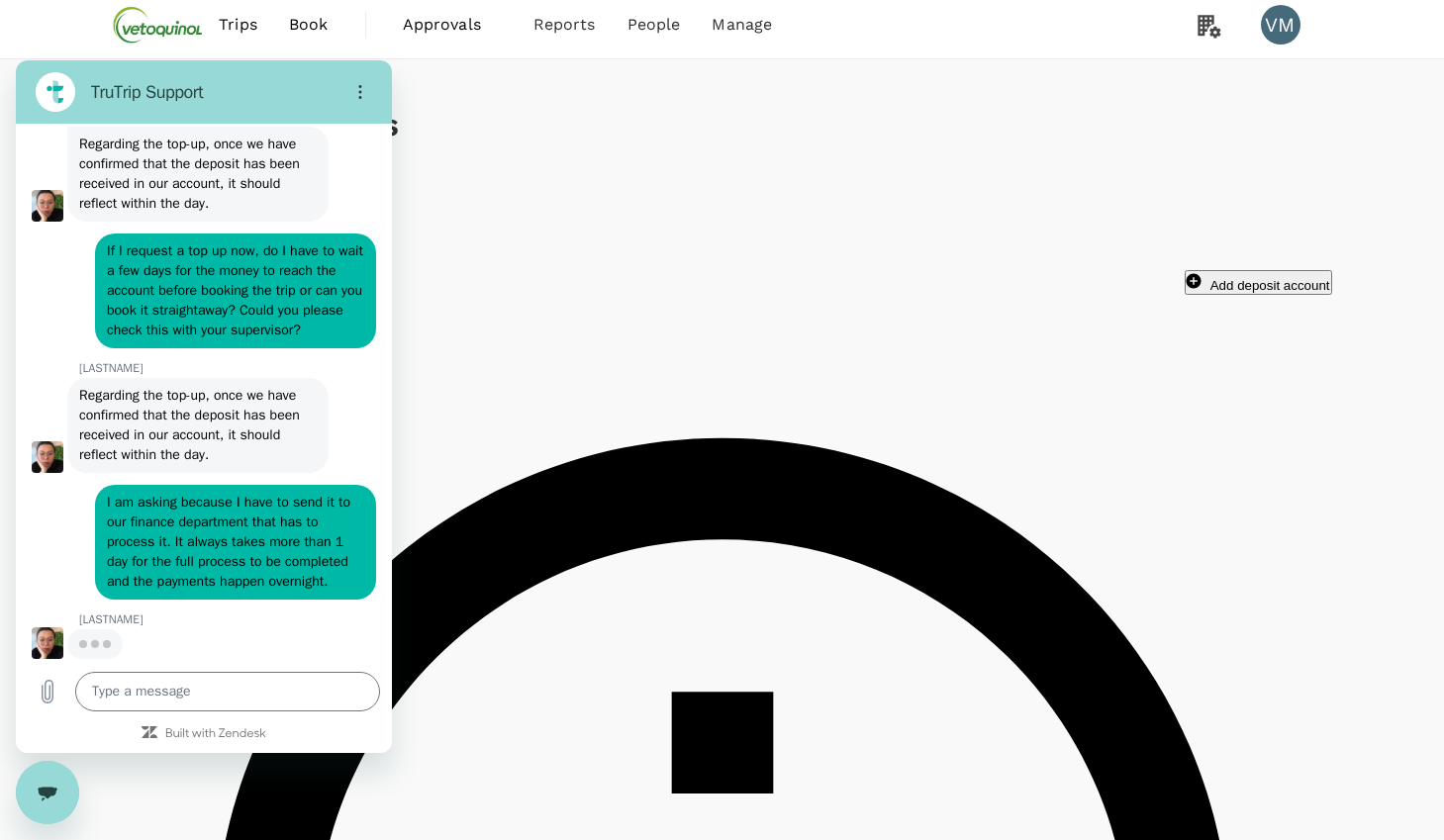 scroll, scrollTop: 8025, scrollLeft: 0, axis: vertical 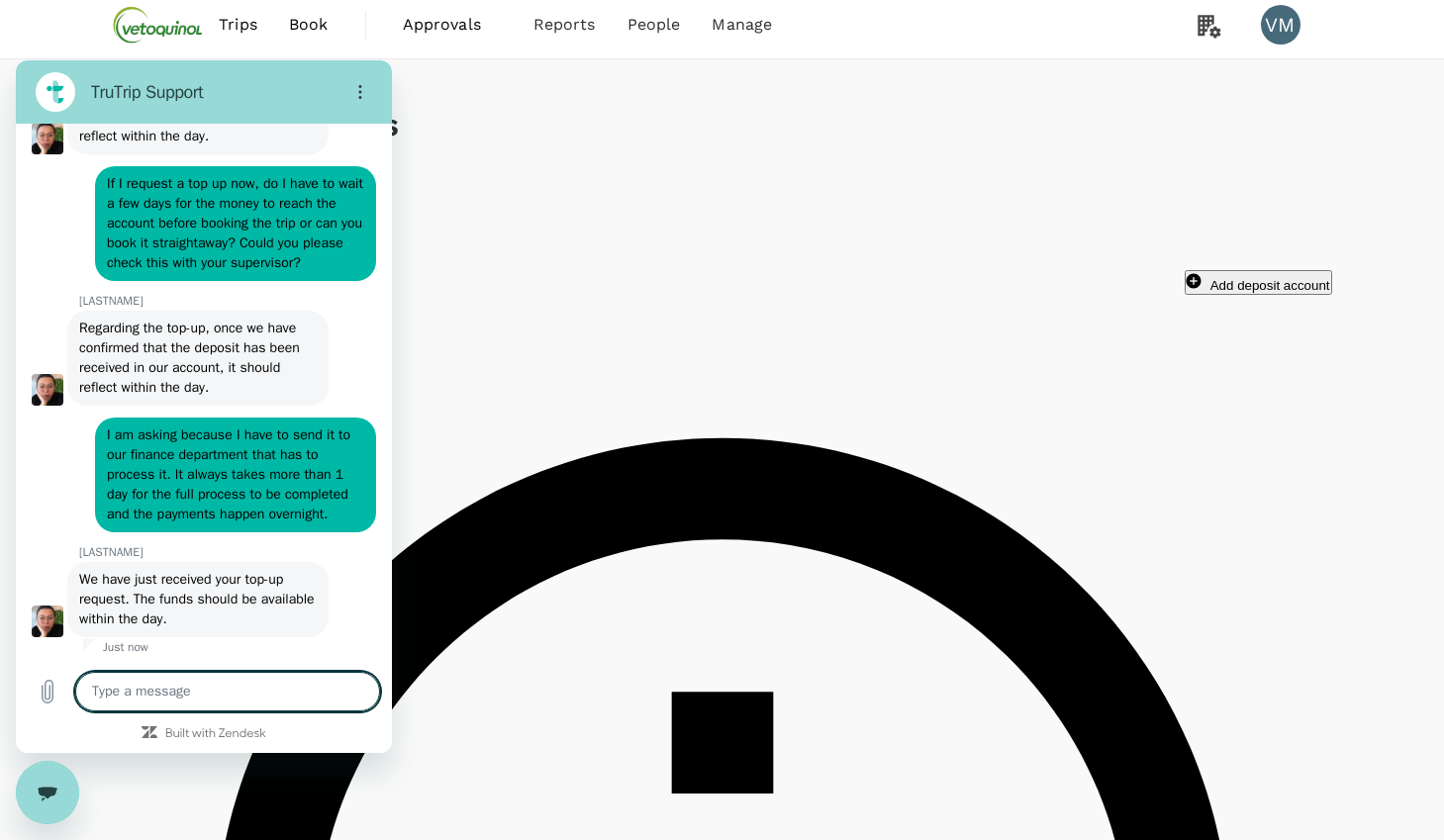 click at bounding box center [228, 692] 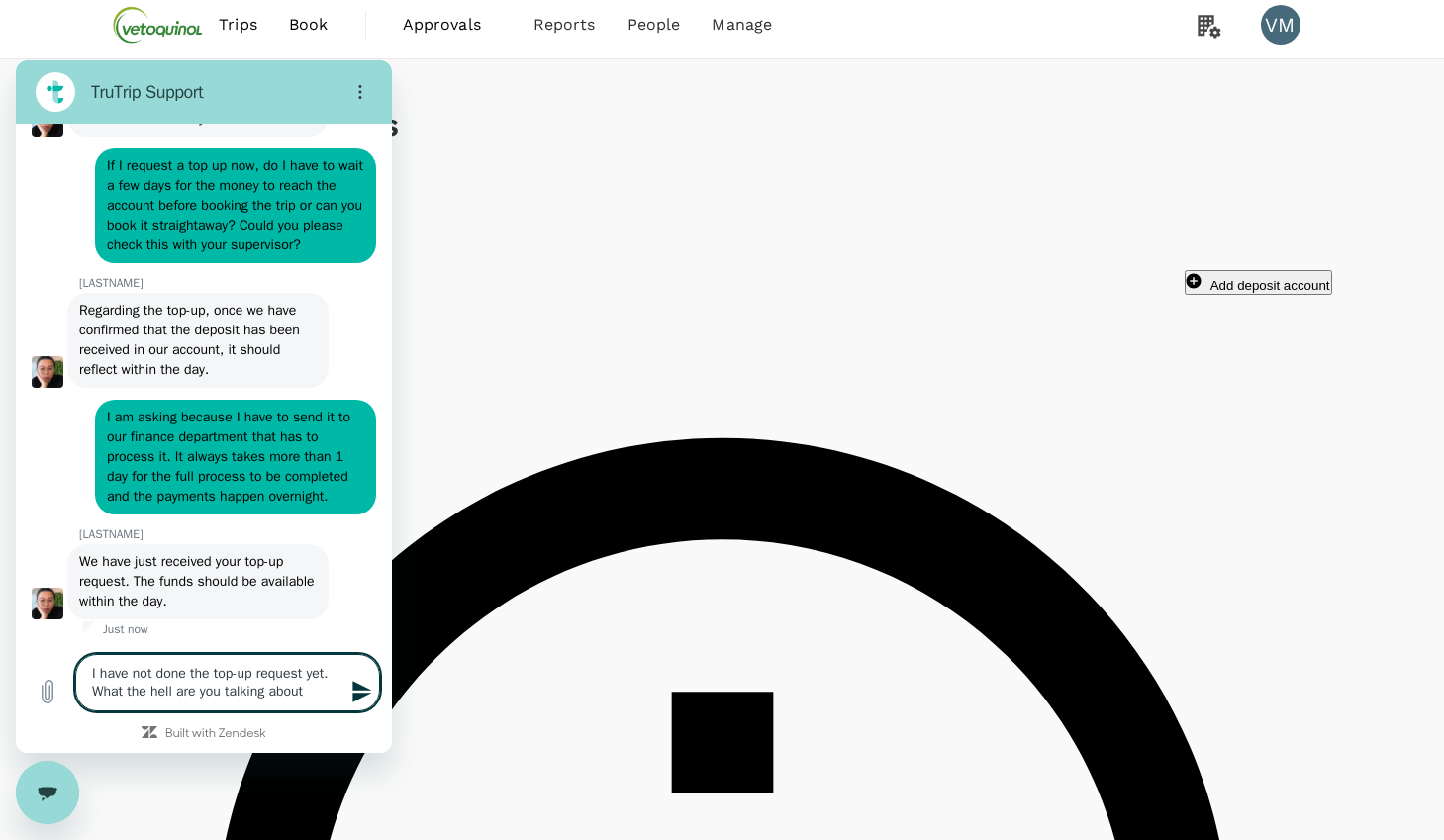type on "I have not done the top-up request yet. What the hell are you talking about?" 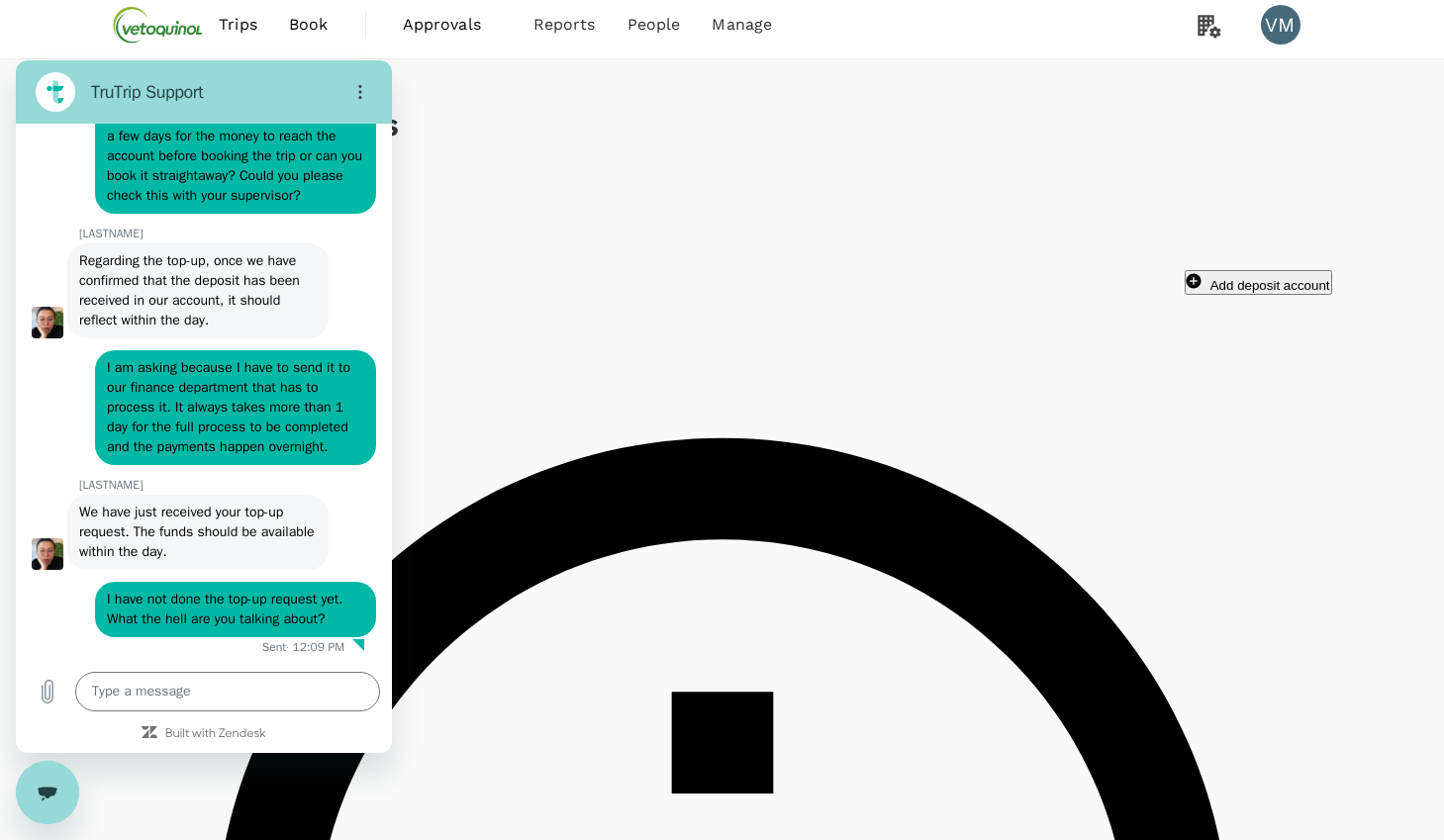 scroll, scrollTop: 8160, scrollLeft: 0, axis: vertical 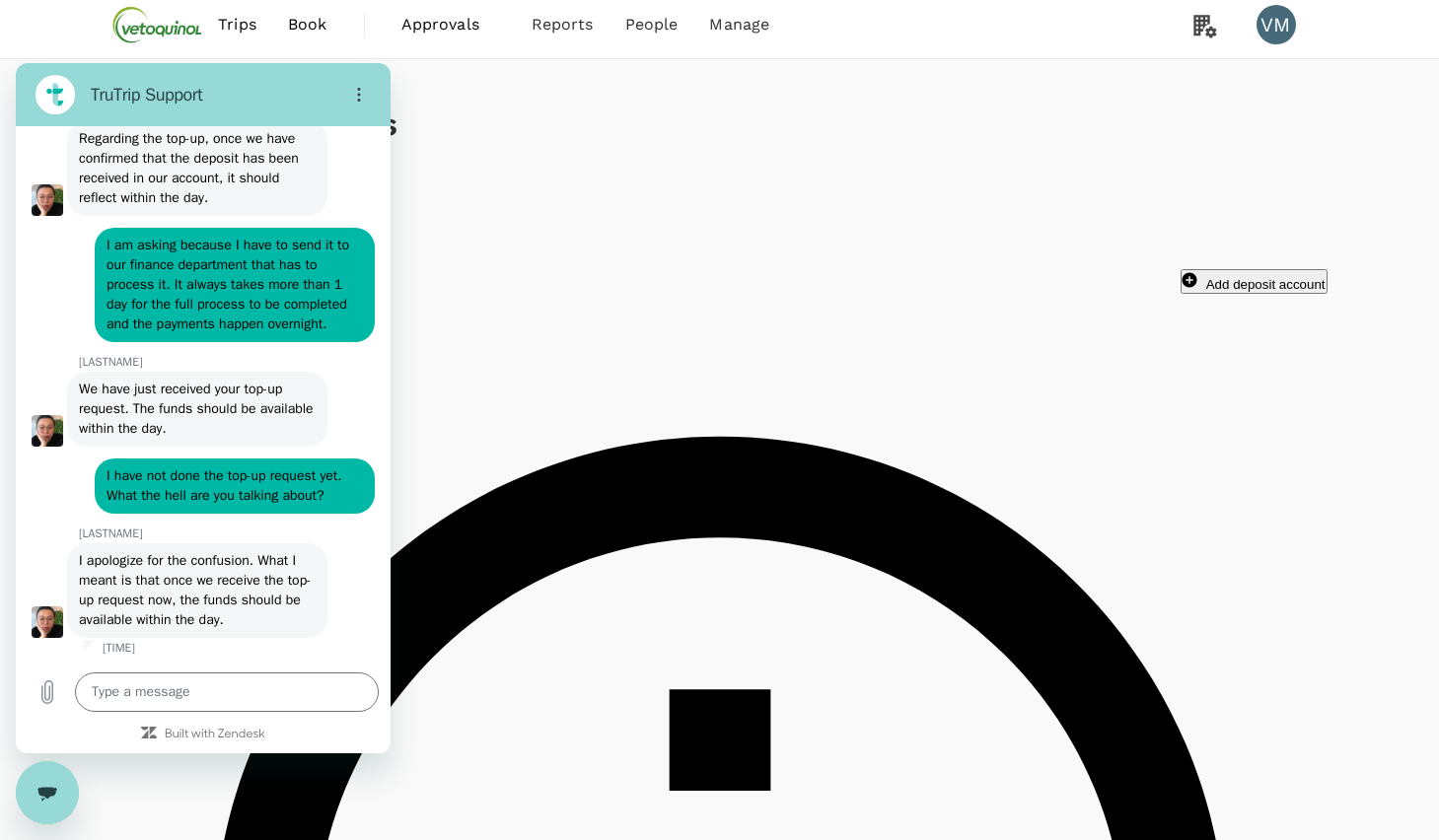 click on "Deposit account Card Credit account" at bounding box center (720, 230) 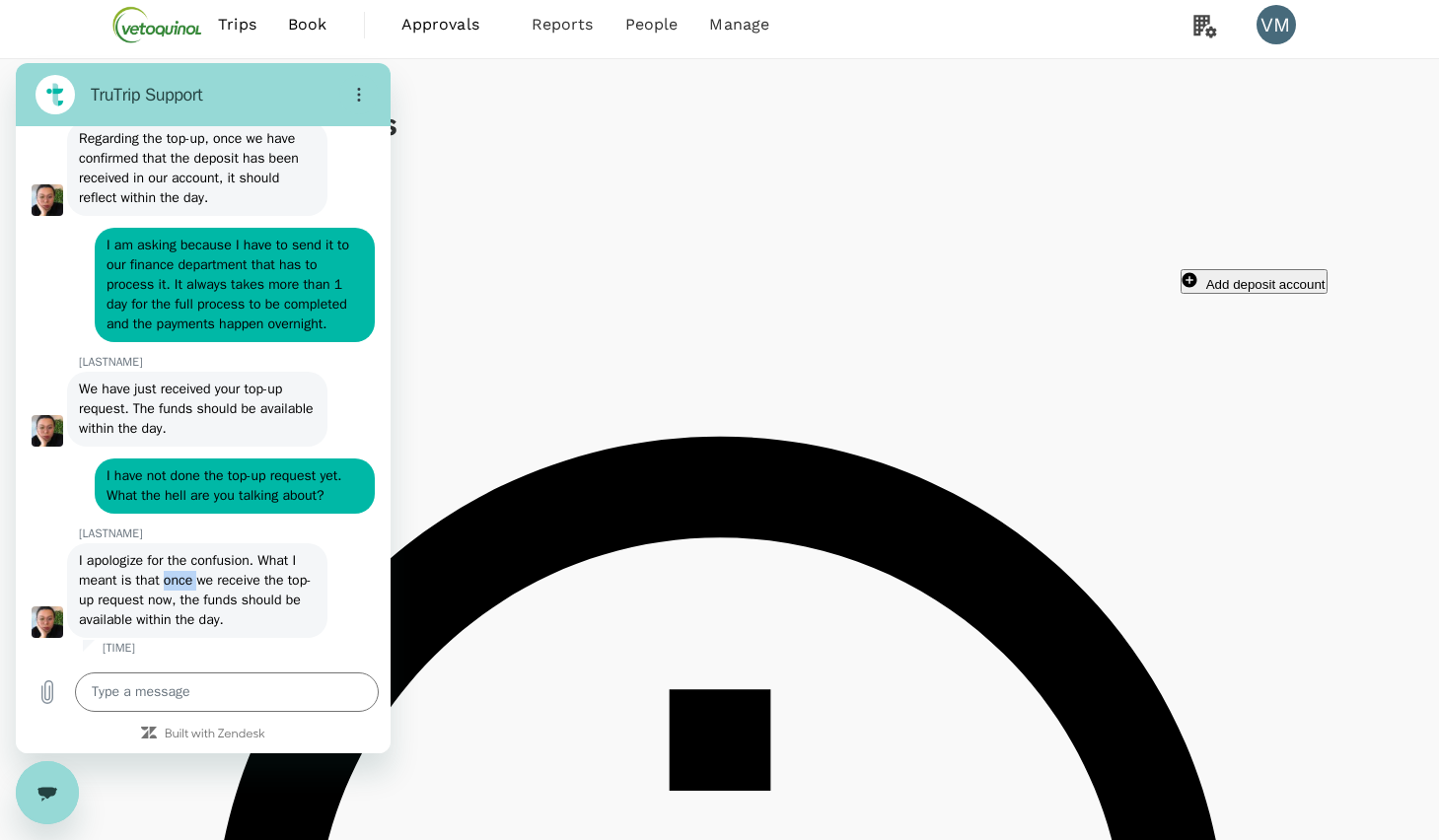 click on "I apologize for the confusion. What I meant is that once we receive the top-up request now, the funds should be available within the day." at bounding box center [197, 591] 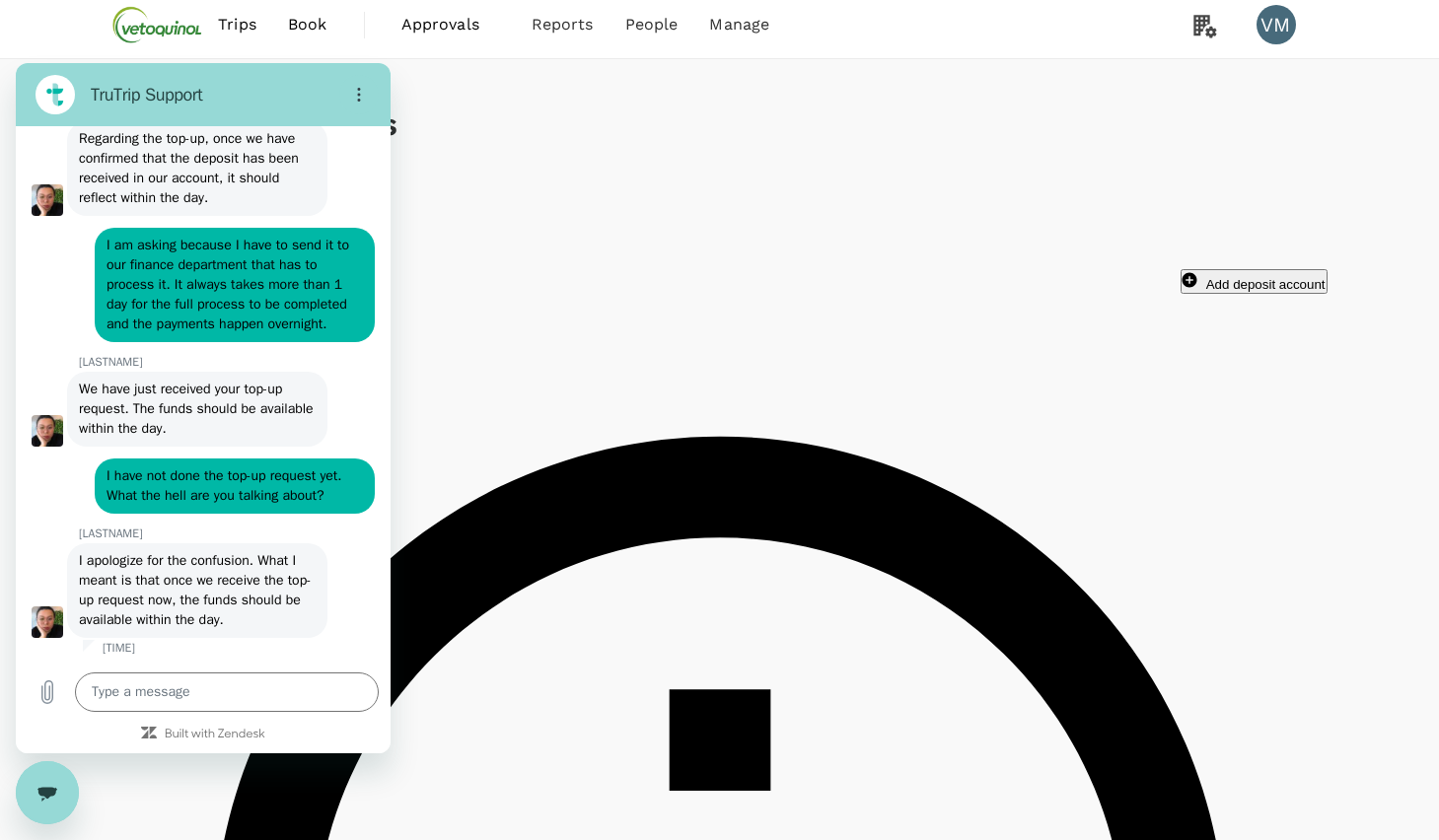 click on "I apologize for the confusion. What I meant is that once we receive the top-up request now, the funds should be available within the day." at bounding box center (197, 591) 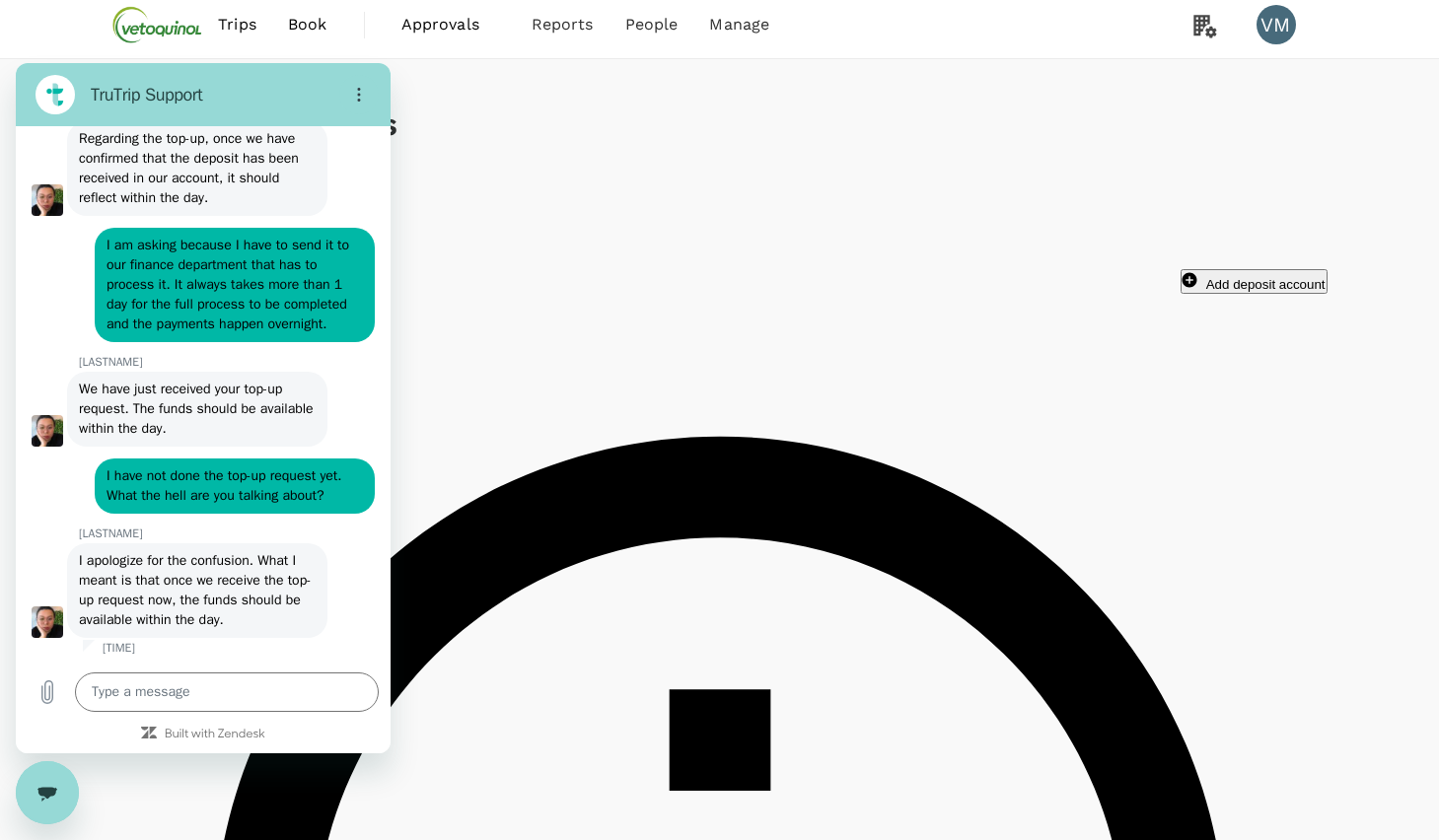 click on "I apologize for the confusion. What I meant is that once we receive the top-up request now, the funds should be available within the day." at bounding box center [197, 591] 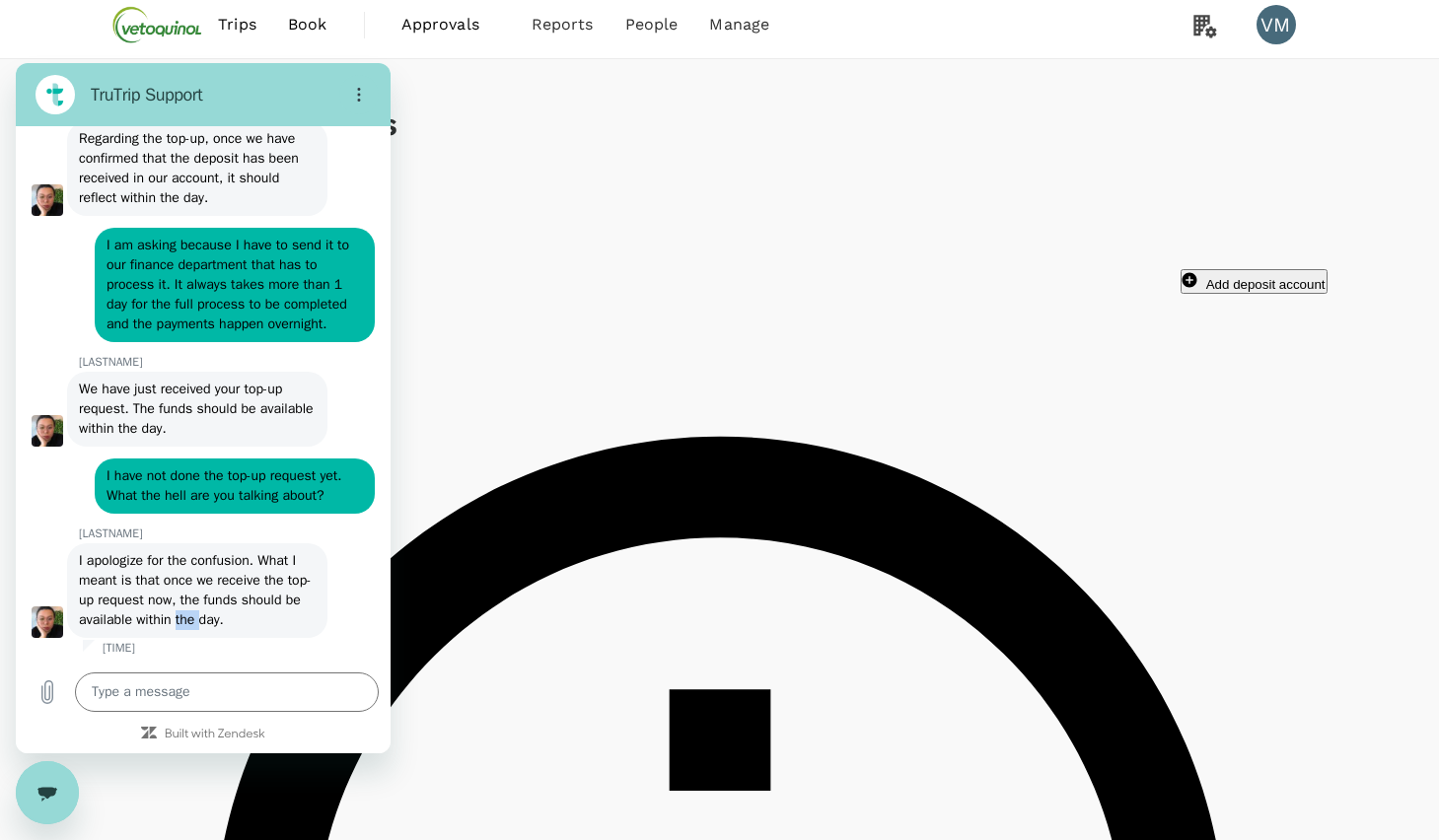 click on "I apologize for the confusion. What I meant is that once we receive the top-up request now, the funds should be available within the day." at bounding box center (197, 591) 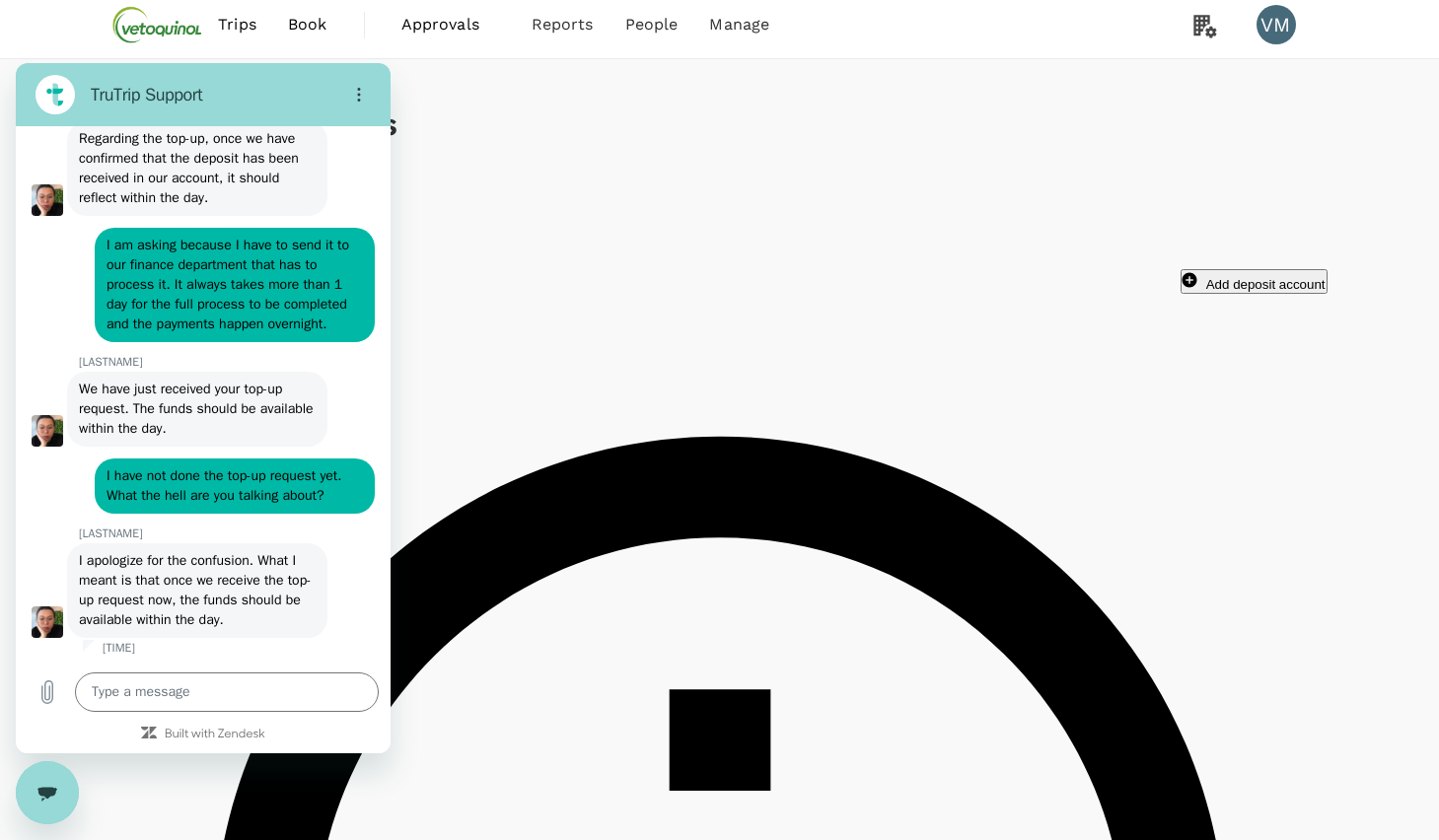 click on "I apologize for the confusion. What I meant is that once we receive the top-up request now, the funds should be available within the day." at bounding box center [197, 591] 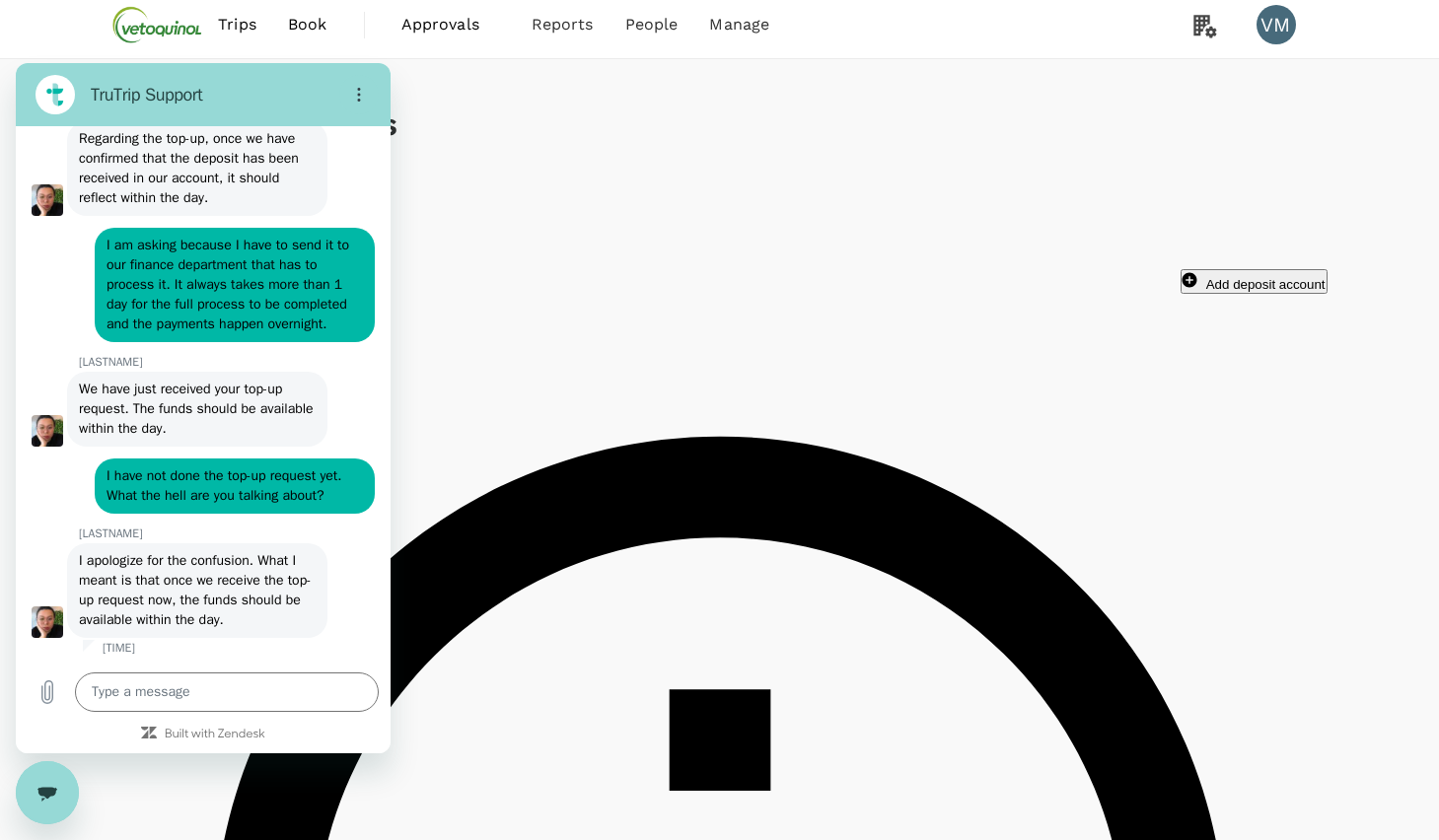 click on "I apologize for the confusion. What I meant is that once we receive the top-up request now, the funds should be available within the day." at bounding box center [197, 591] 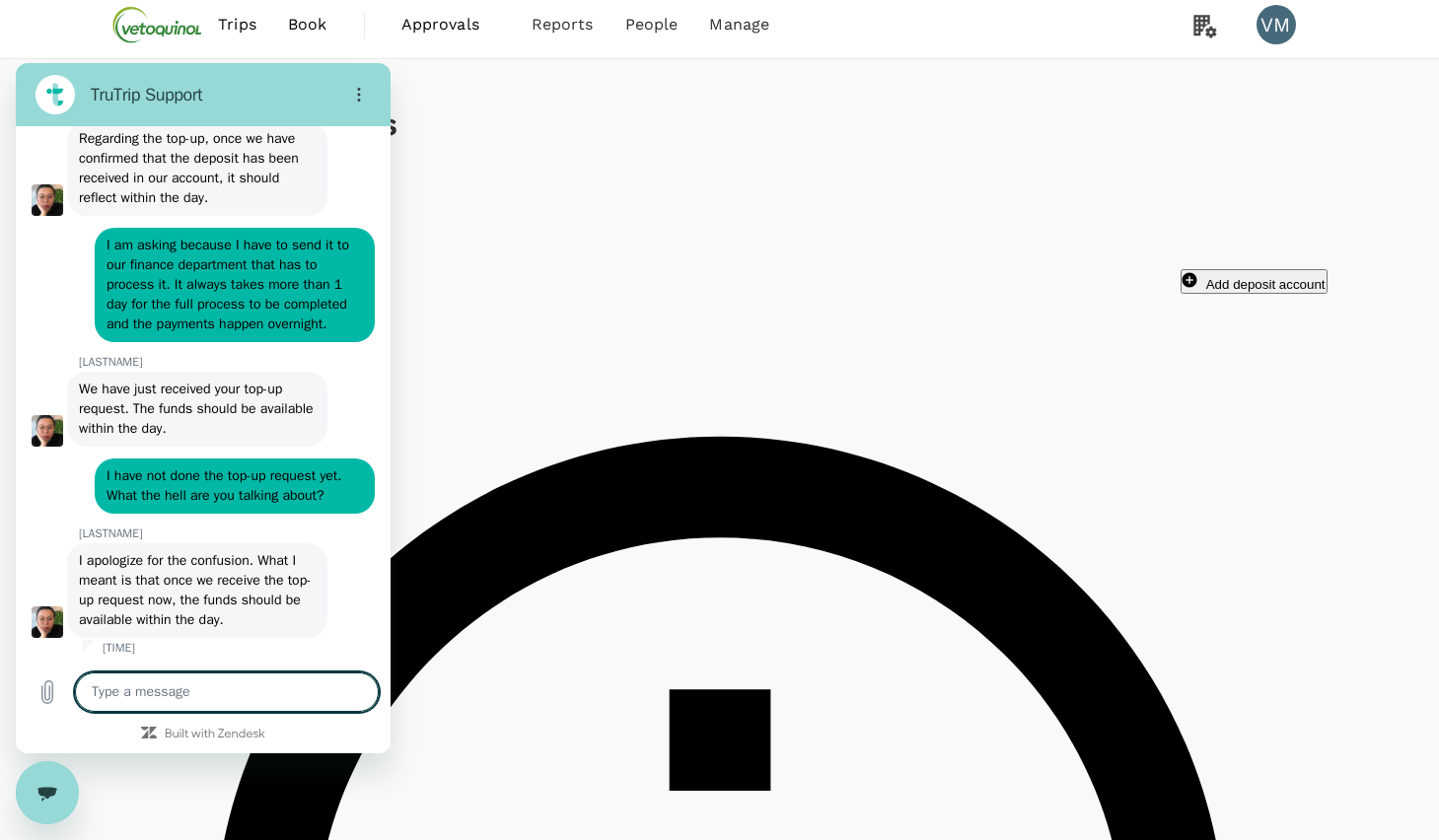 click at bounding box center [227, 692] 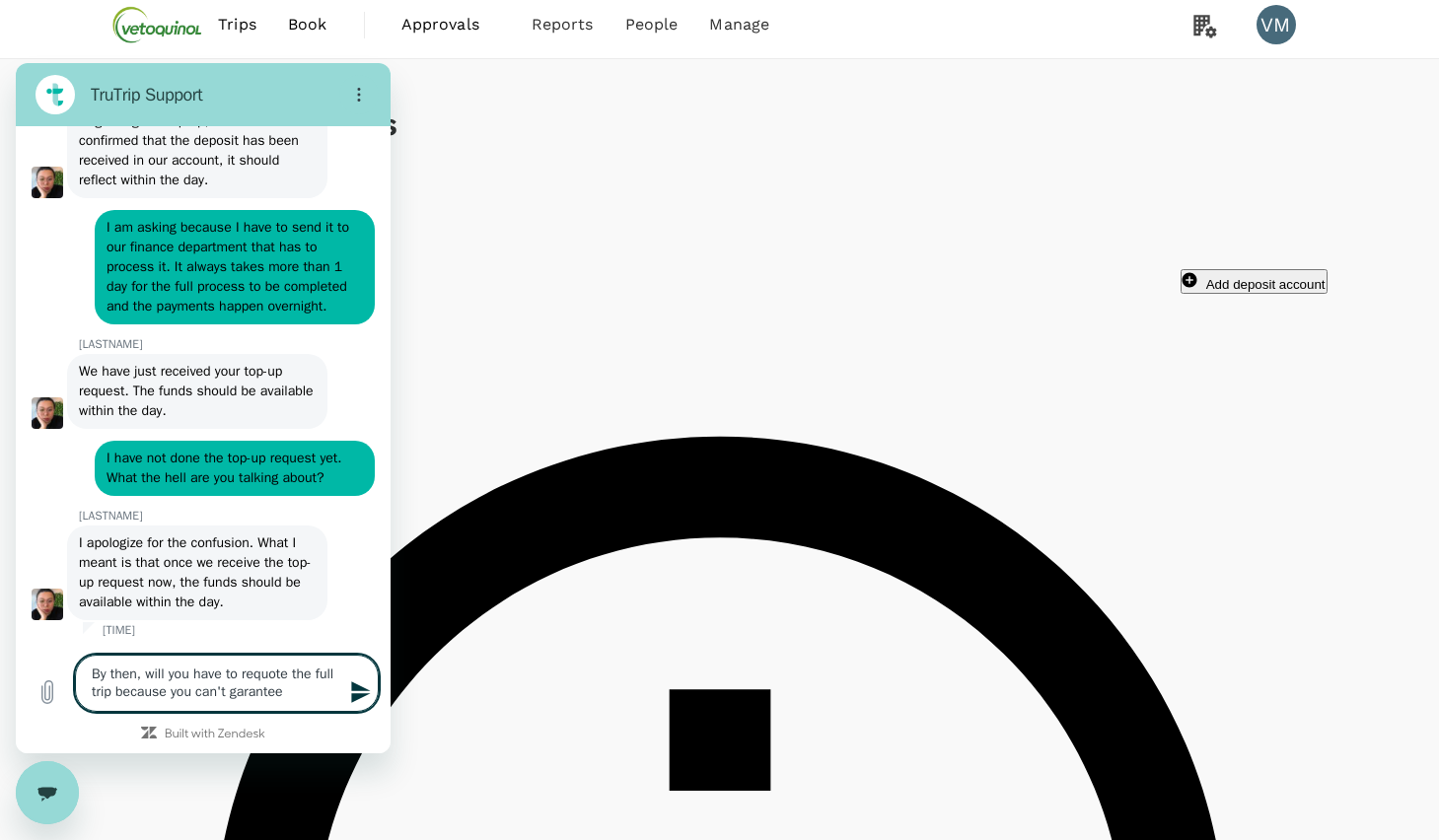 click on "By then, will you have to requote the full trip because you can't garantee" at bounding box center (227, 683) 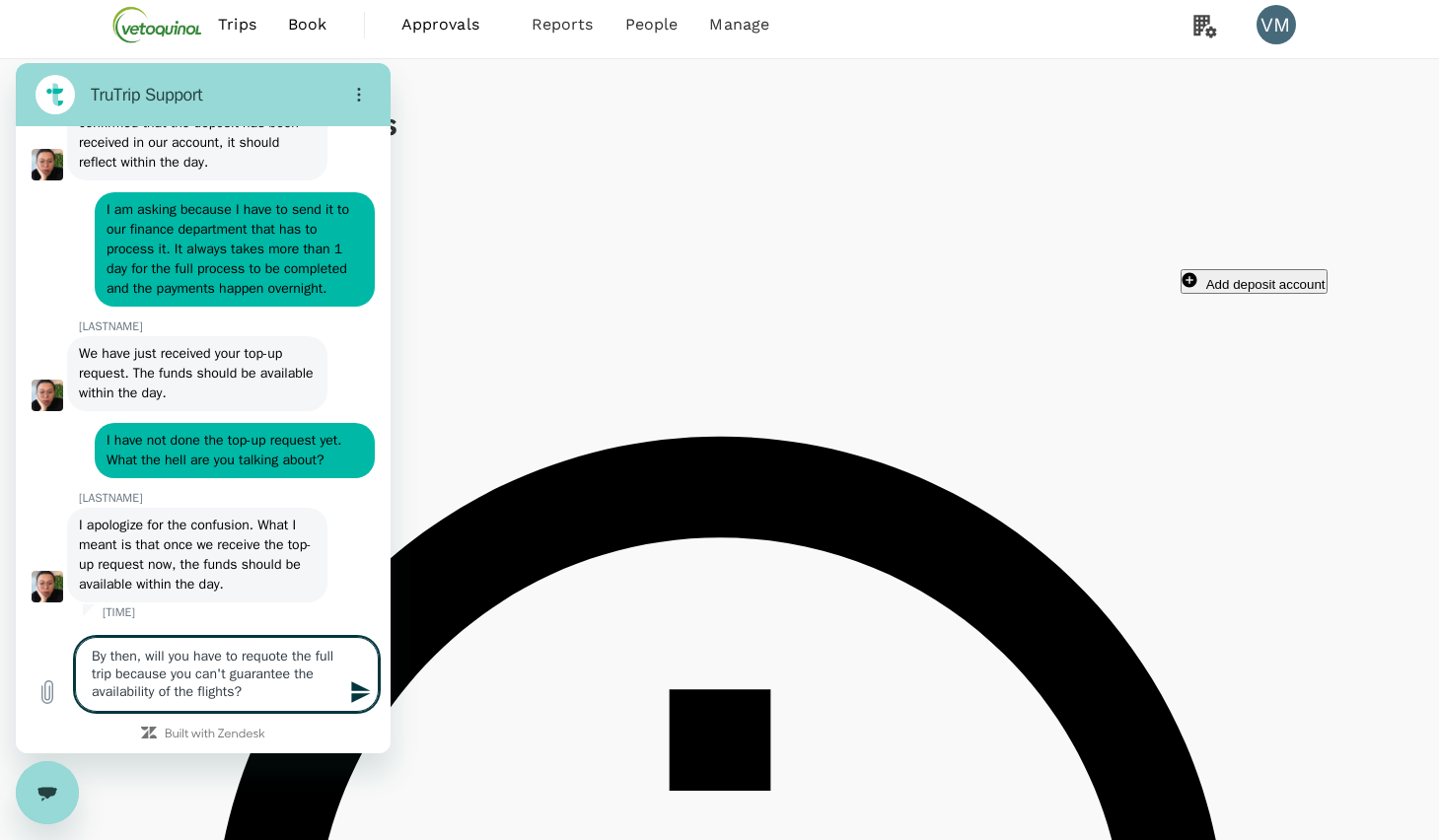 click on "By then, will you have to requote the full trip because you can't guarantee the availability of the flights?" at bounding box center [227, 674] 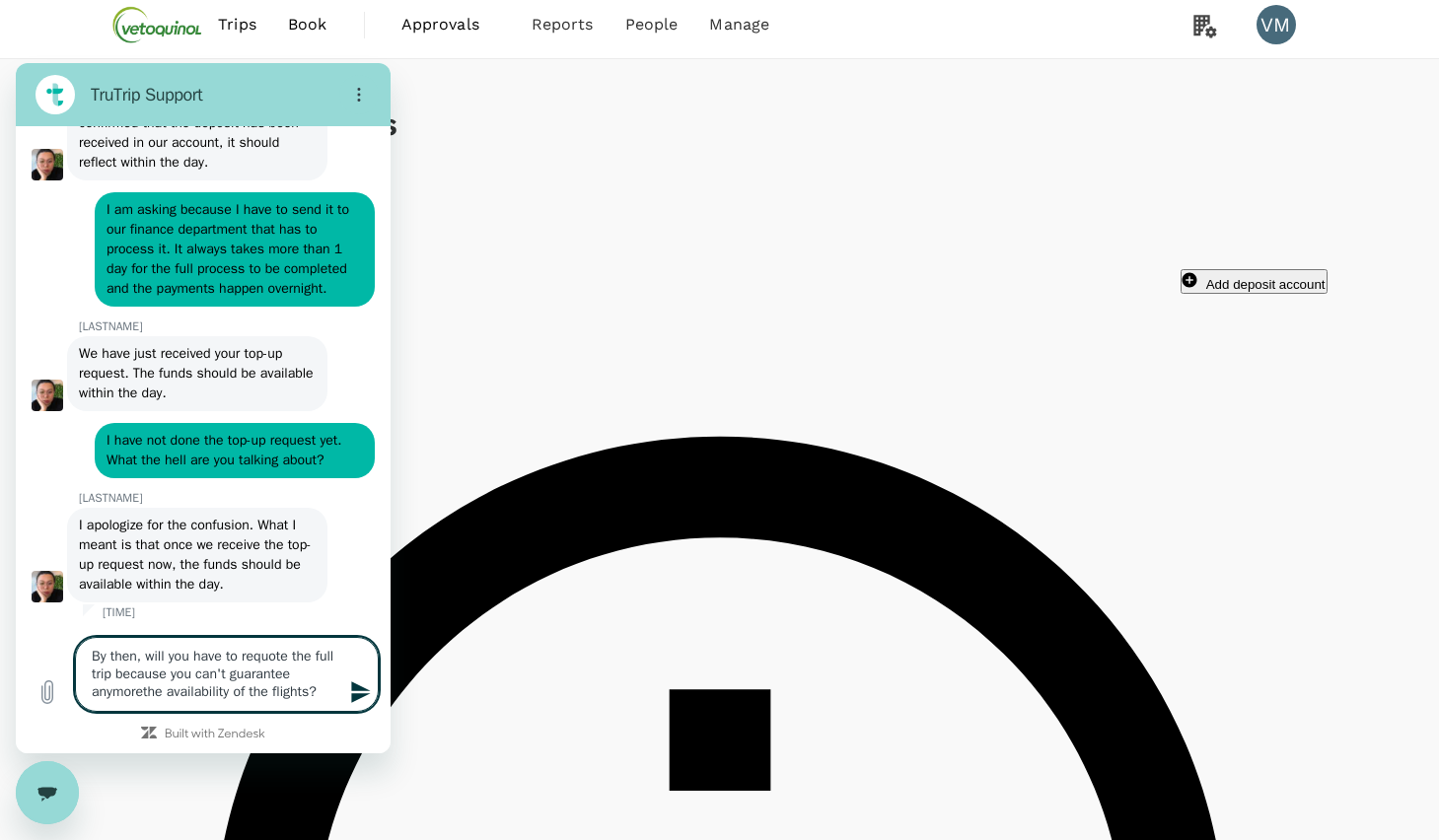 type on "By then, will you have to requote the full trip because you can't guarantee anymore the availability of the flights?" 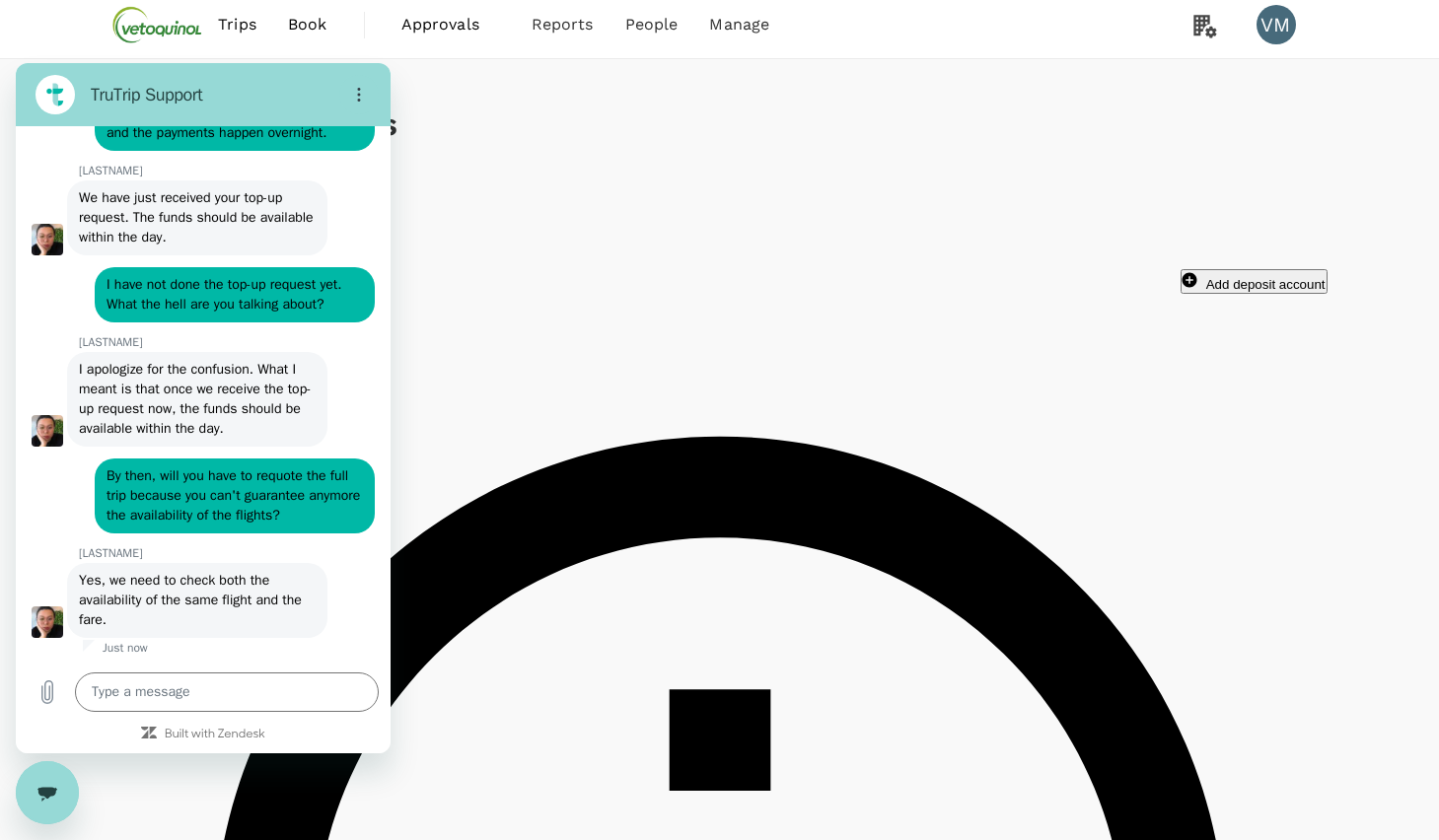scroll, scrollTop: 8446, scrollLeft: 0, axis: vertical 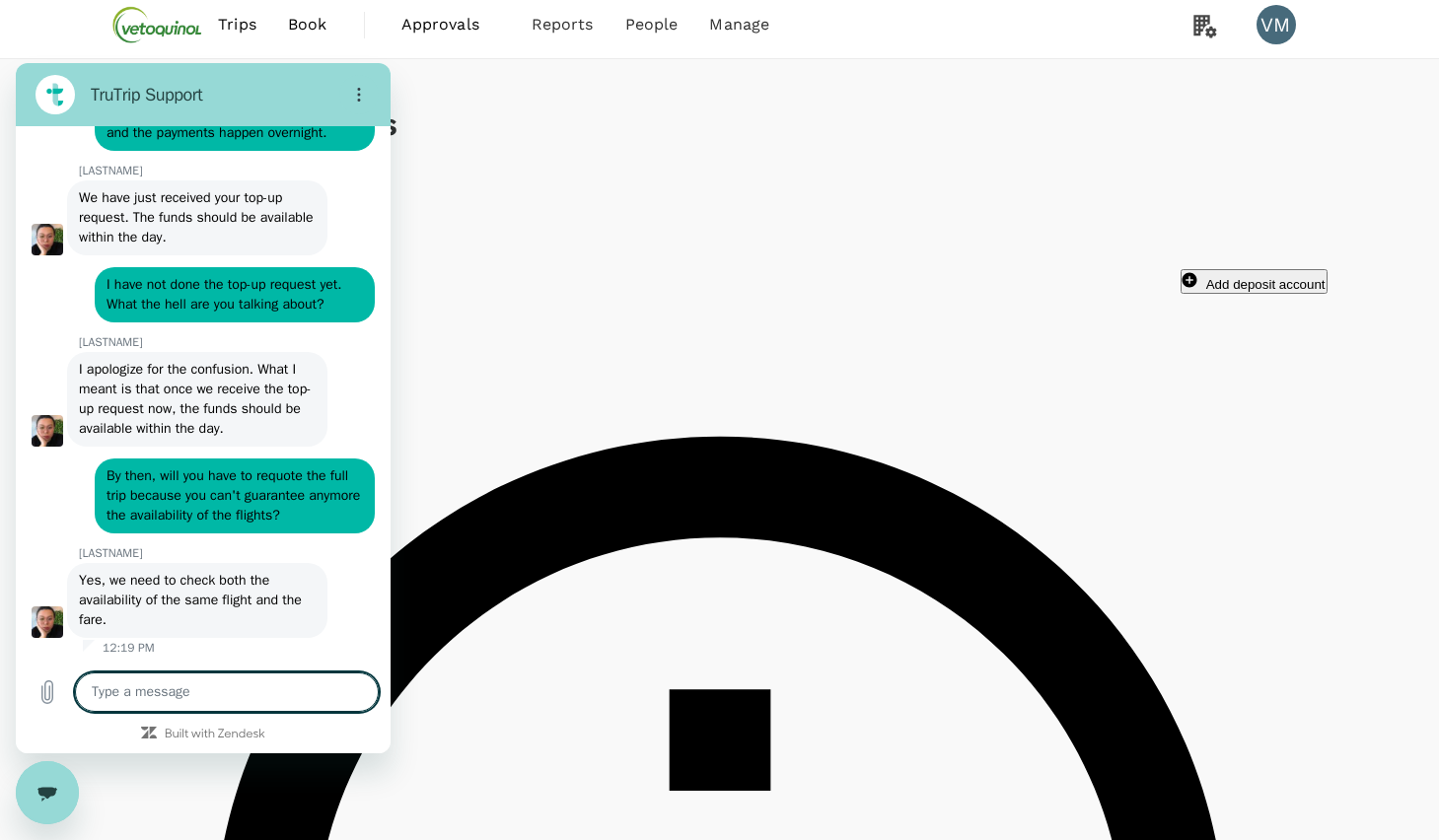 click at bounding box center (227, 692) 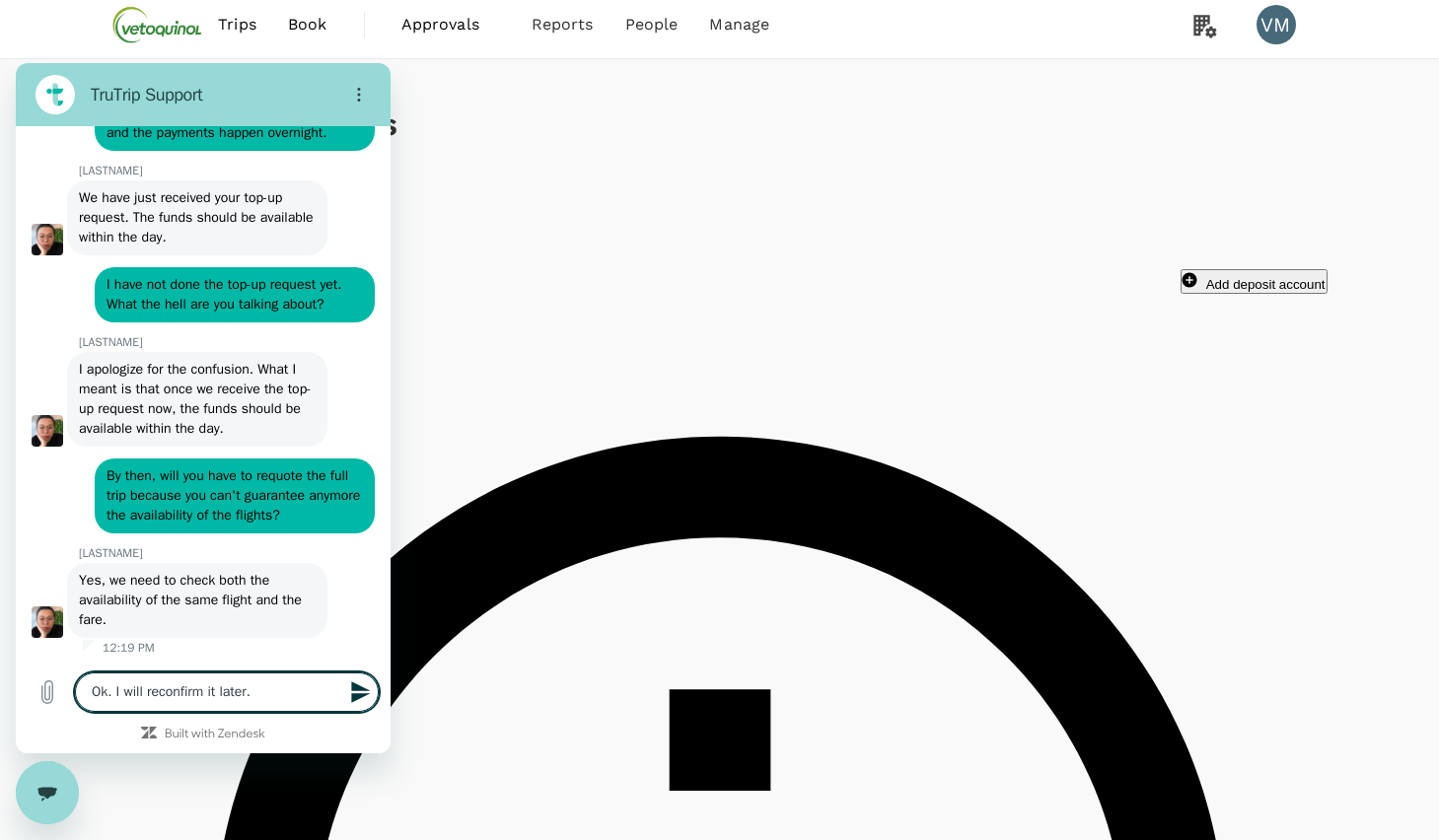 click on "Ok. I will reconfirm it later." at bounding box center [227, 692] 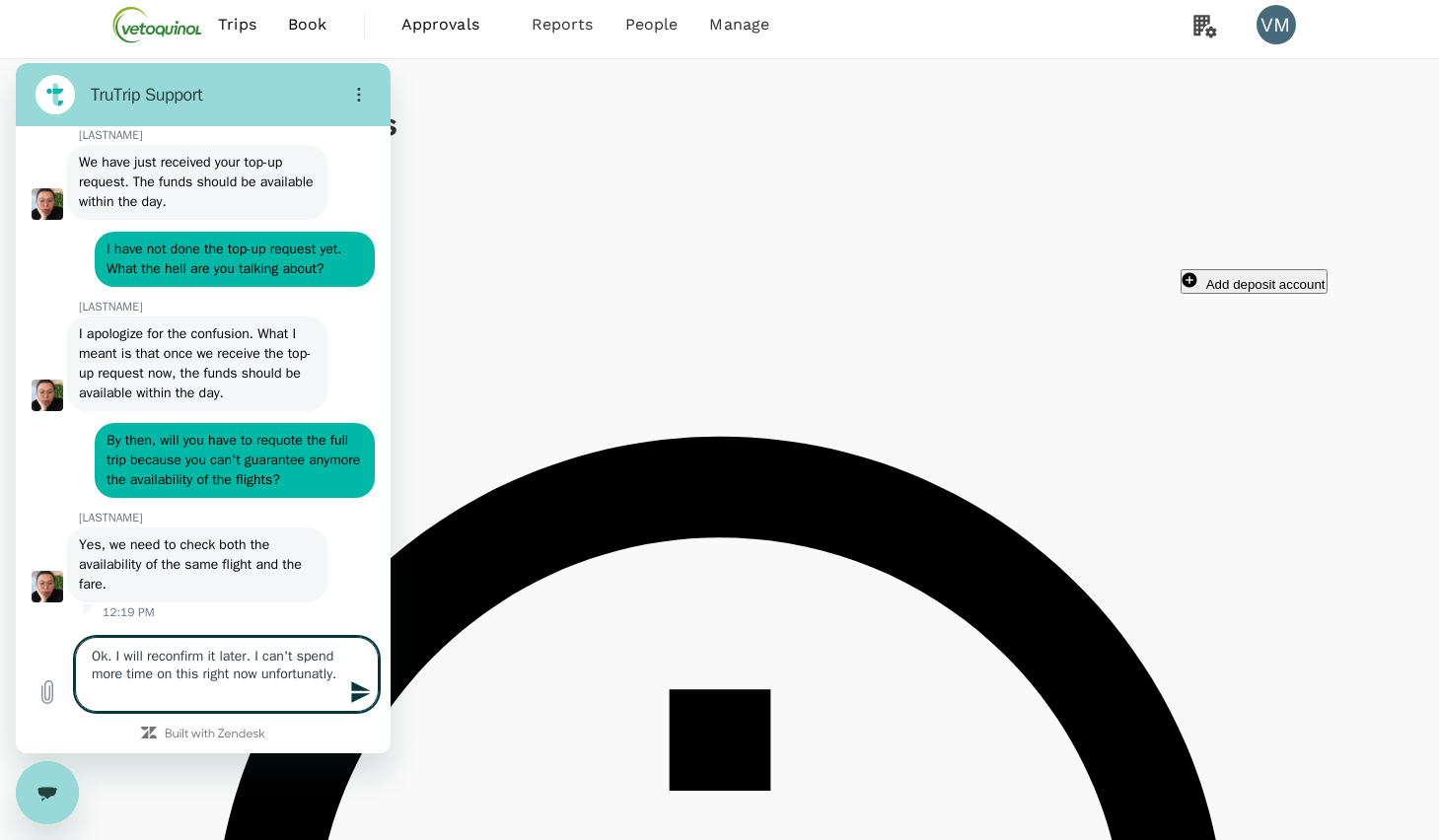 click on "Ok. I will reconfirm it later. I can't spend more time on this right now unfortunatly." at bounding box center [227, 674] 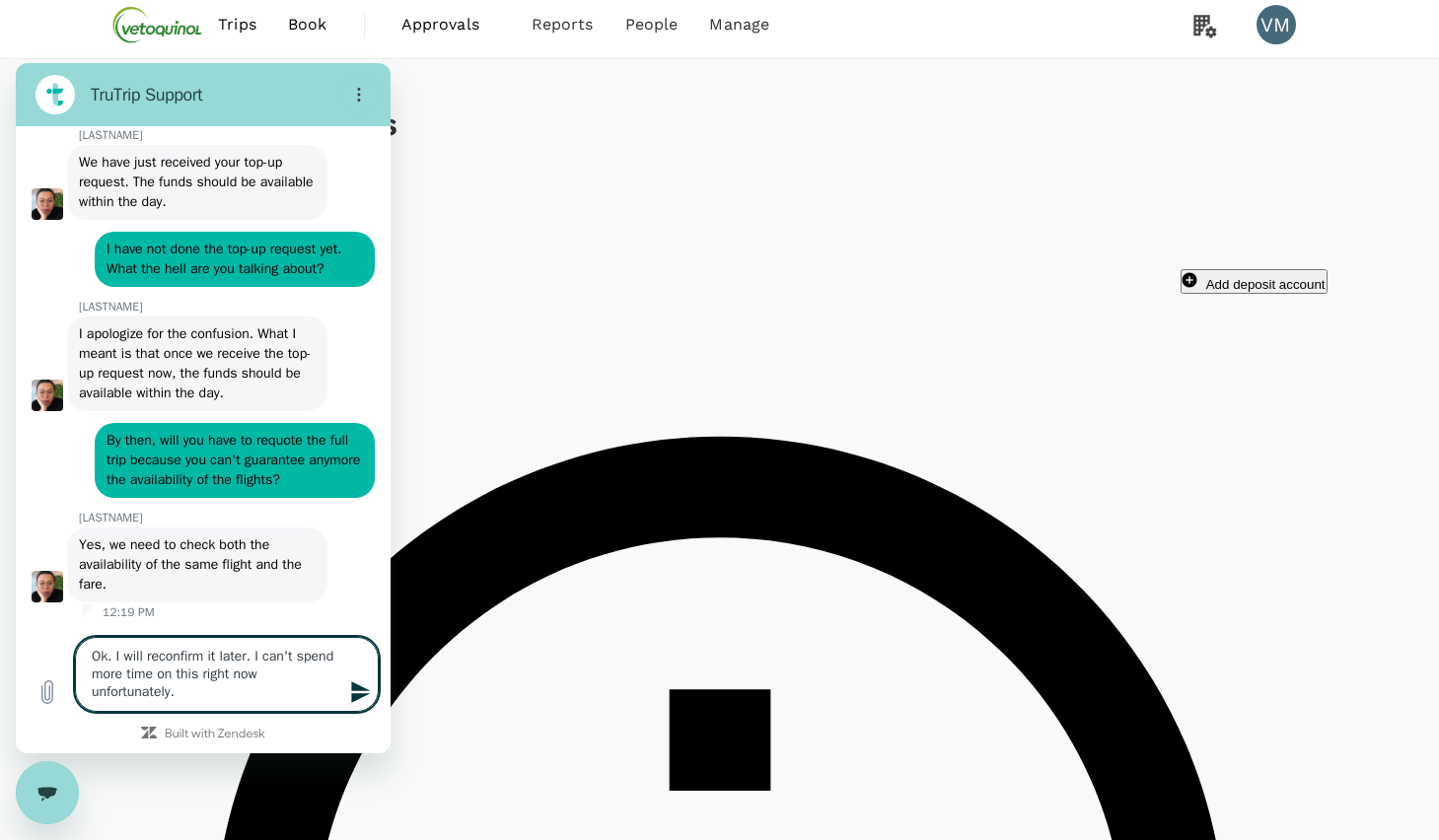 type on "Ok. I will reconfirm it later. I can't spend more time on this right now unfortunately." 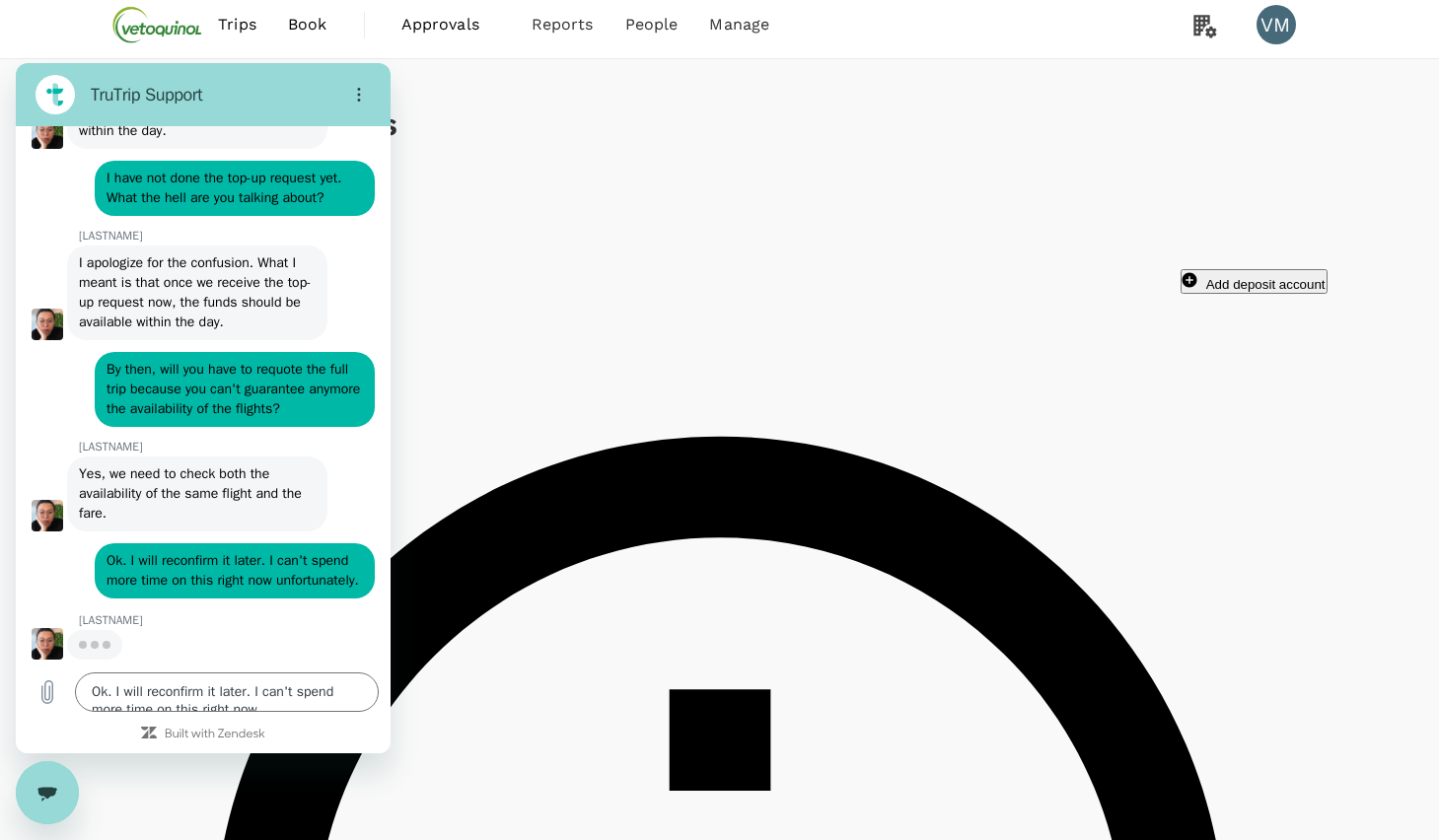 scroll, scrollTop: 8571, scrollLeft: 0, axis: vertical 